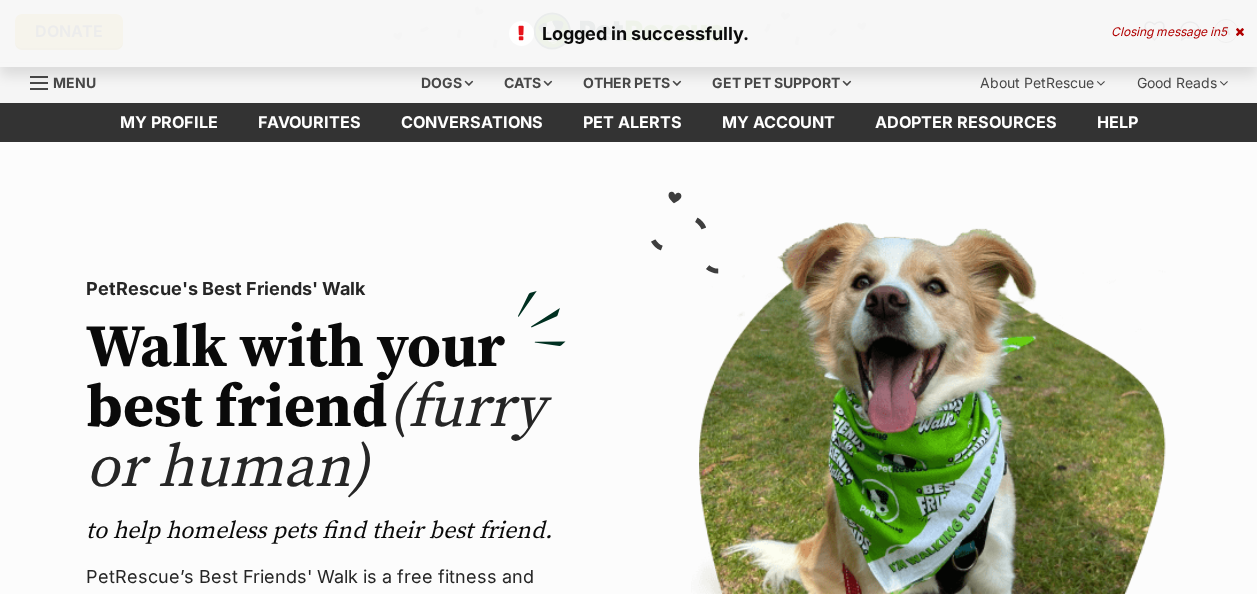 scroll, scrollTop: 0, scrollLeft: 0, axis: both 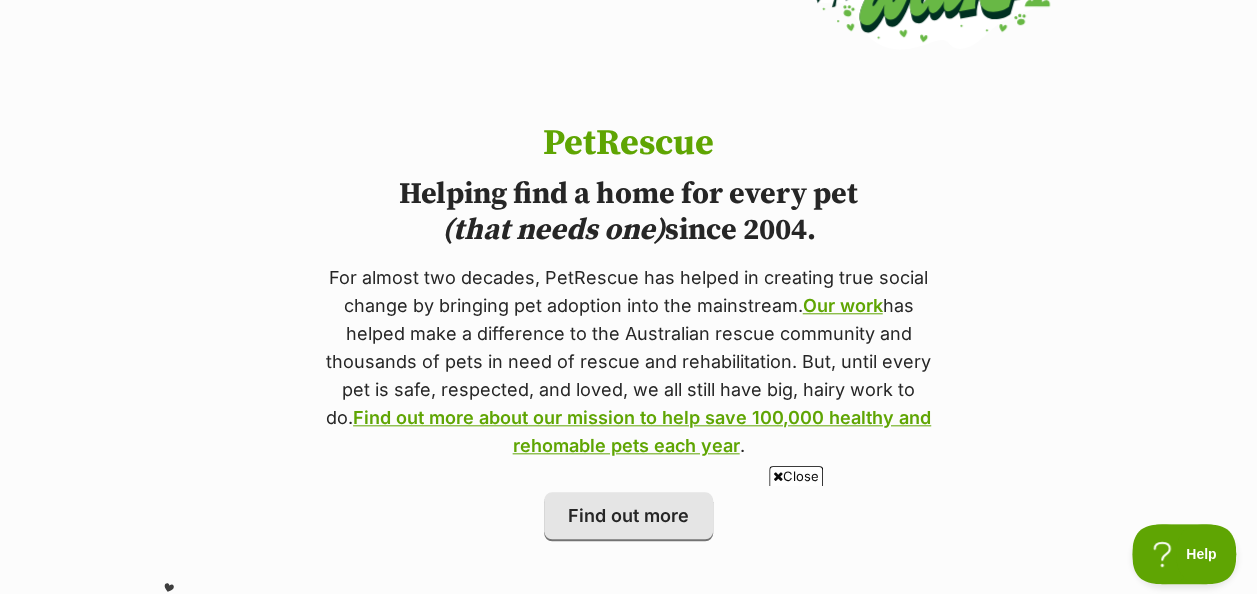 click on "Close" at bounding box center [796, 476] 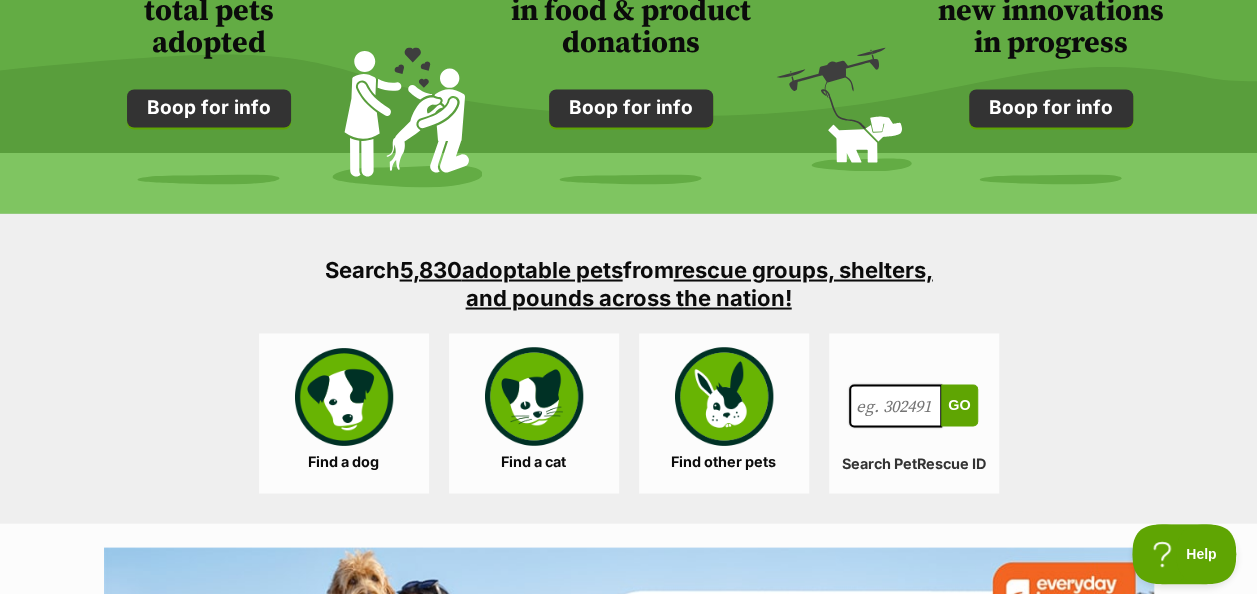 scroll, scrollTop: 1800, scrollLeft: 0, axis: vertical 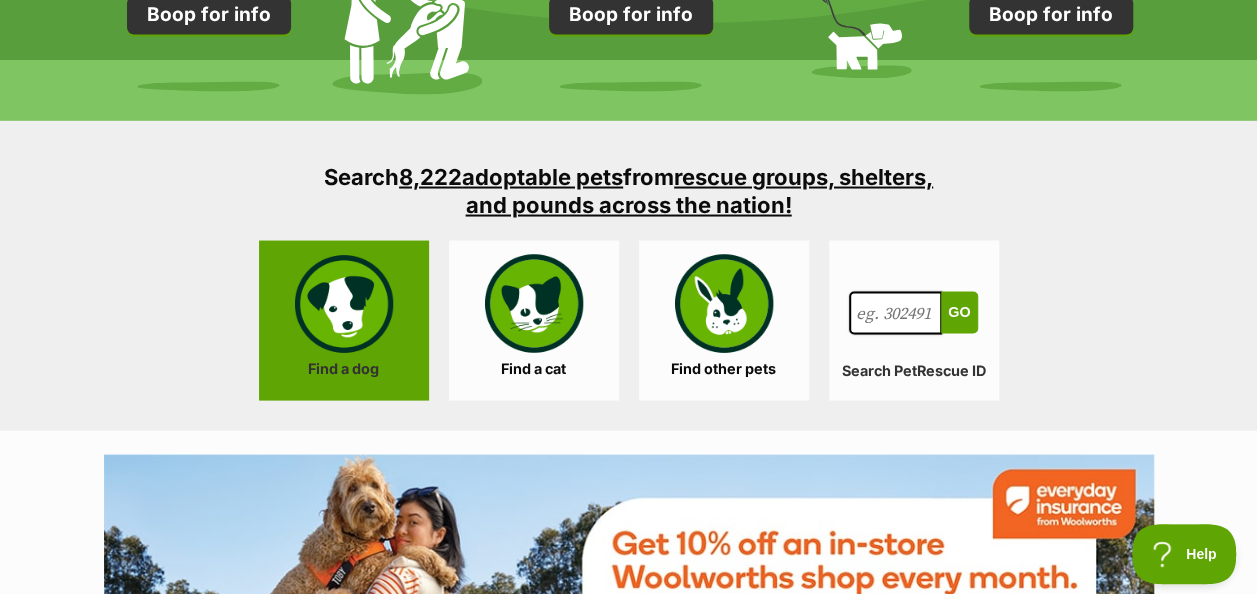 click on "Find a dog" at bounding box center [344, 320] 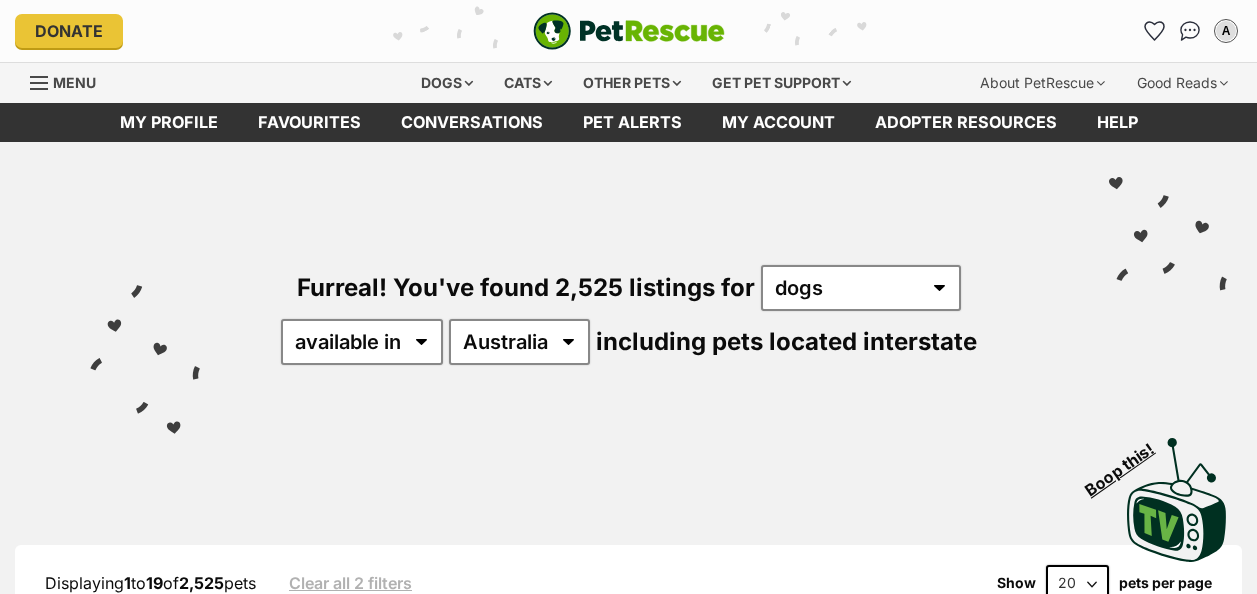 scroll, scrollTop: 0, scrollLeft: 0, axis: both 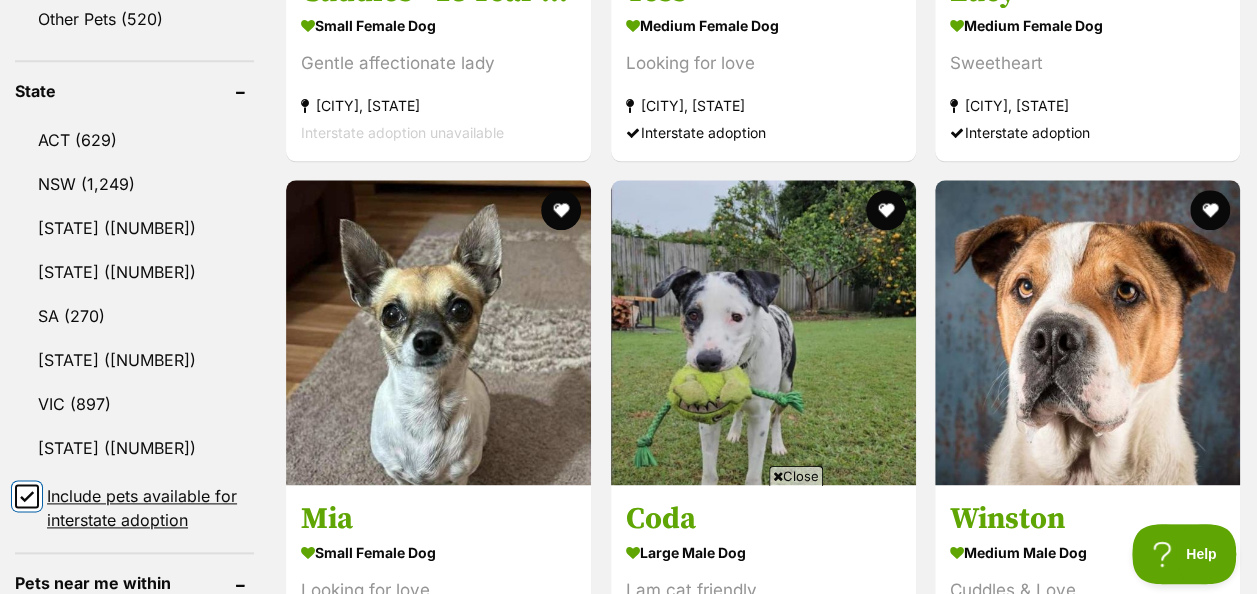 click on "Include pets available for interstate adoption" at bounding box center (27, 496) 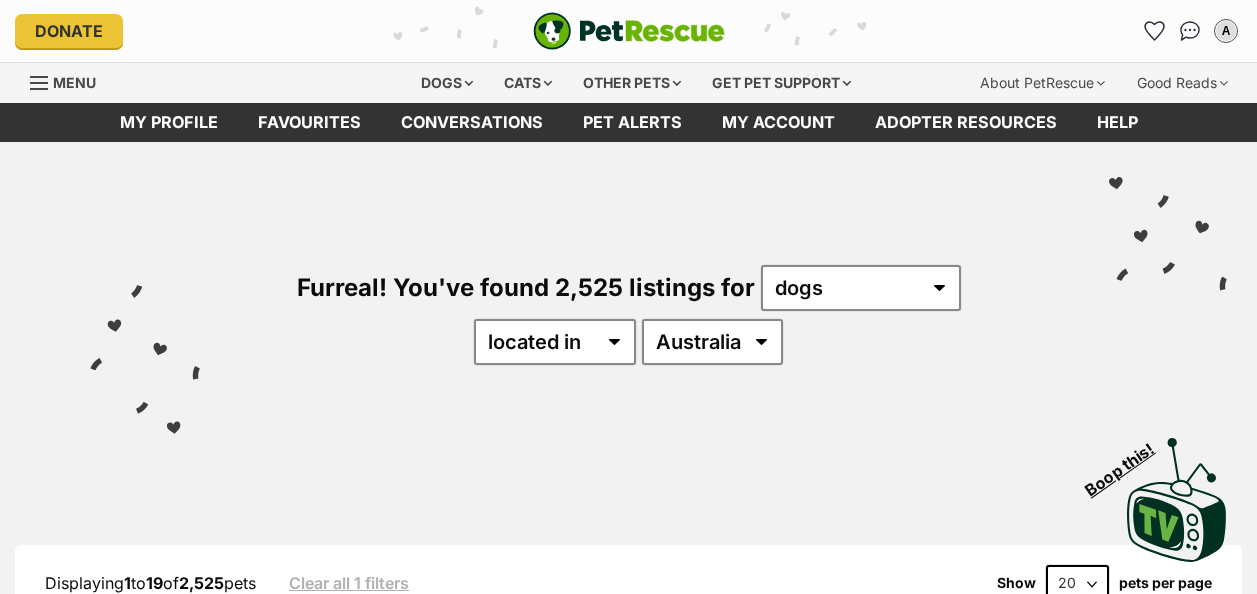 scroll, scrollTop: 0, scrollLeft: 0, axis: both 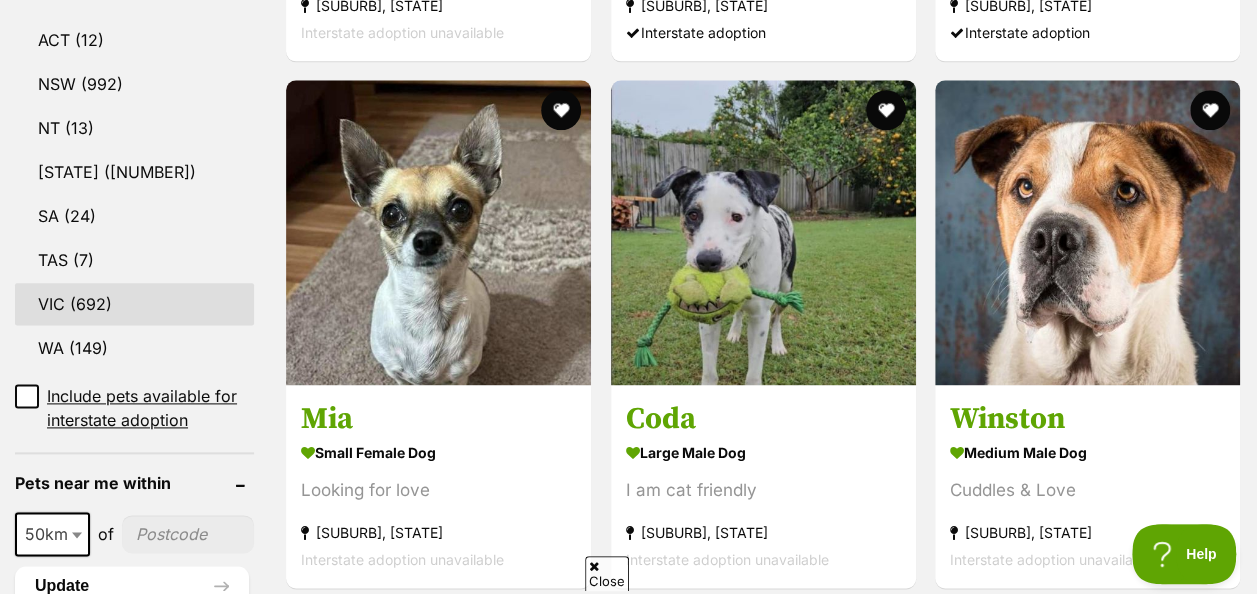 click on "VIC (692)" at bounding box center [134, 304] 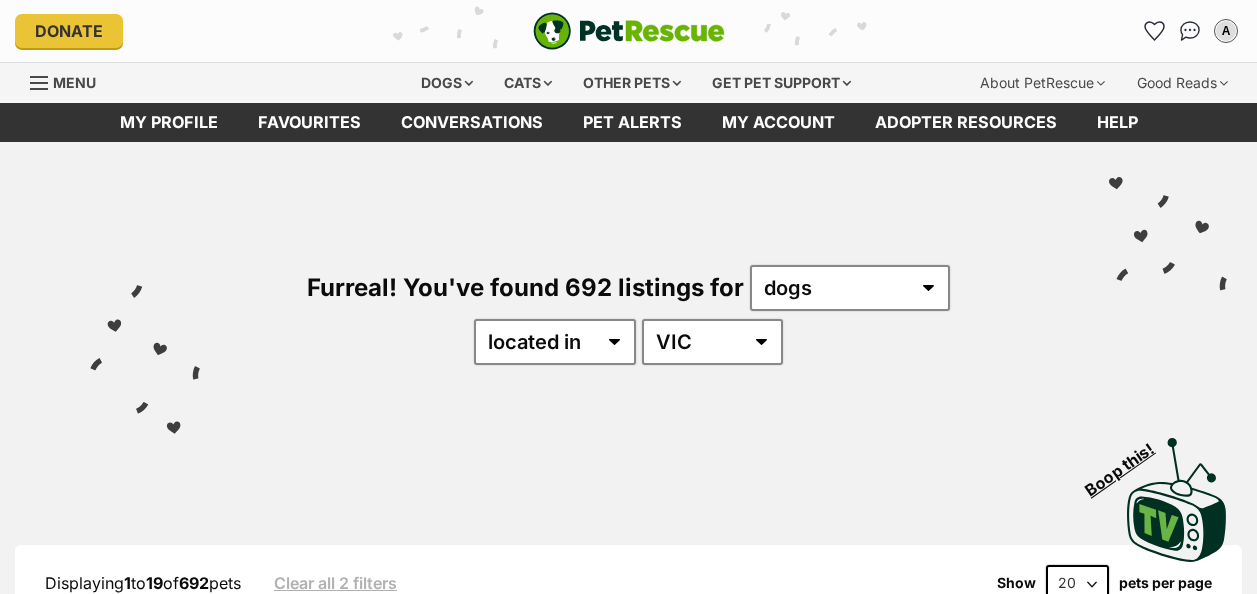 scroll, scrollTop: 0, scrollLeft: 0, axis: both 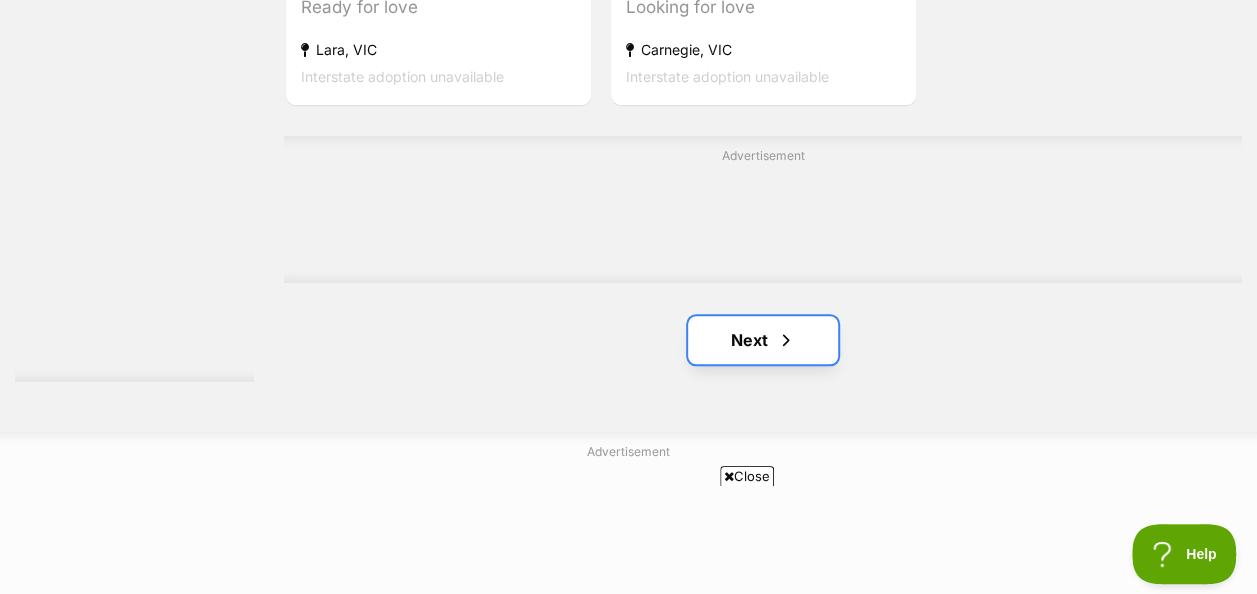 click on "Next" at bounding box center [763, 340] 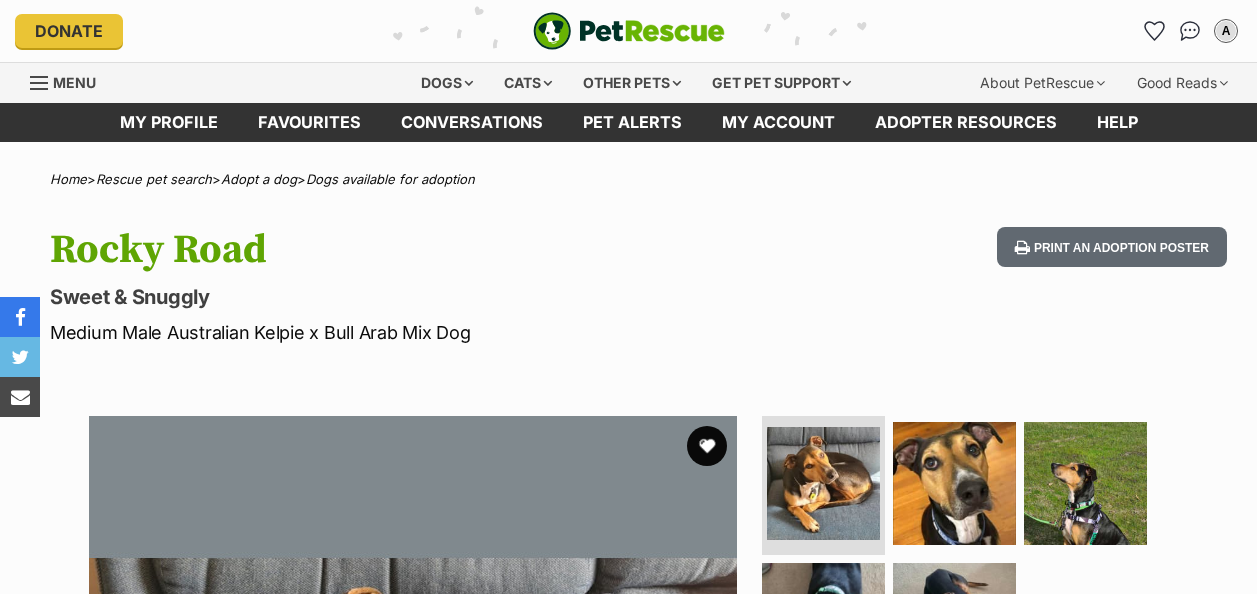 scroll, scrollTop: 0, scrollLeft: 0, axis: both 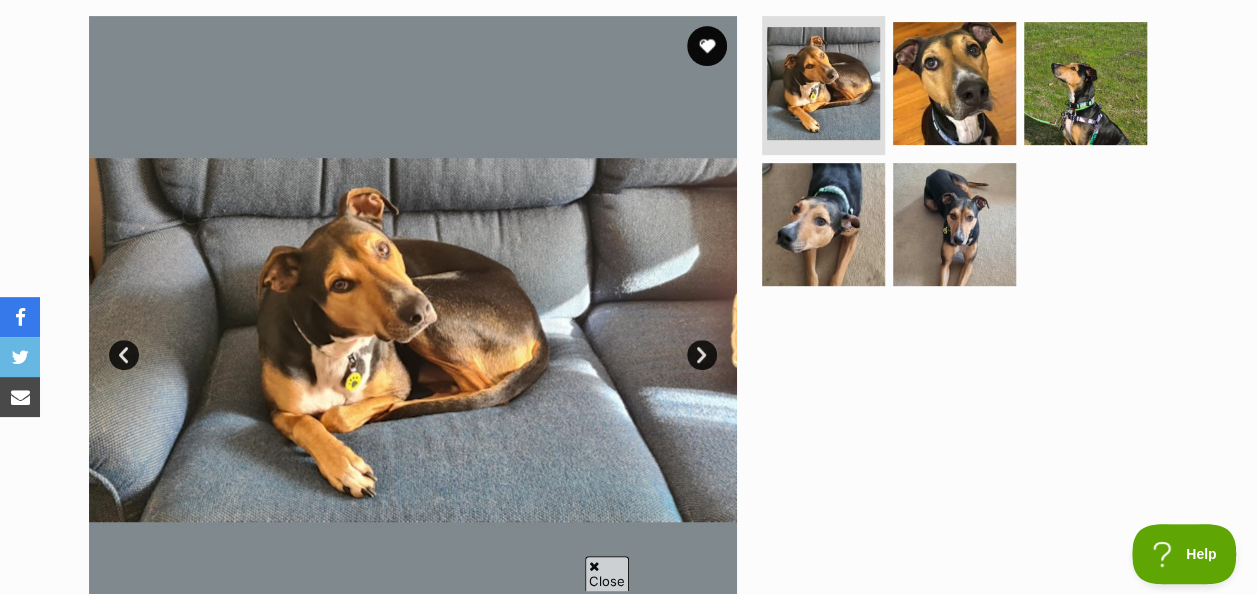 click at bounding box center [413, 340] 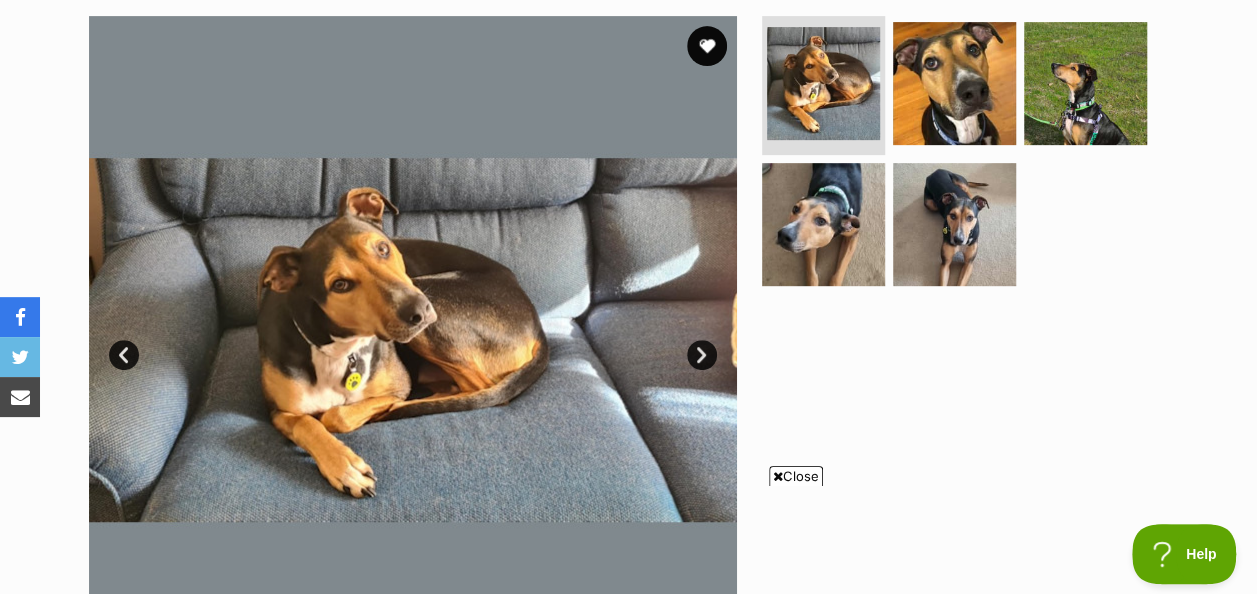 click on "Next" at bounding box center [702, 355] 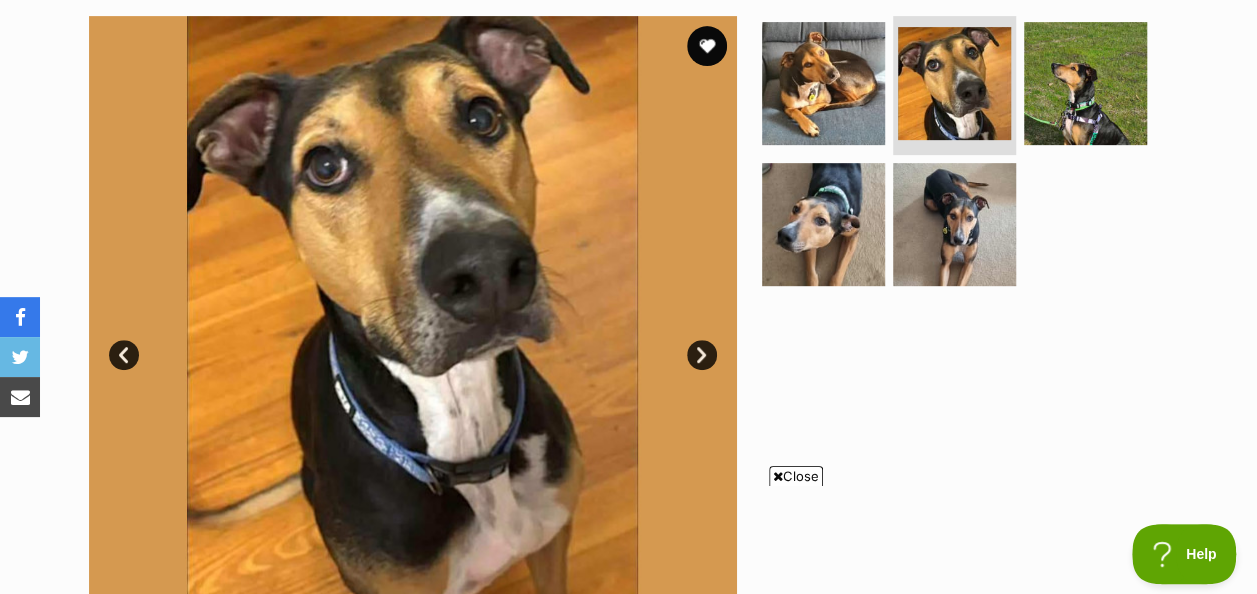 click on "Next" at bounding box center (702, 355) 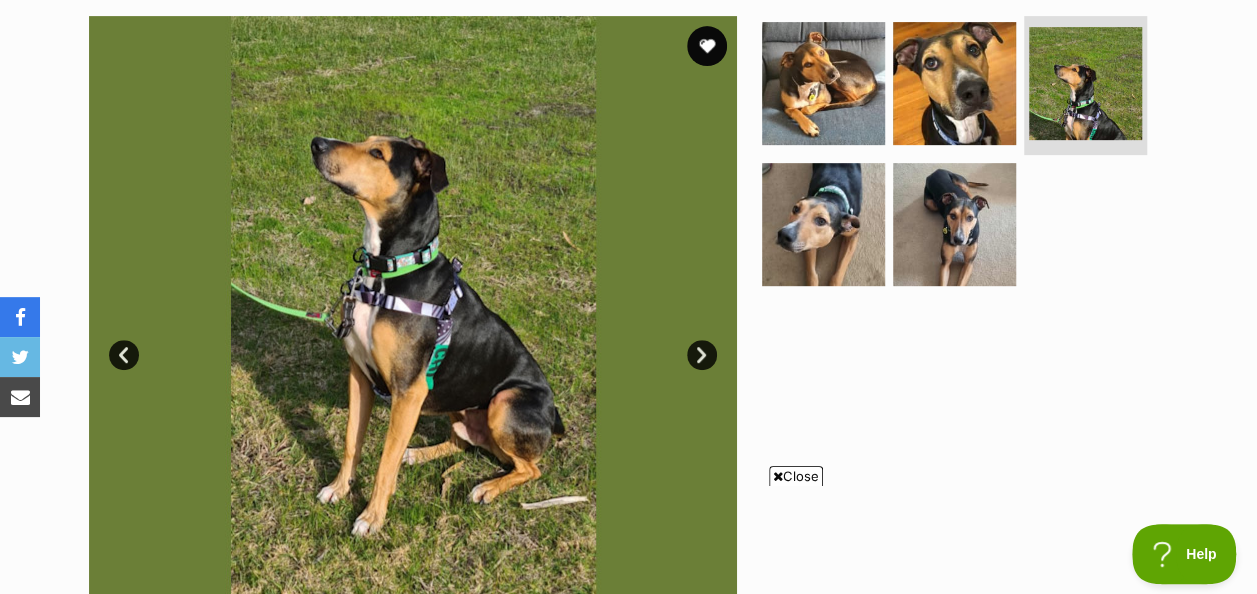click on "Next" at bounding box center (702, 355) 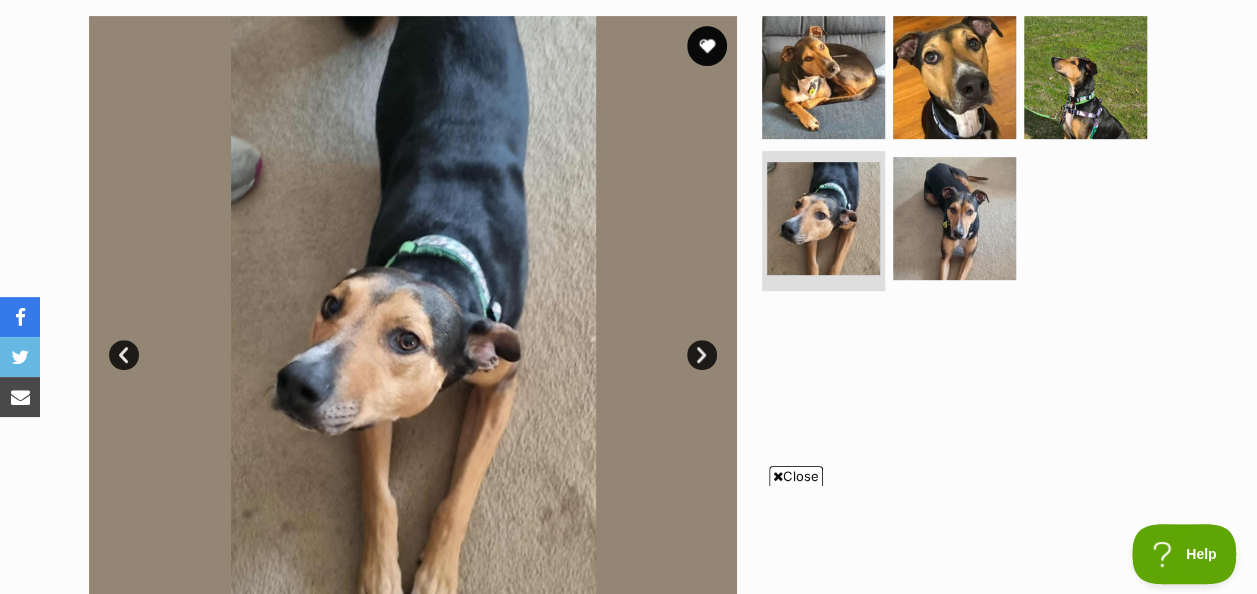 click on "Next" at bounding box center [702, 355] 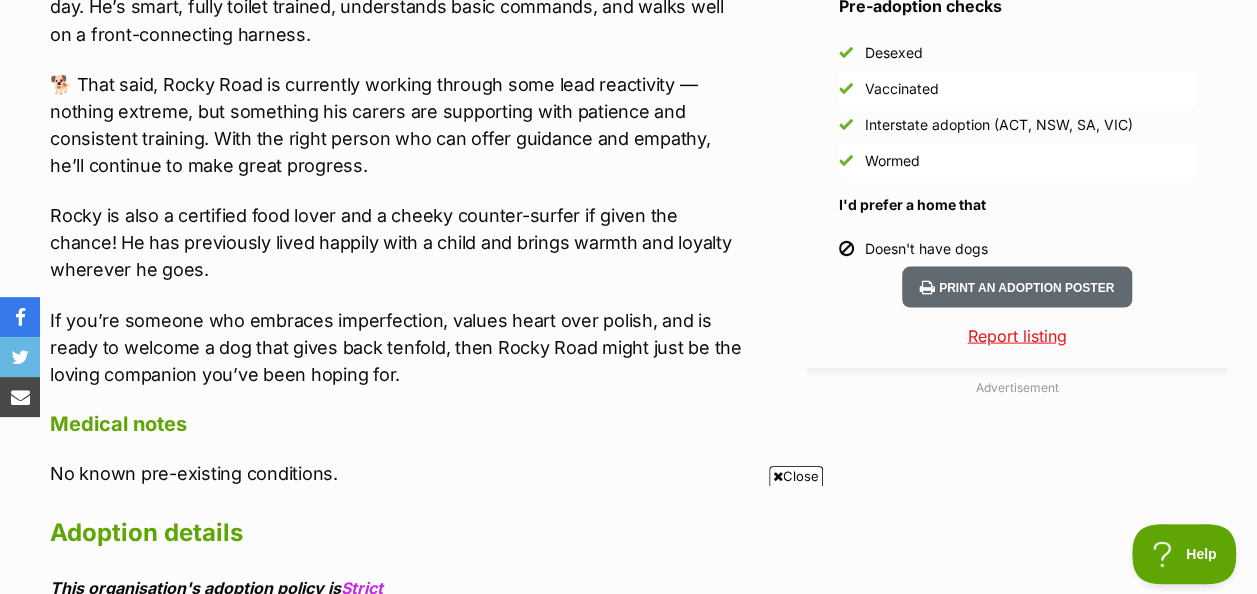 scroll, scrollTop: 1900, scrollLeft: 0, axis: vertical 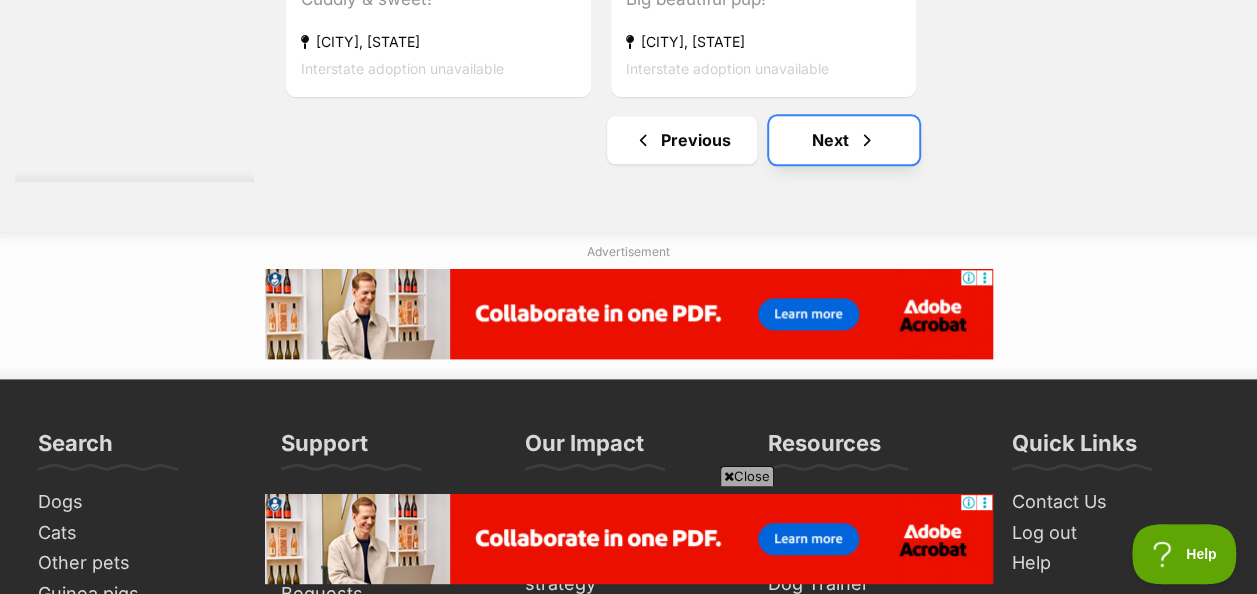 click on "Next" at bounding box center (844, 140) 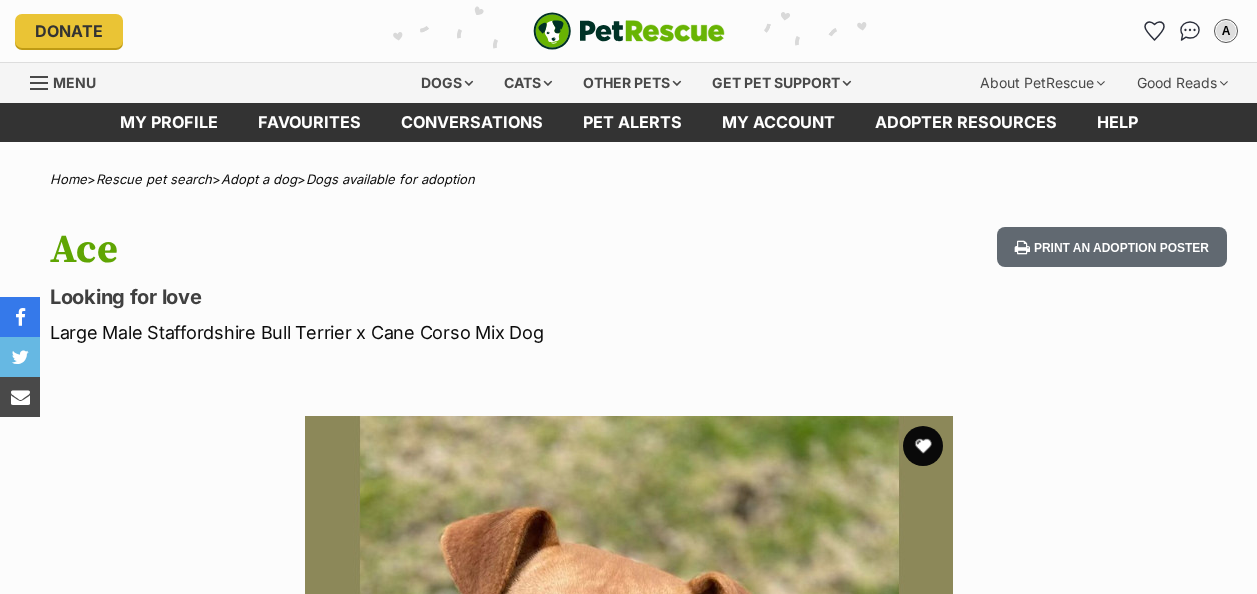 scroll, scrollTop: 0, scrollLeft: 0, axis: both 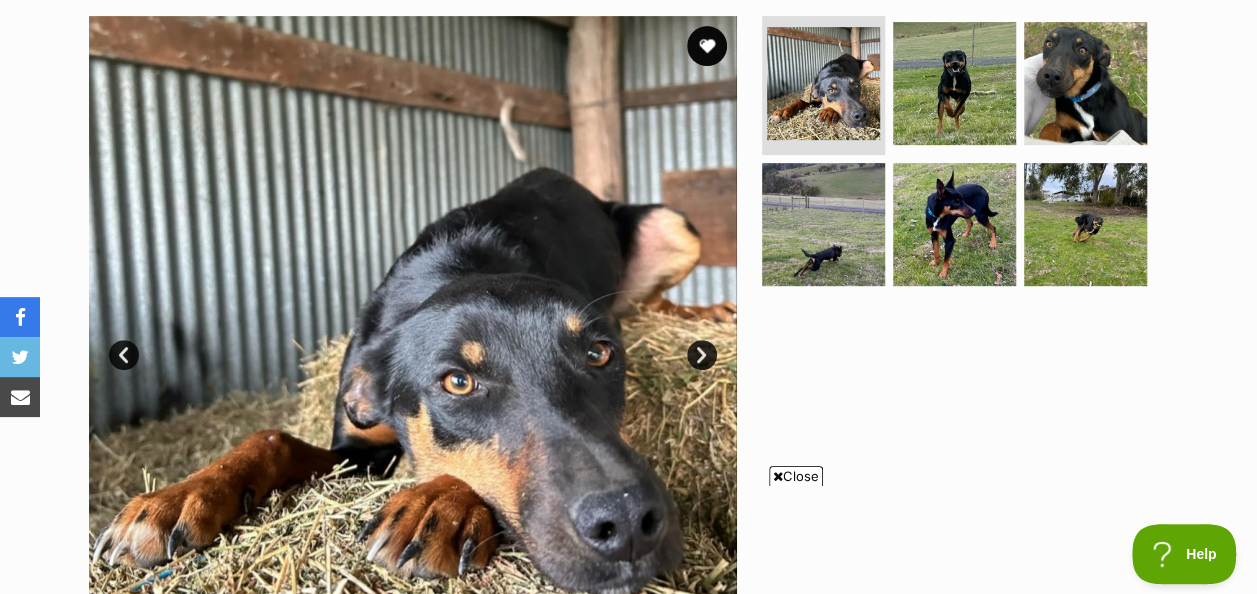 click on "Next" at bounding box center [702, 355] 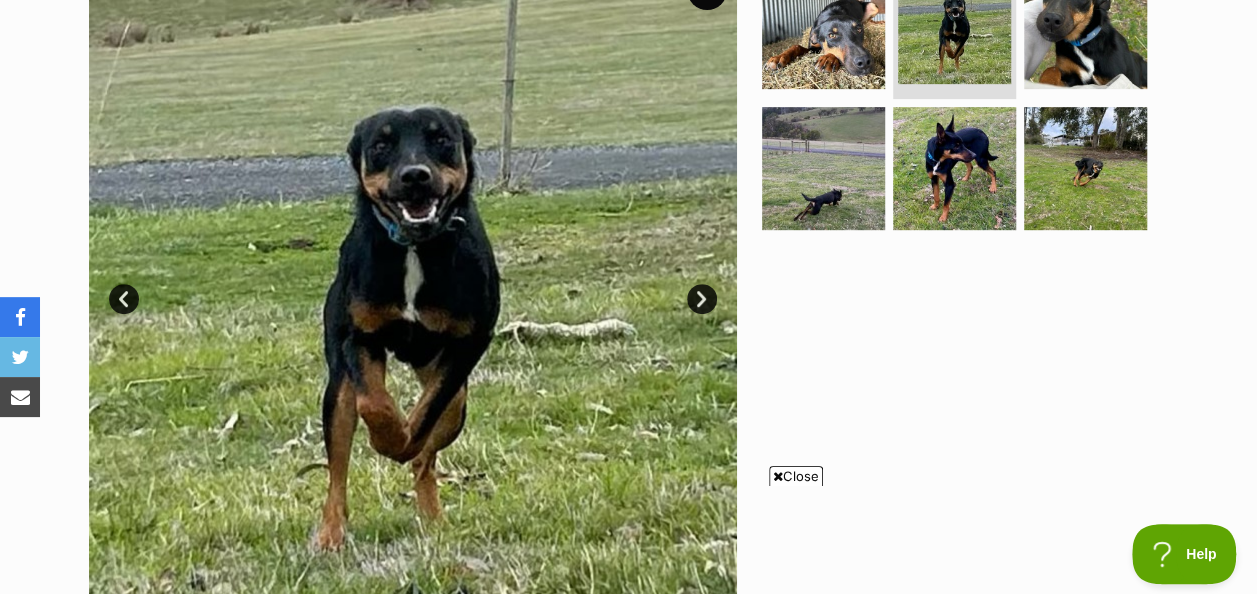 scroll, scrollTop: 500, scrollLeft: 0, axis: vertical 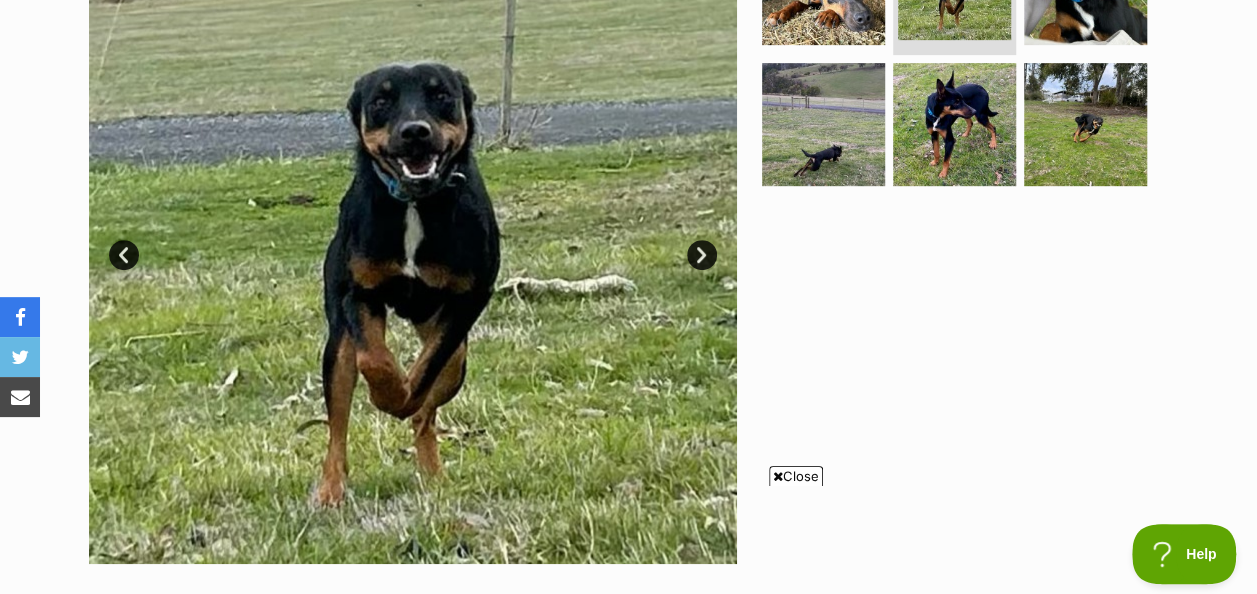 click on "Next" at bounding box center [702, 255] 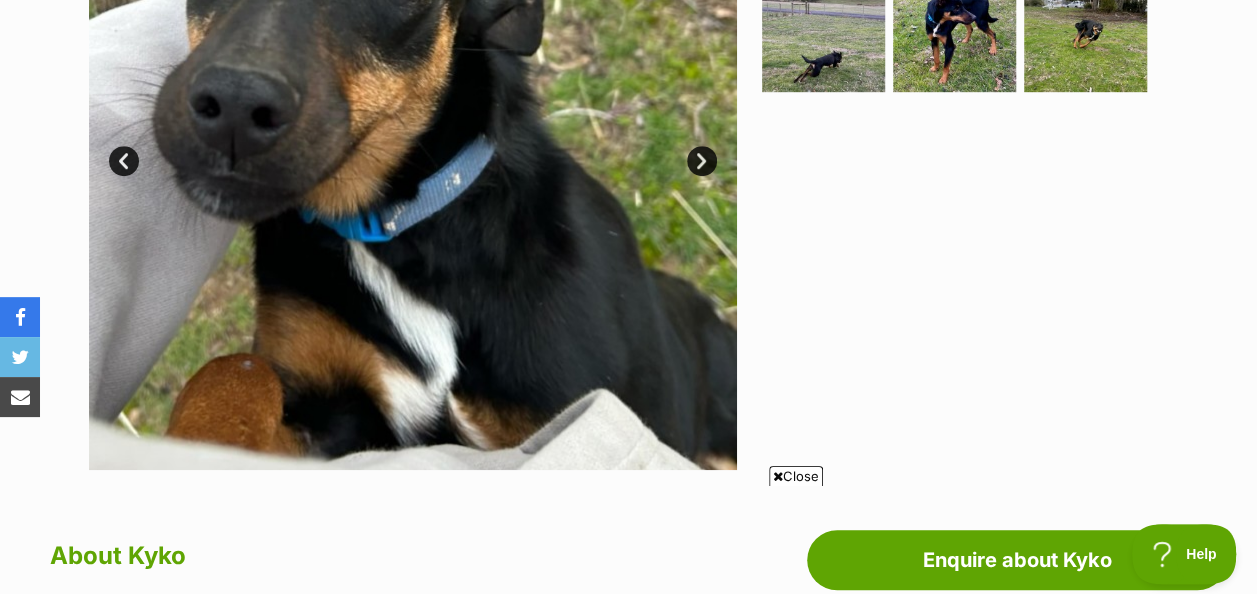 scroll, scrollTop: 600, scrollLeft: 0, axis: vertical 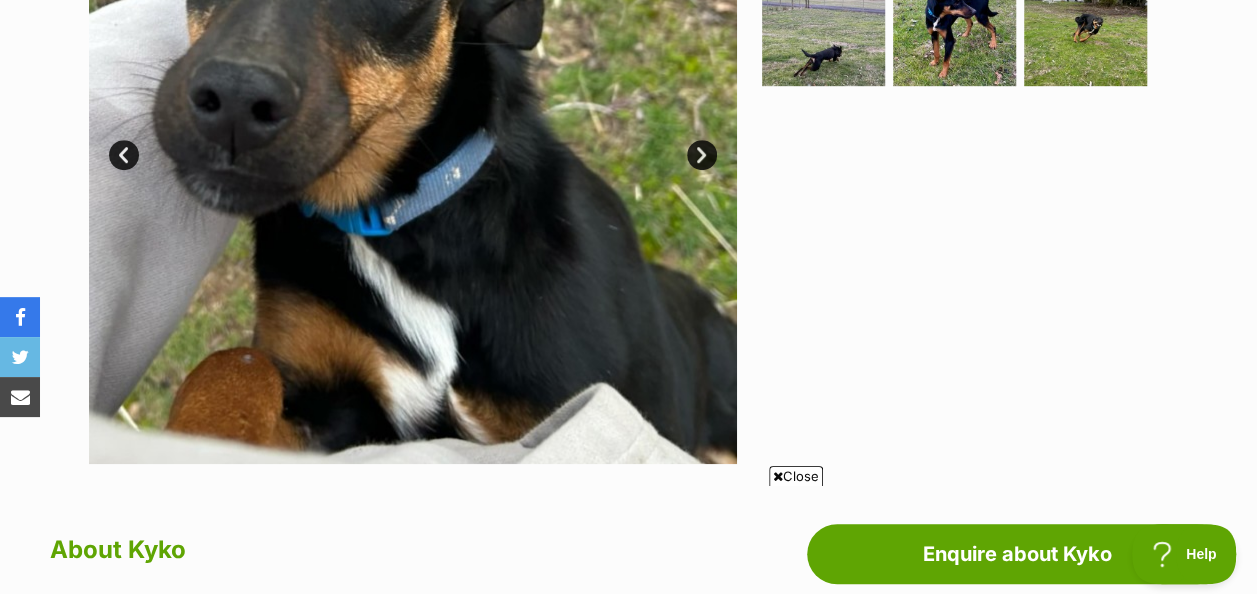 click on "Next" at bounding box center (702, 155) 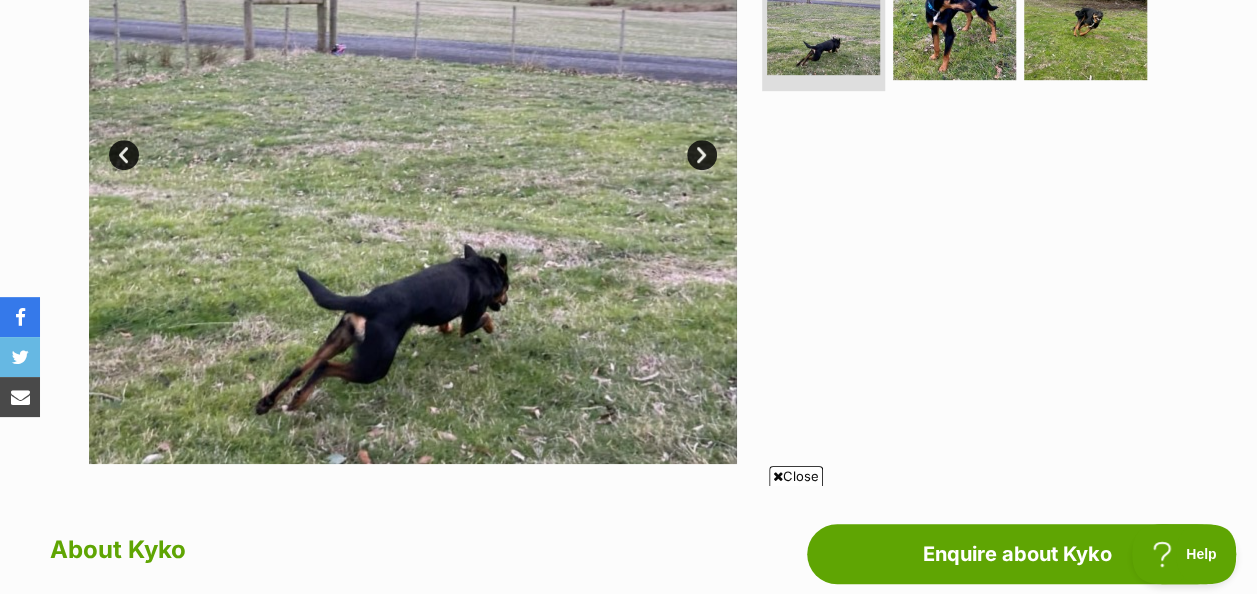 click on "Next" at bounding box center (702, 155) 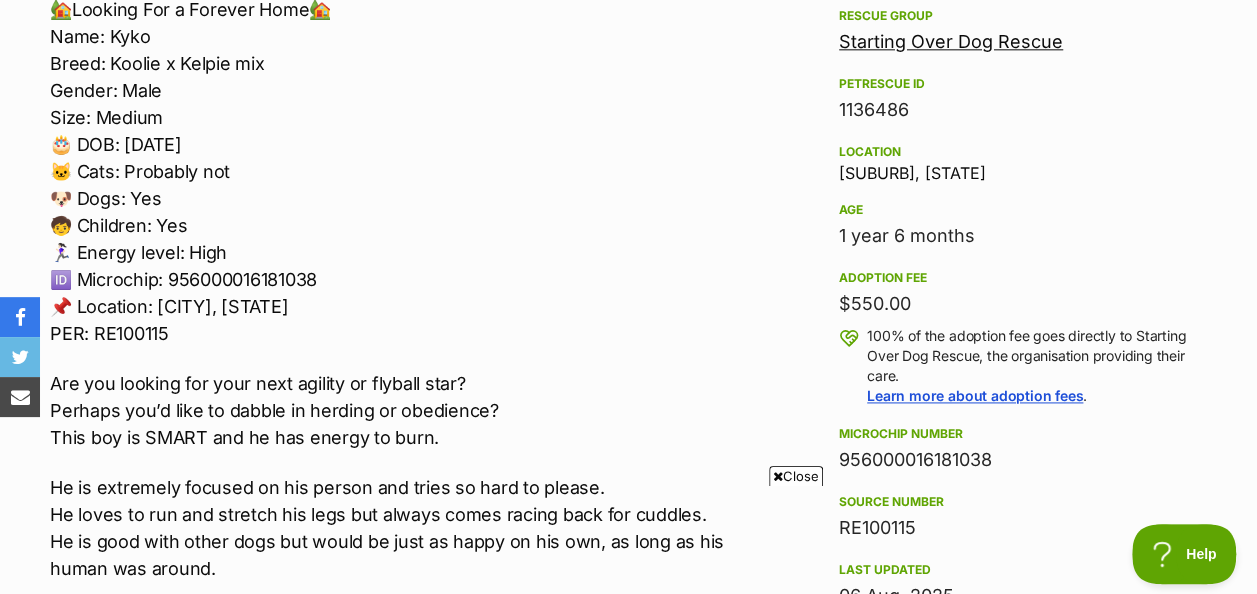 scroll, scrollTop: 1300, scrollLeft: 0, axis: vertical 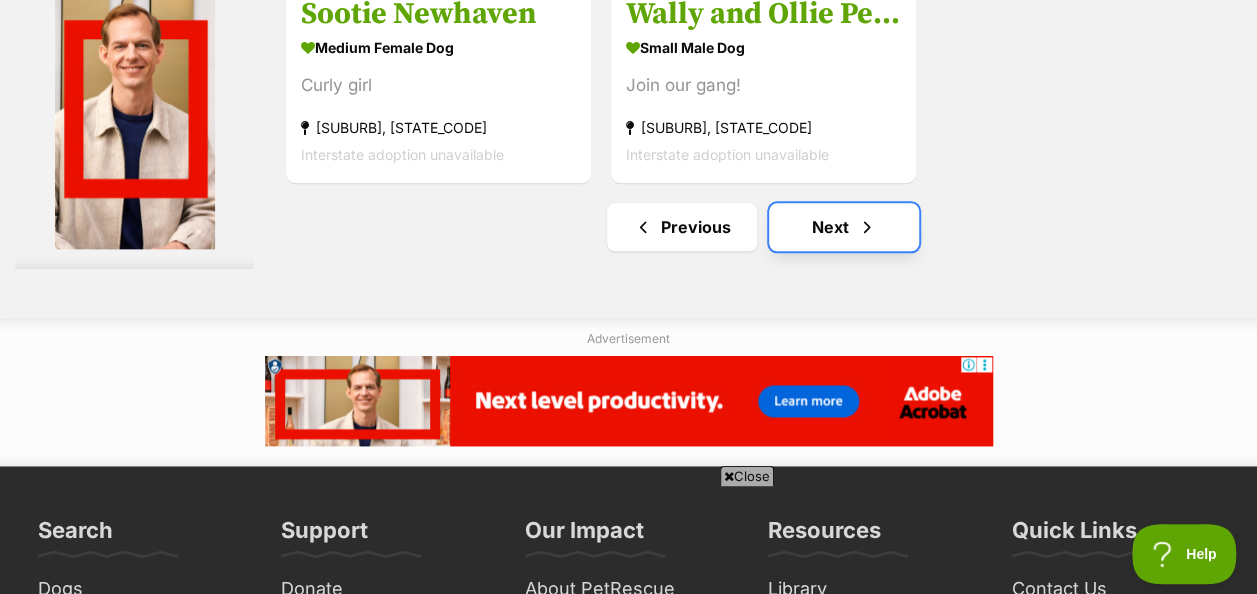 click on "Next" at bounding box center (844, 227) 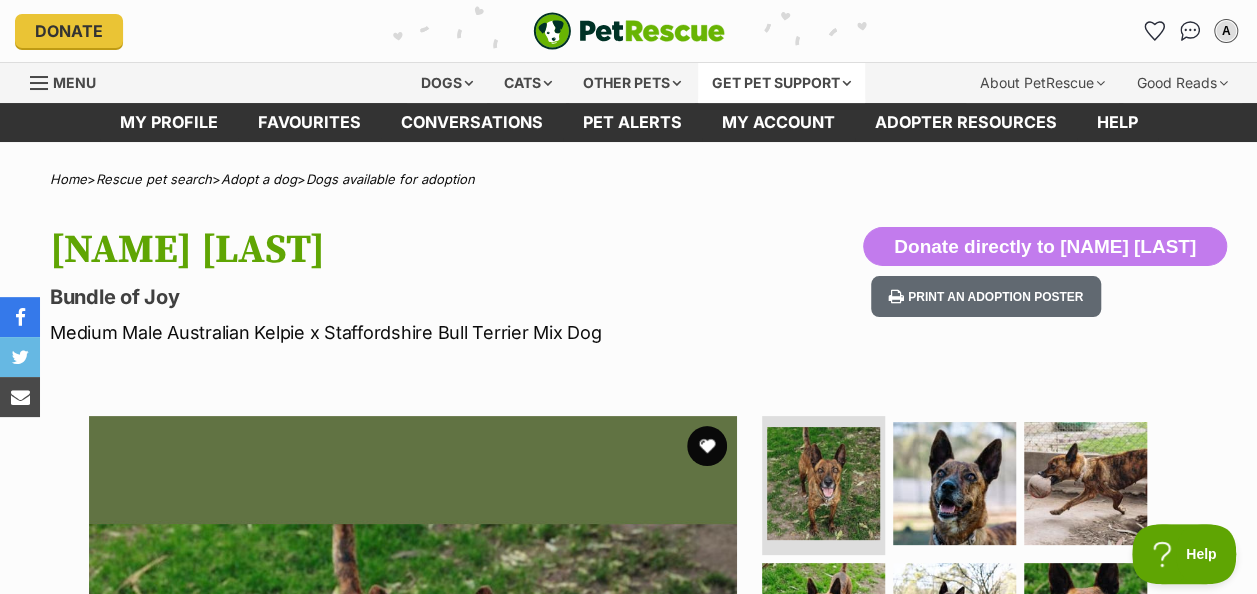scroll, scrollTop: 0, scrollLeft: 0, axis: both 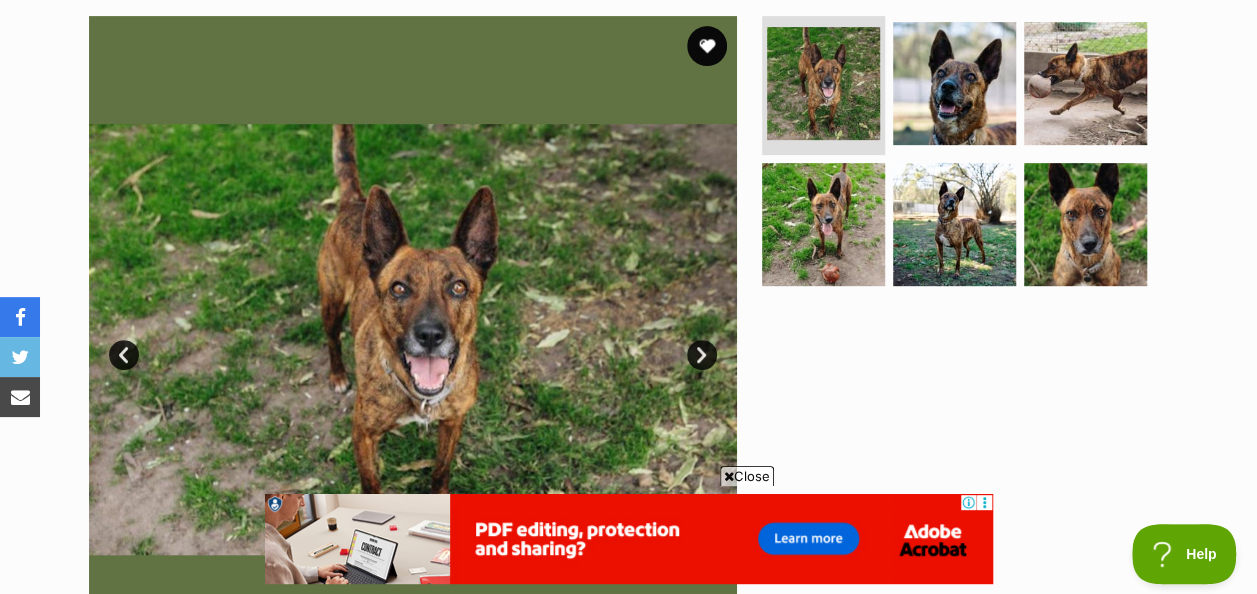 click on "Next" at bounding box center (702, 355) 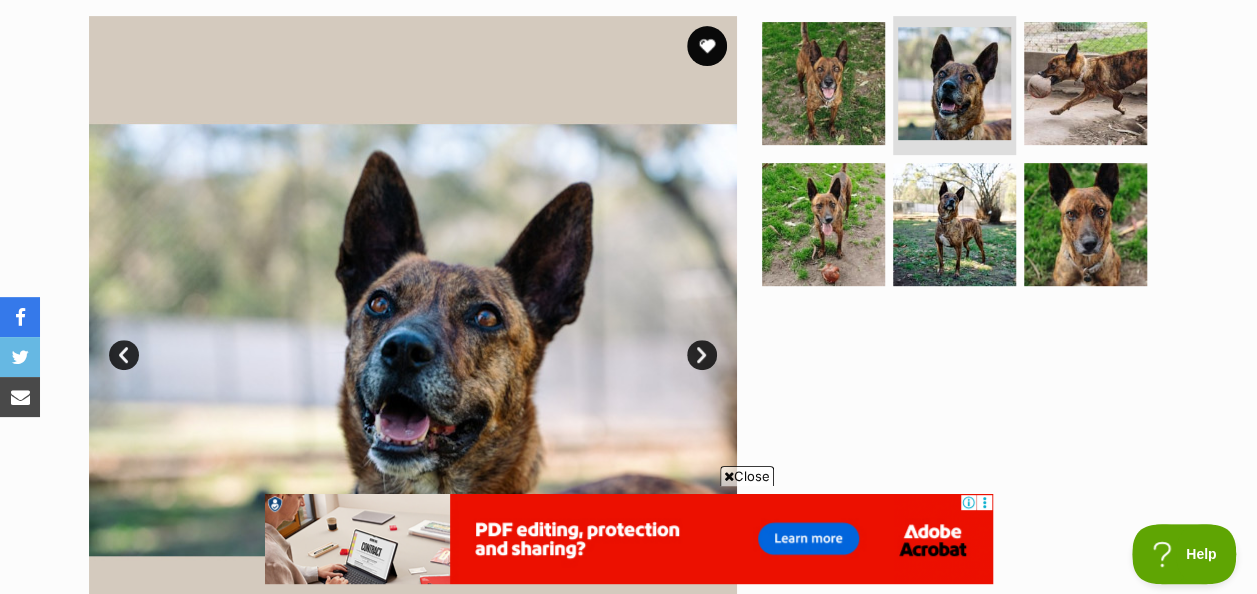 scroll, scrollTop: 500, scrollLeft: 0, axis: vertical 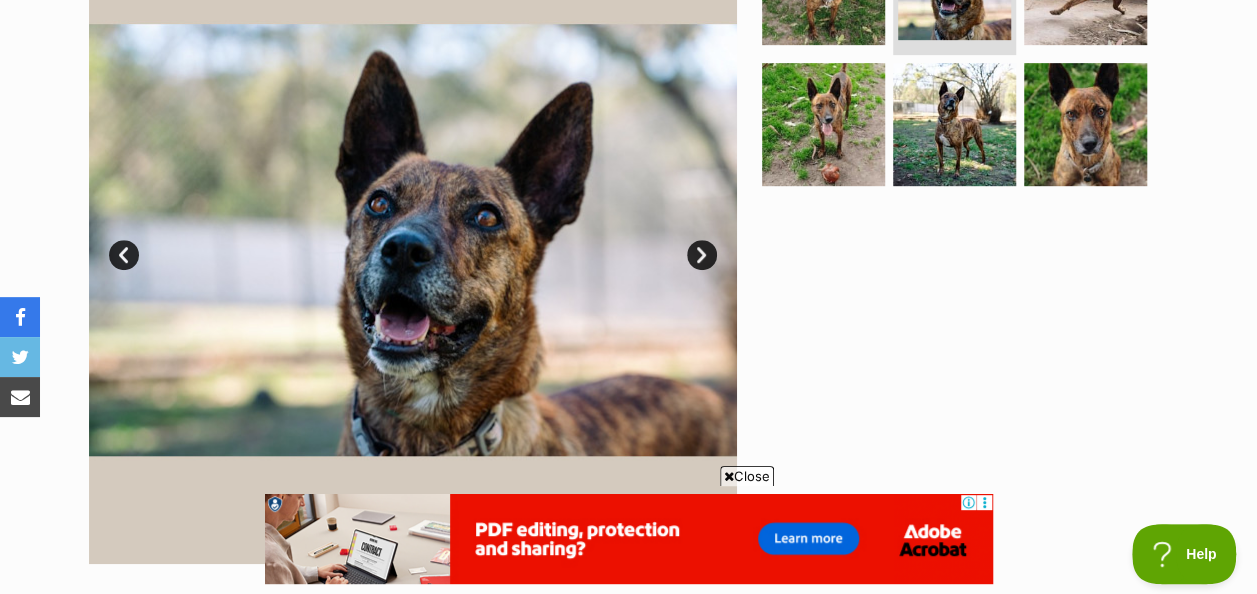 click on "Next" at bounding box center (702, 255) 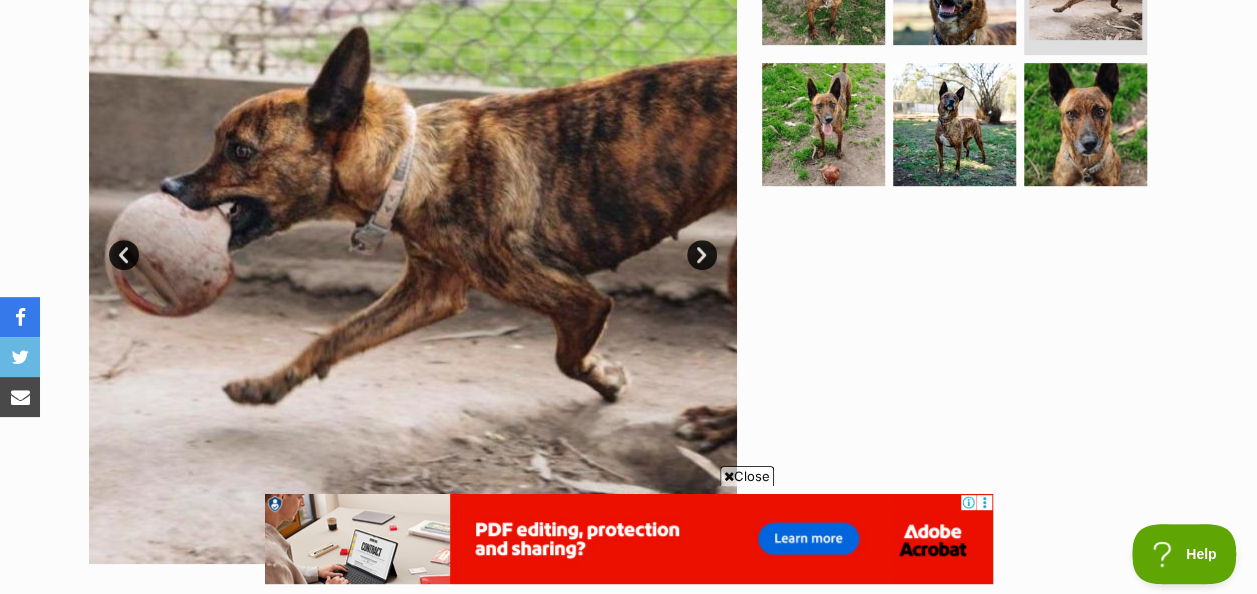 click on "Next" at bounding box center (702, 255) 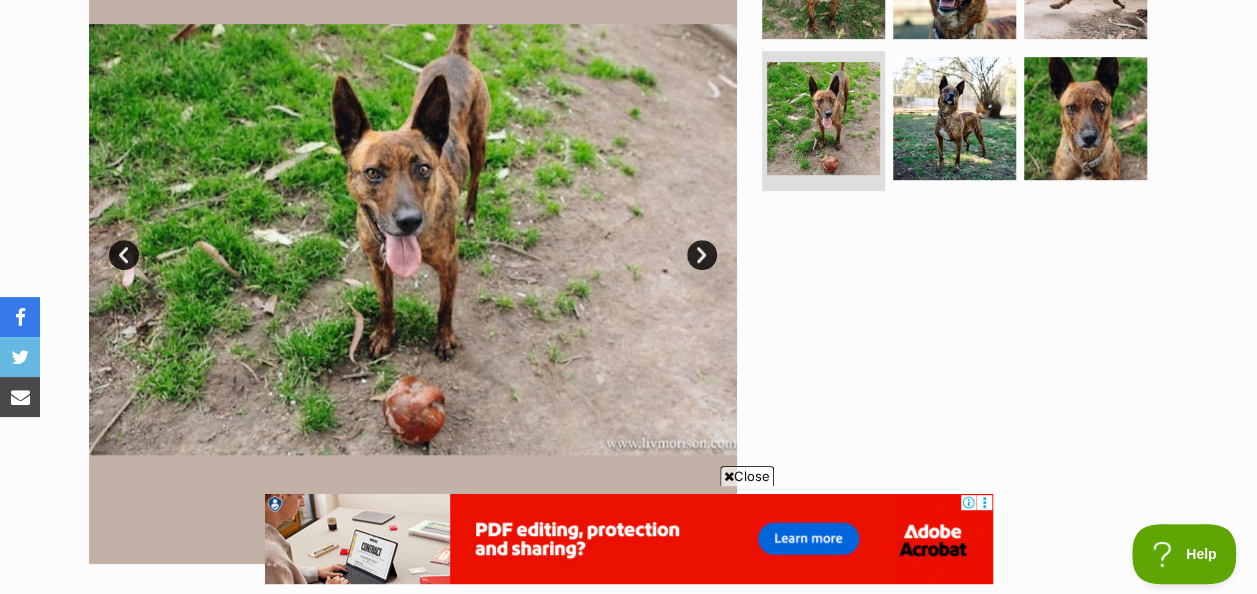 click on "Next" at bounding box center (702, 255) 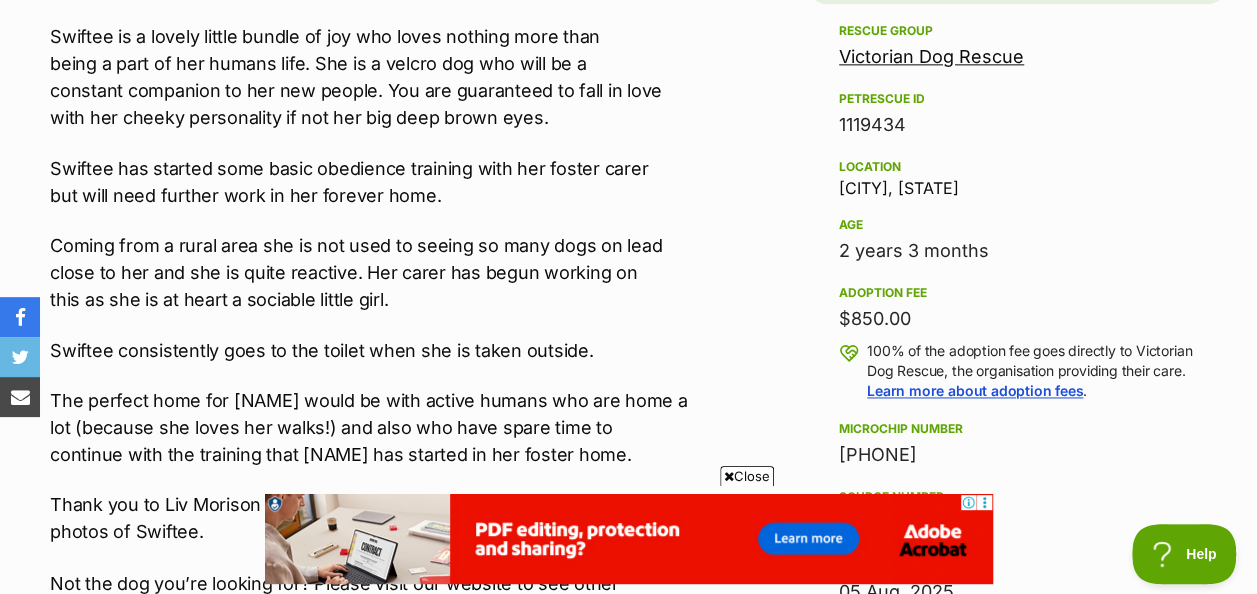 scroll, scrollTop: 1400, scrollLeft: 0, axis: vertical 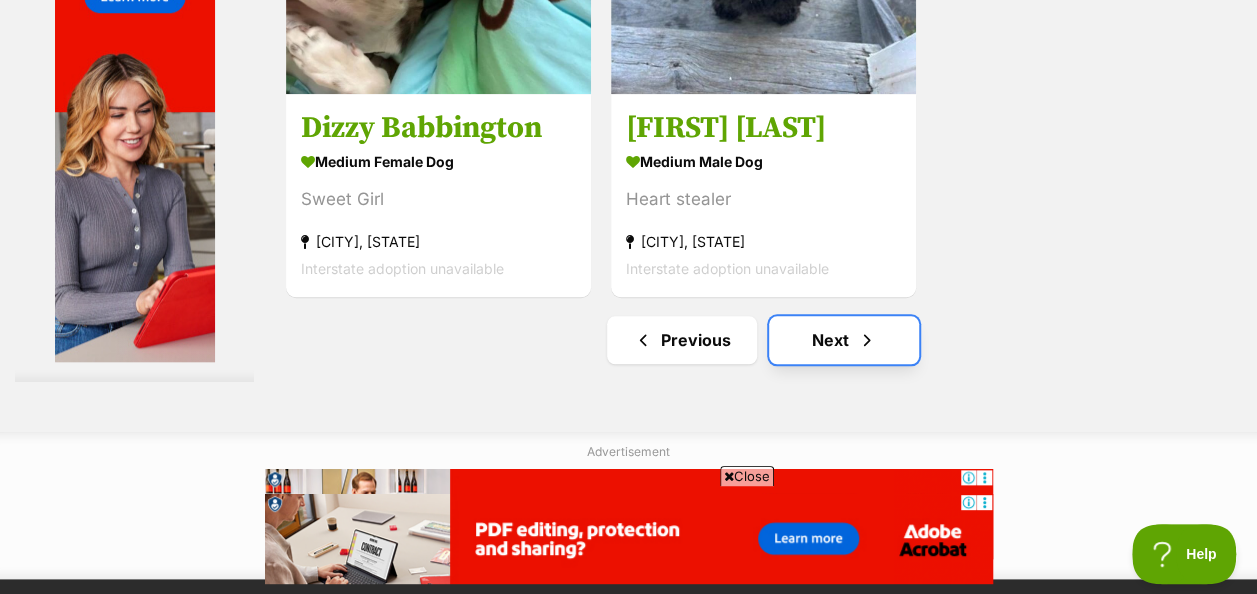 click on "Next" at bounding box center (844, 340) 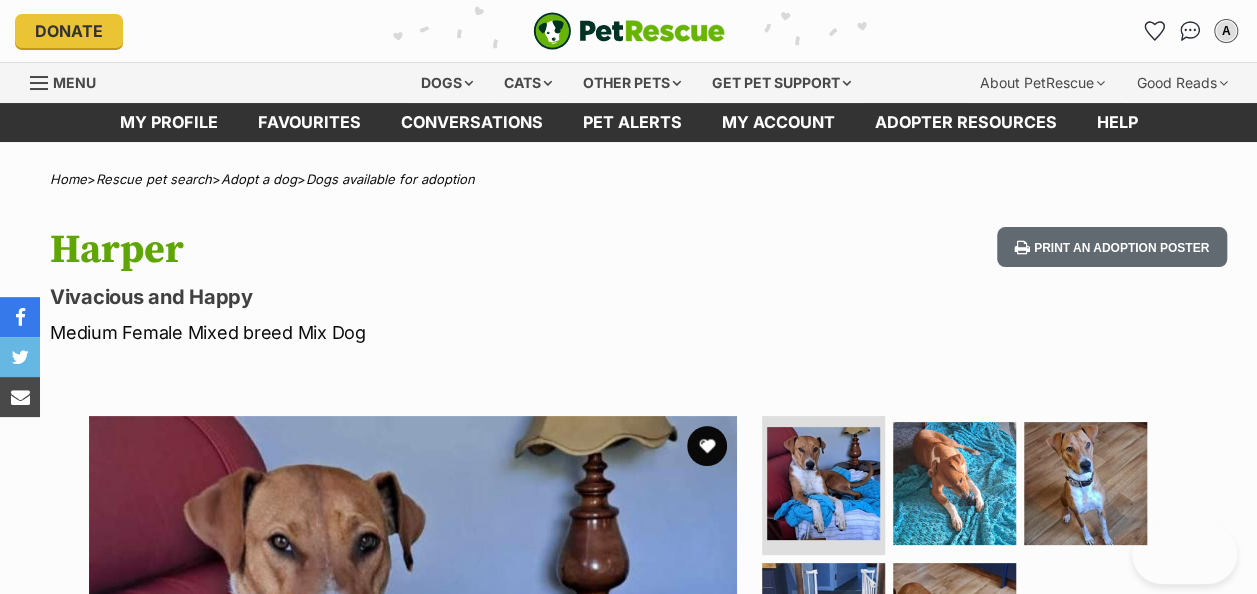 scroll, scrollTop: 0, scrollLeft: 0, axis: both 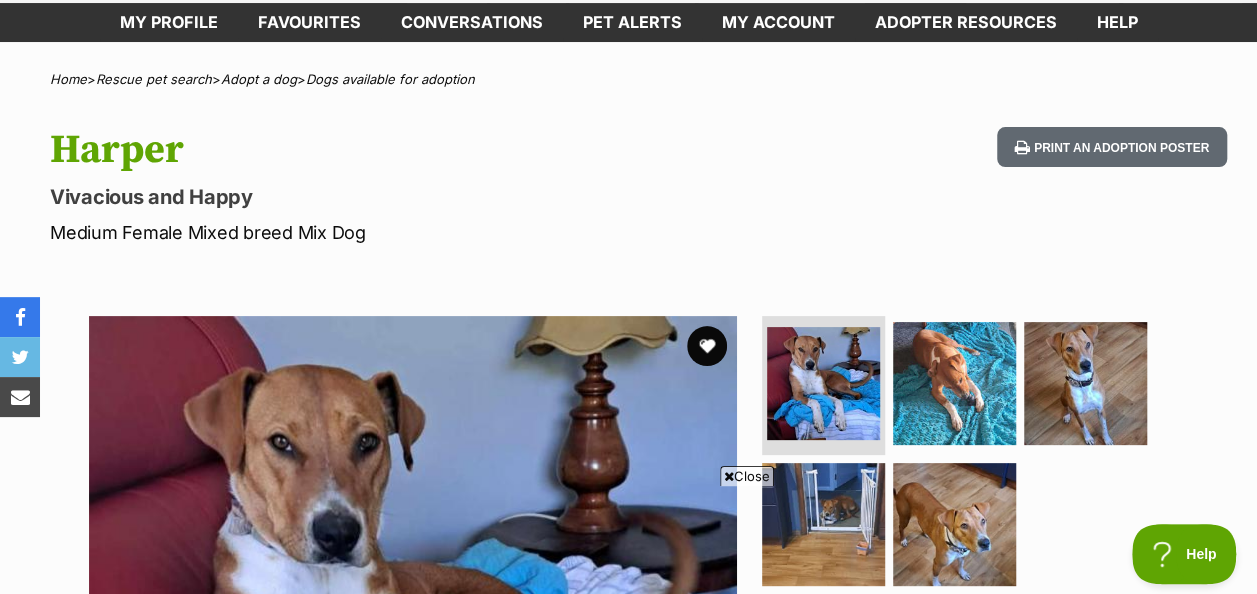 click at bounding box center (413, 640) 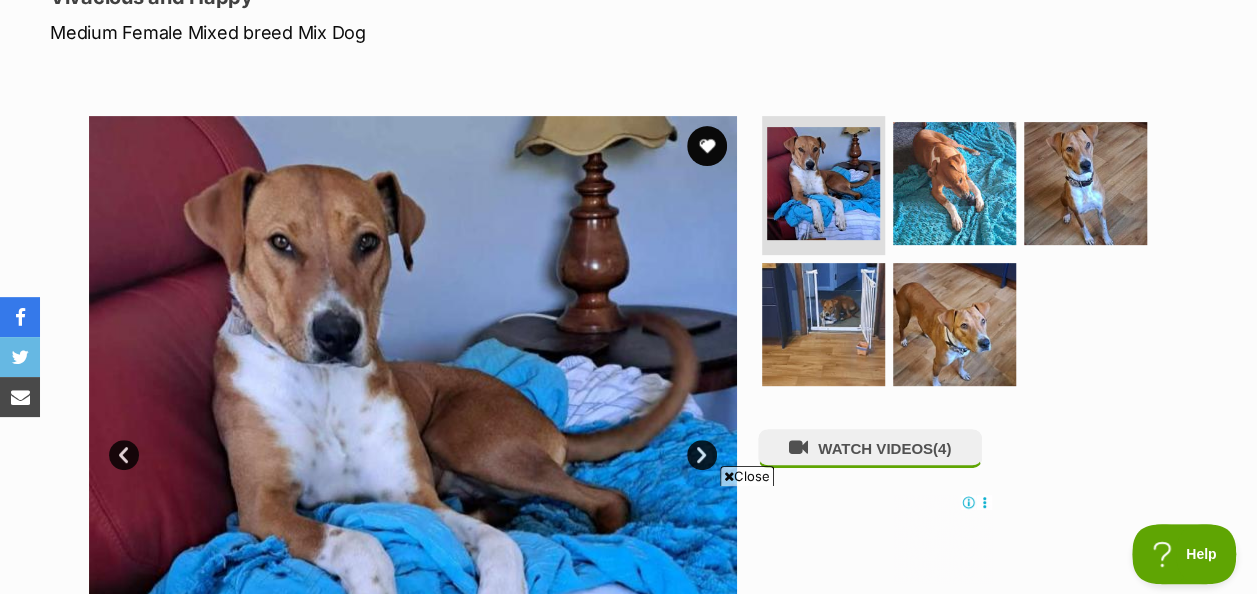 scroll, scrollTop: 400, scrollLeft: 0, axis: vertical 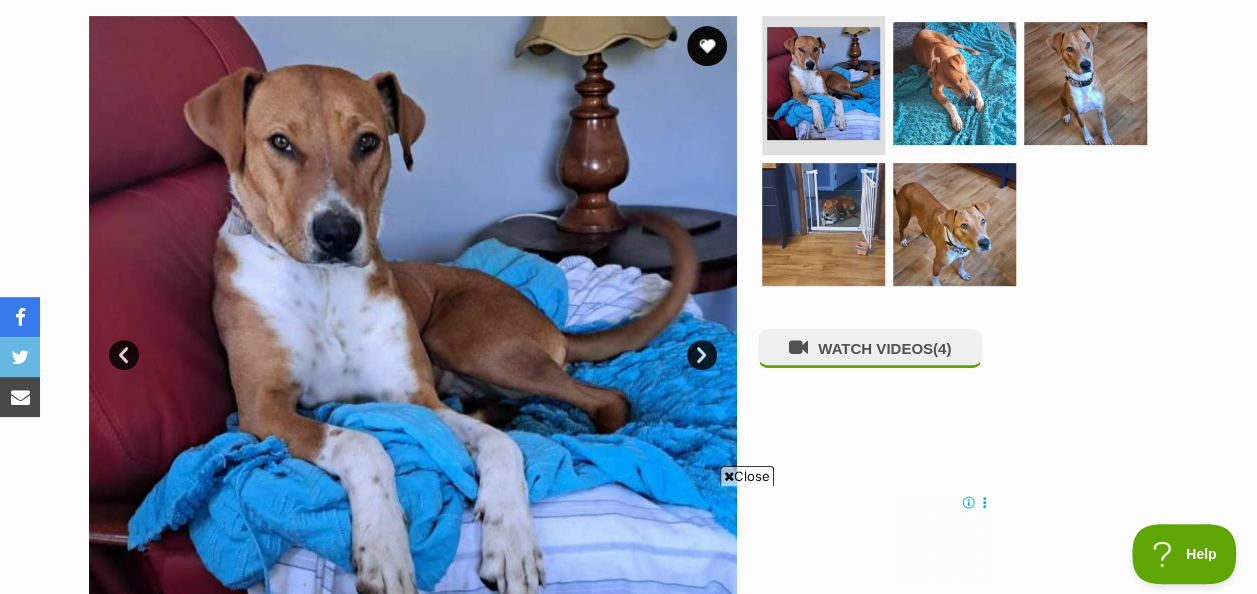 click on "Next" at bounding box center (702, 355) 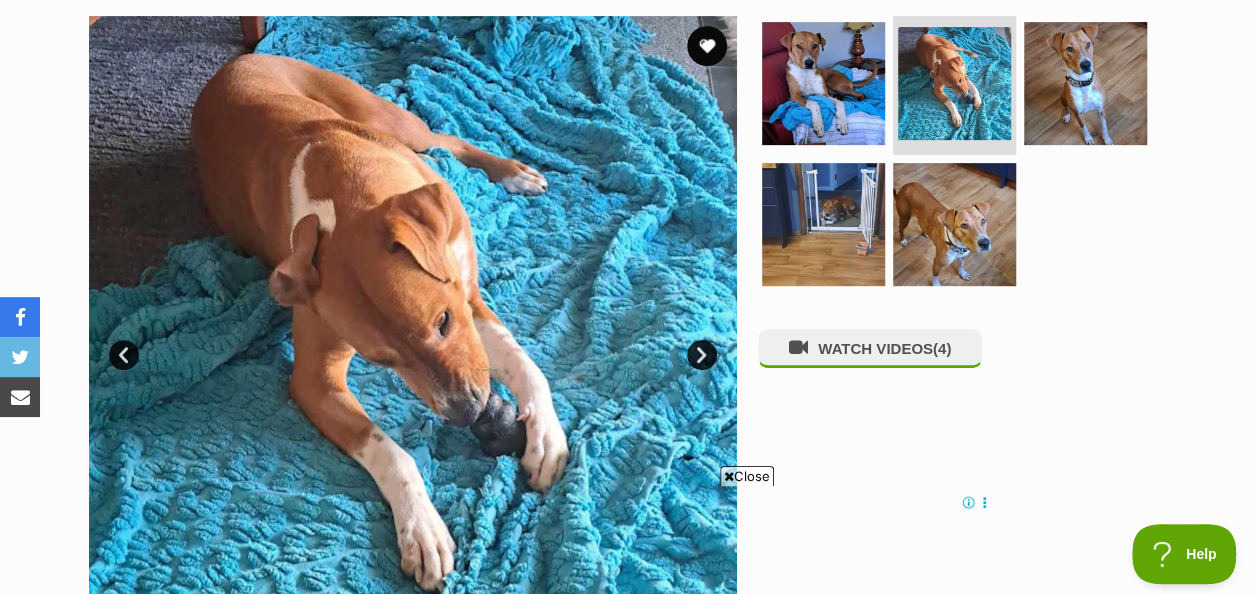 click on "Next" at bounding box center [702, 355] 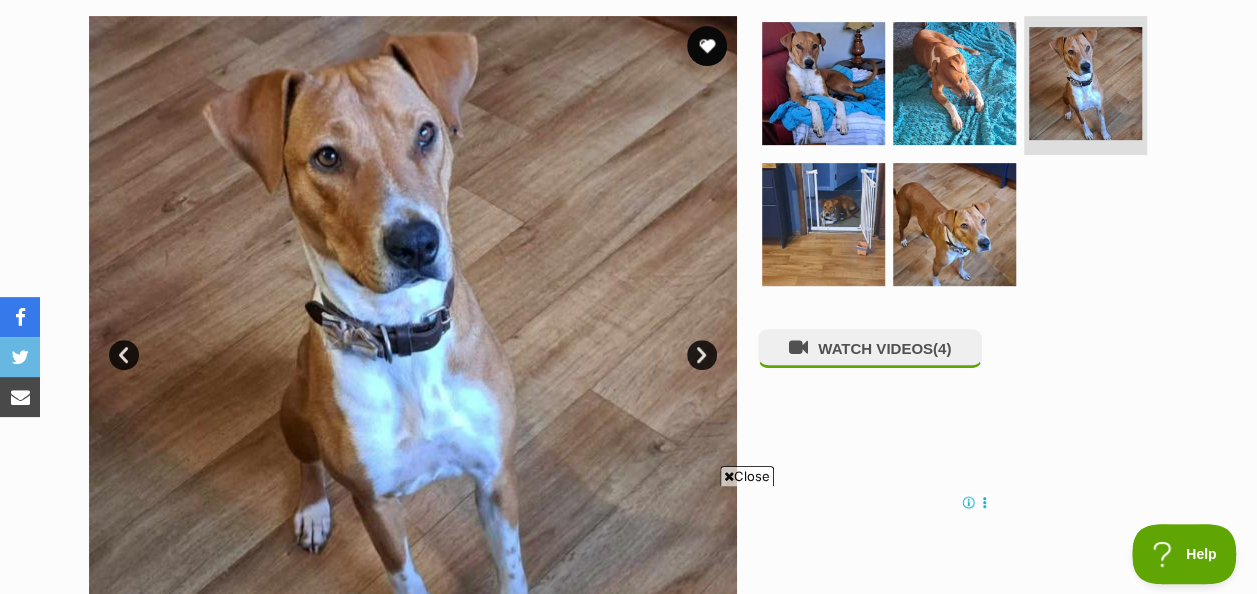 scroll, scrollTop: 500, scrollLeft: 0, axis: vertical 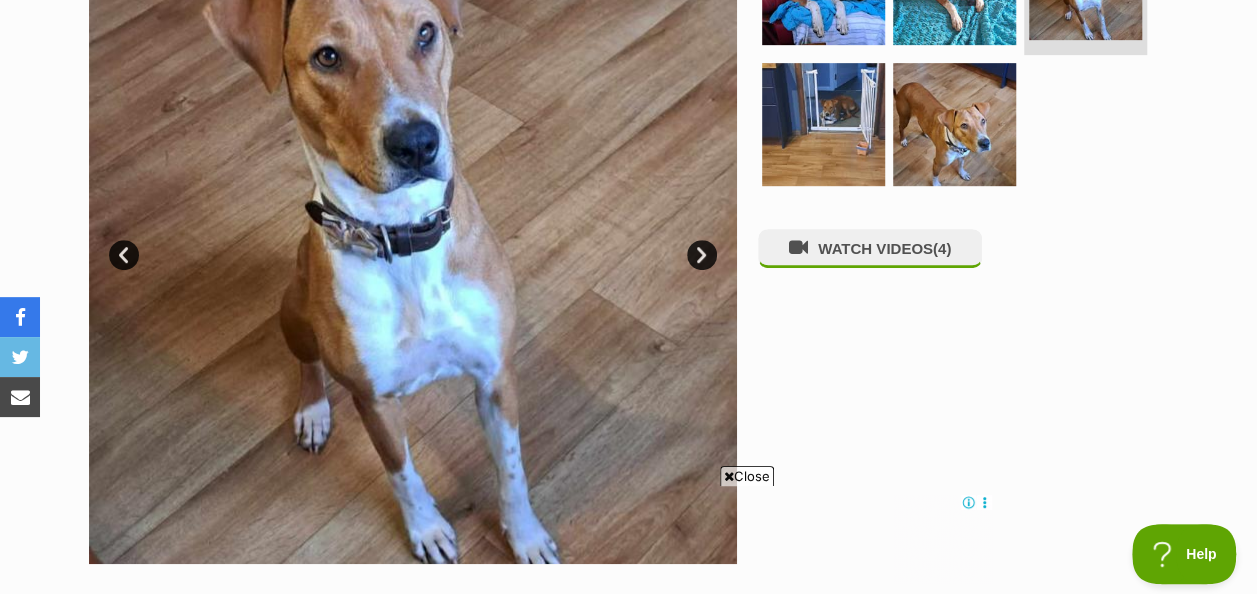 drag, startPoint x: 692, startPoint y: 238, endPoint x: 701, endPoint y: 246, distance: 12.0415945 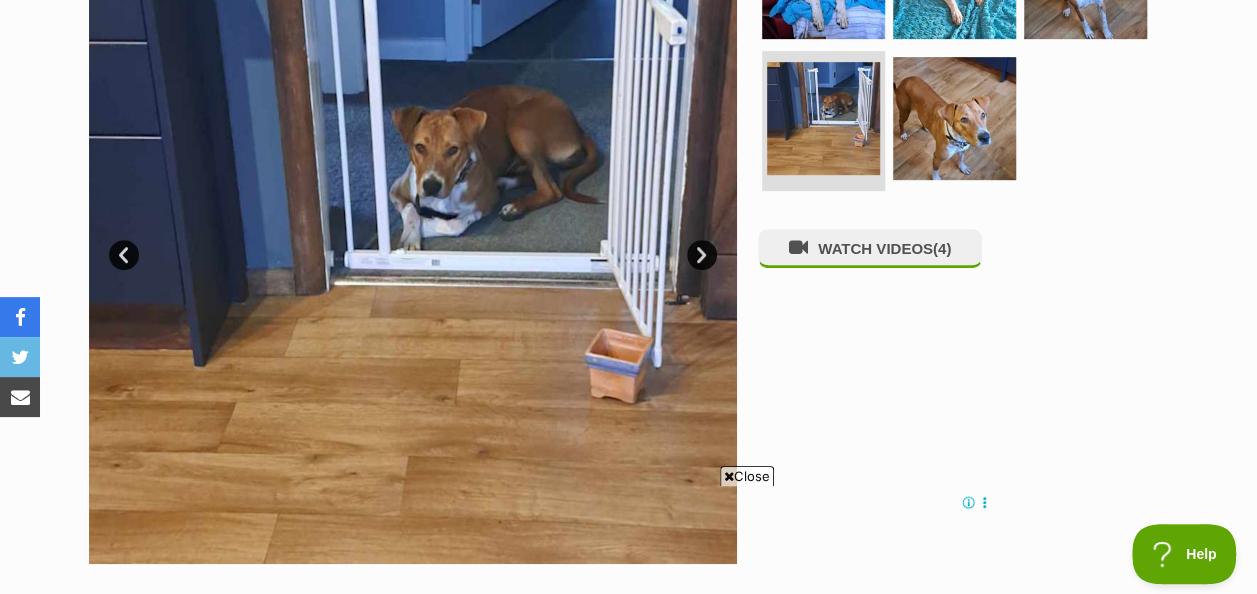 click on "Next" at bounding box center (702, 255) 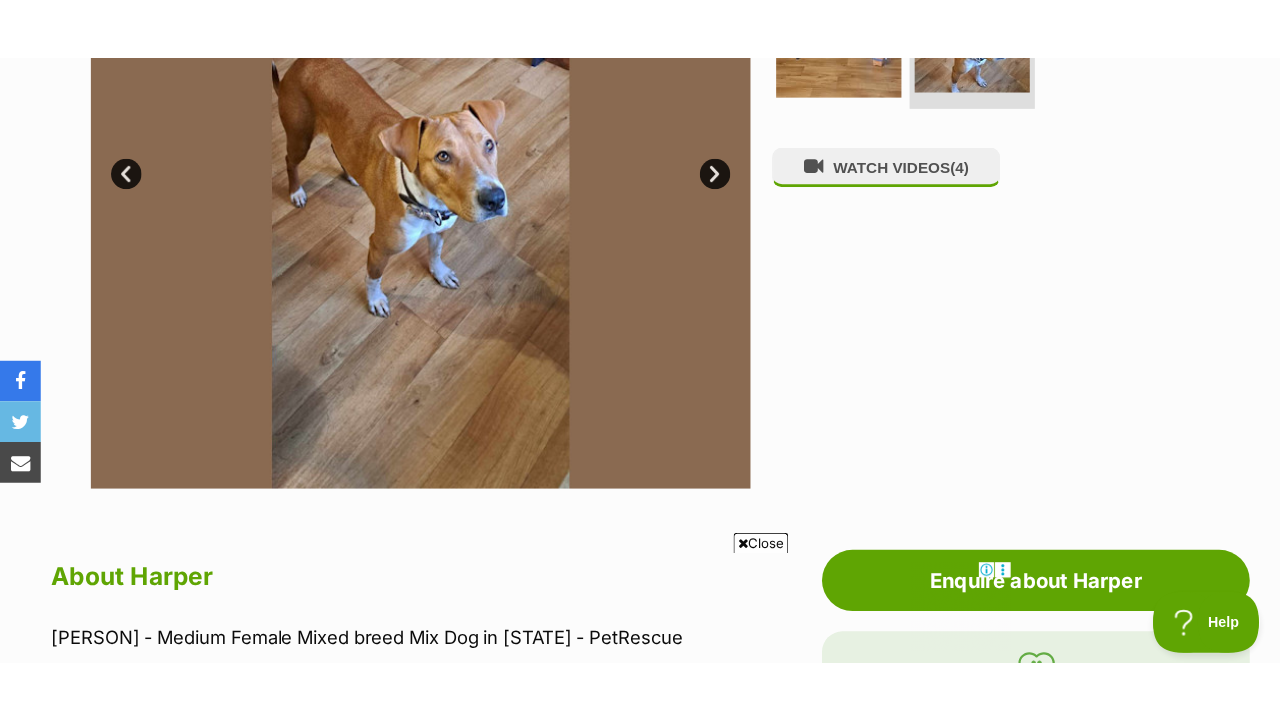 scroll, scrollTop: 500, scrollLeft: 0, axis: vertical 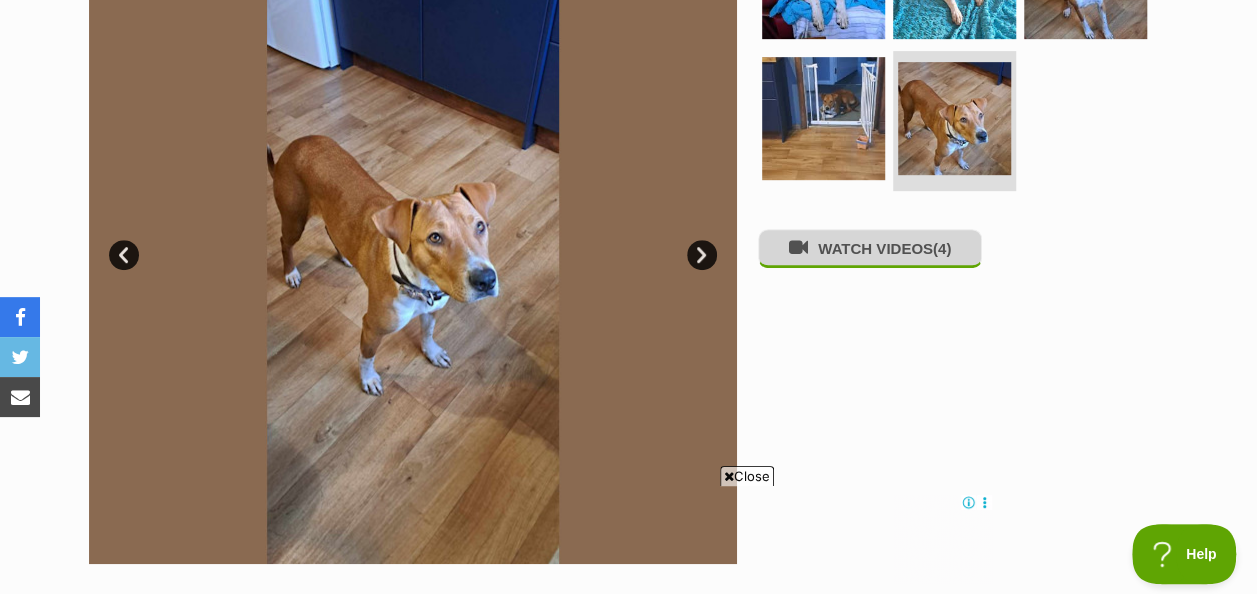 click on "WATCH VIDEOS
(4)" at bounding box center [870, 248] 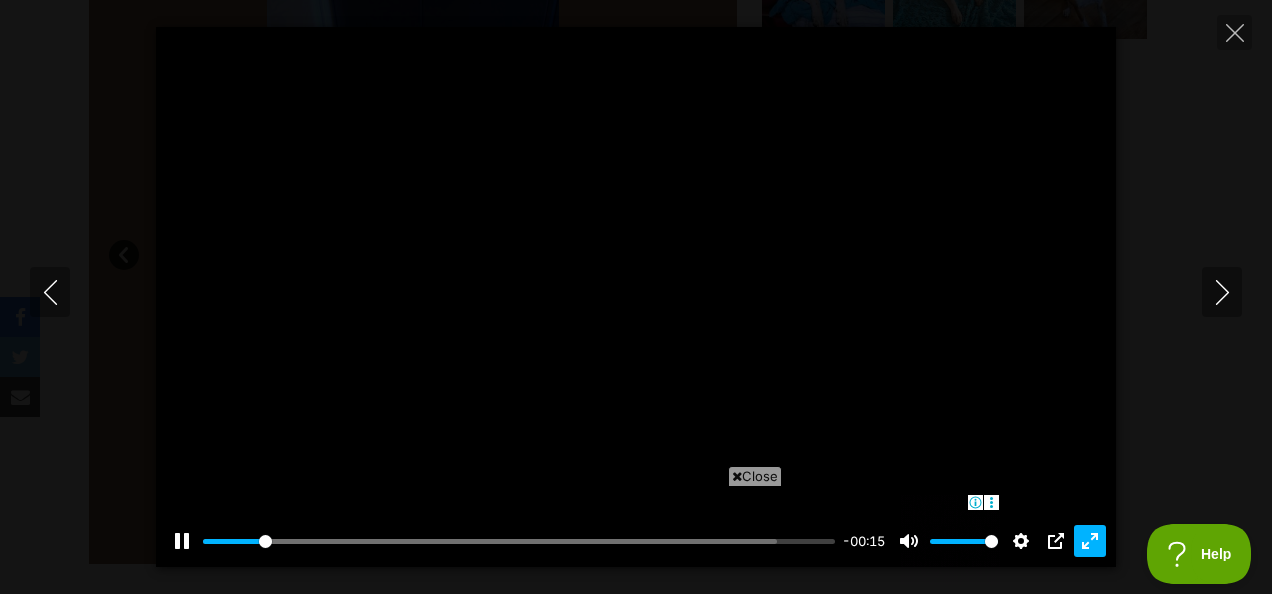 click on "Exit fullscreen Enter fullscreen" at bounding box center (1090, 541) 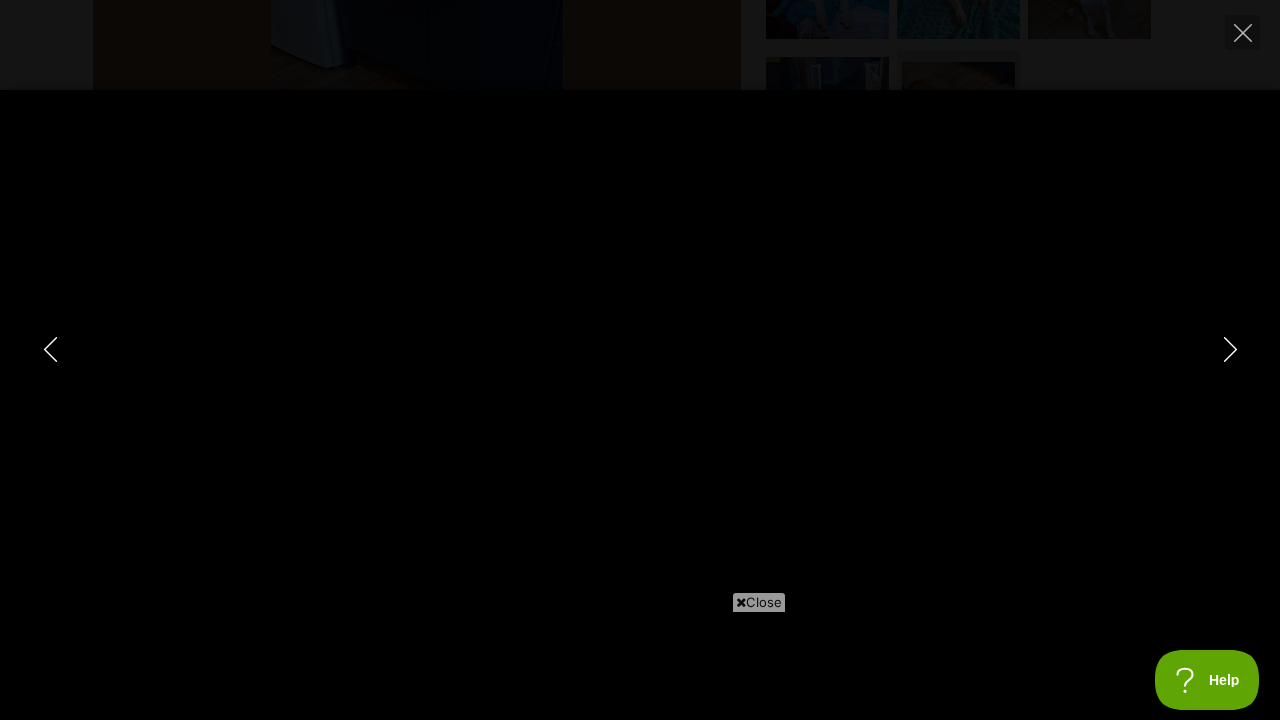 scroll, scrollTop: 0, scrollLeft: 0, axis: both 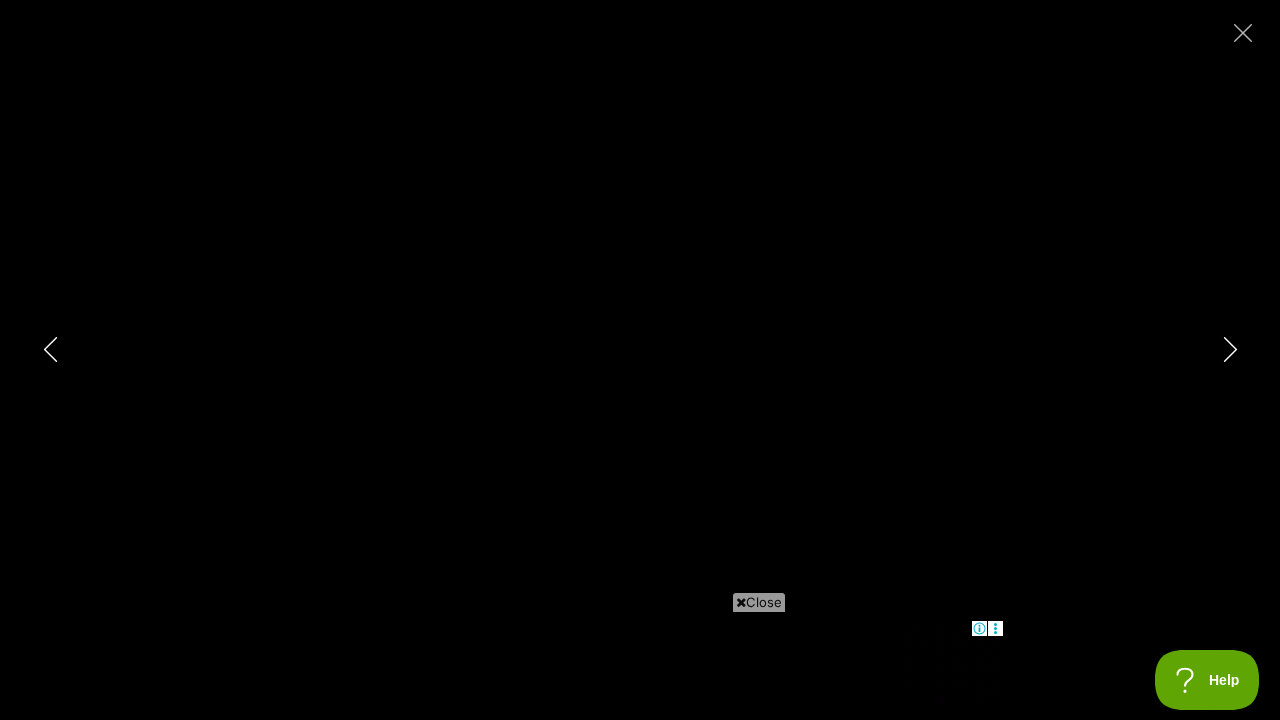 type on "100" 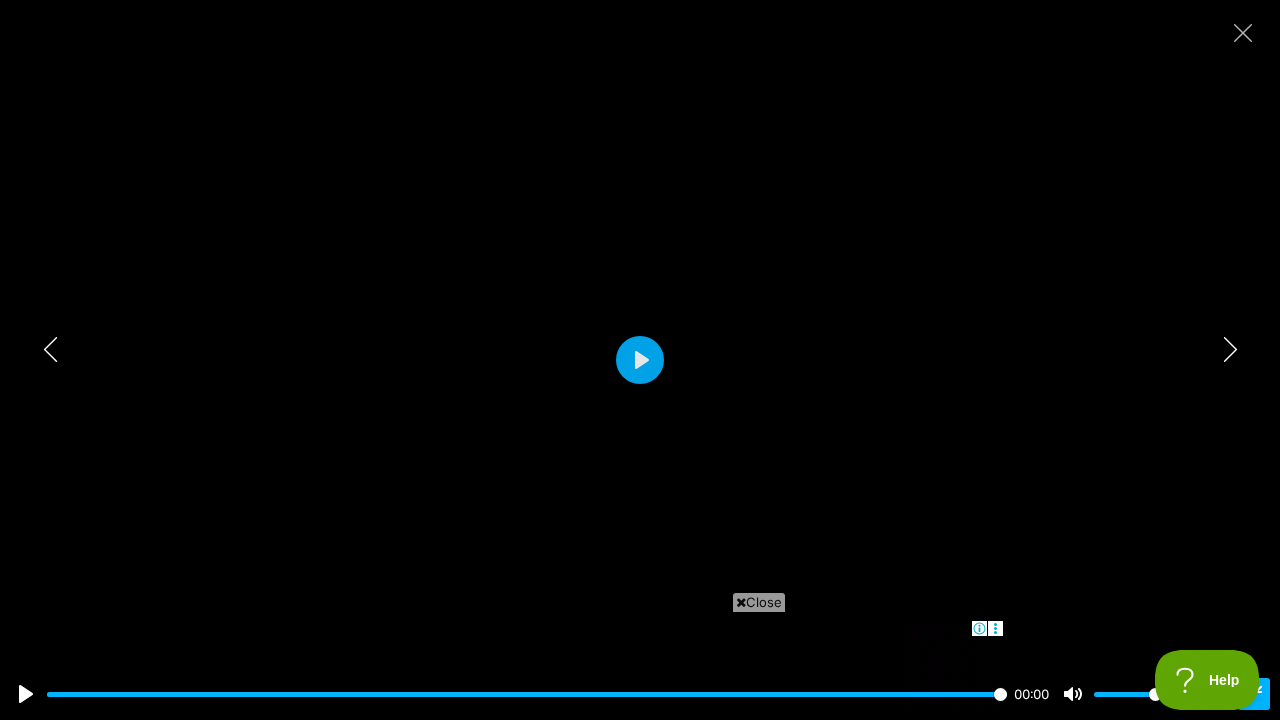 click on "Exit fullscreen Enter fullscreen" at bounding box center (1254, 694) 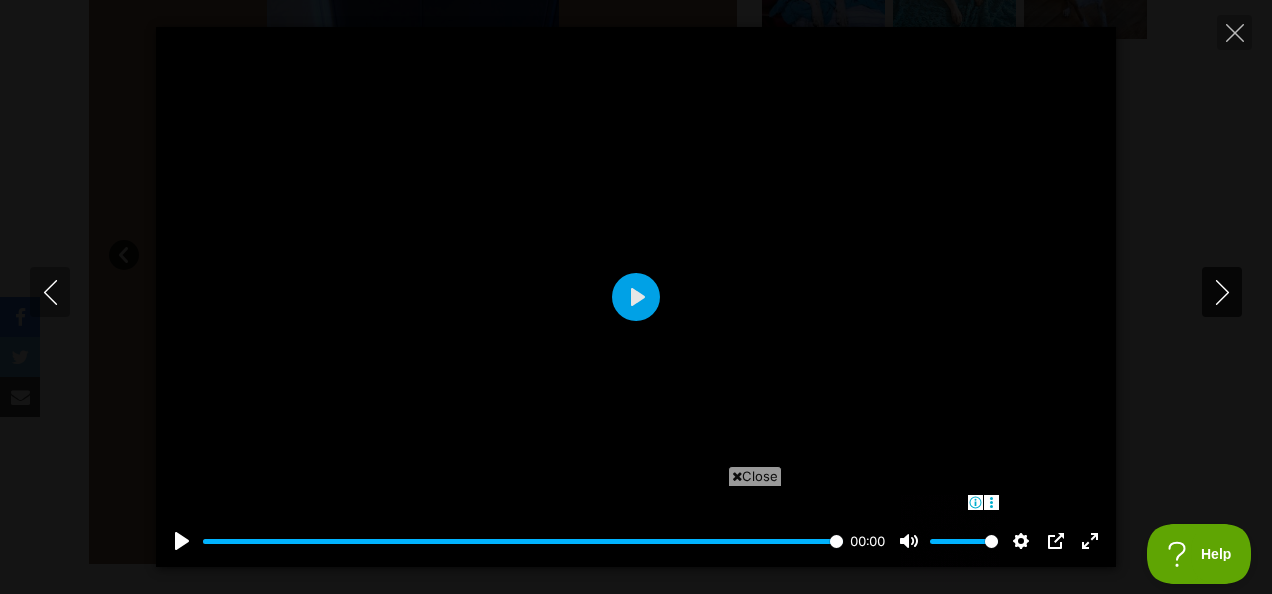 click 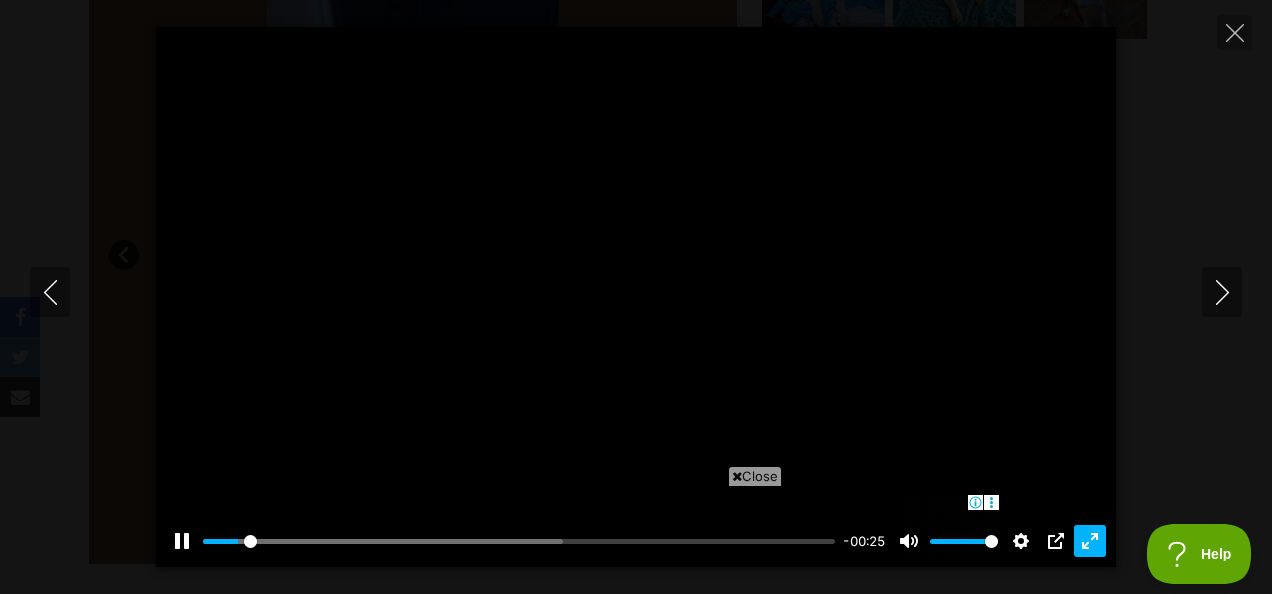 click on "Exit fullscreen Enter fullscreen" at bounding box center [1090, 541] 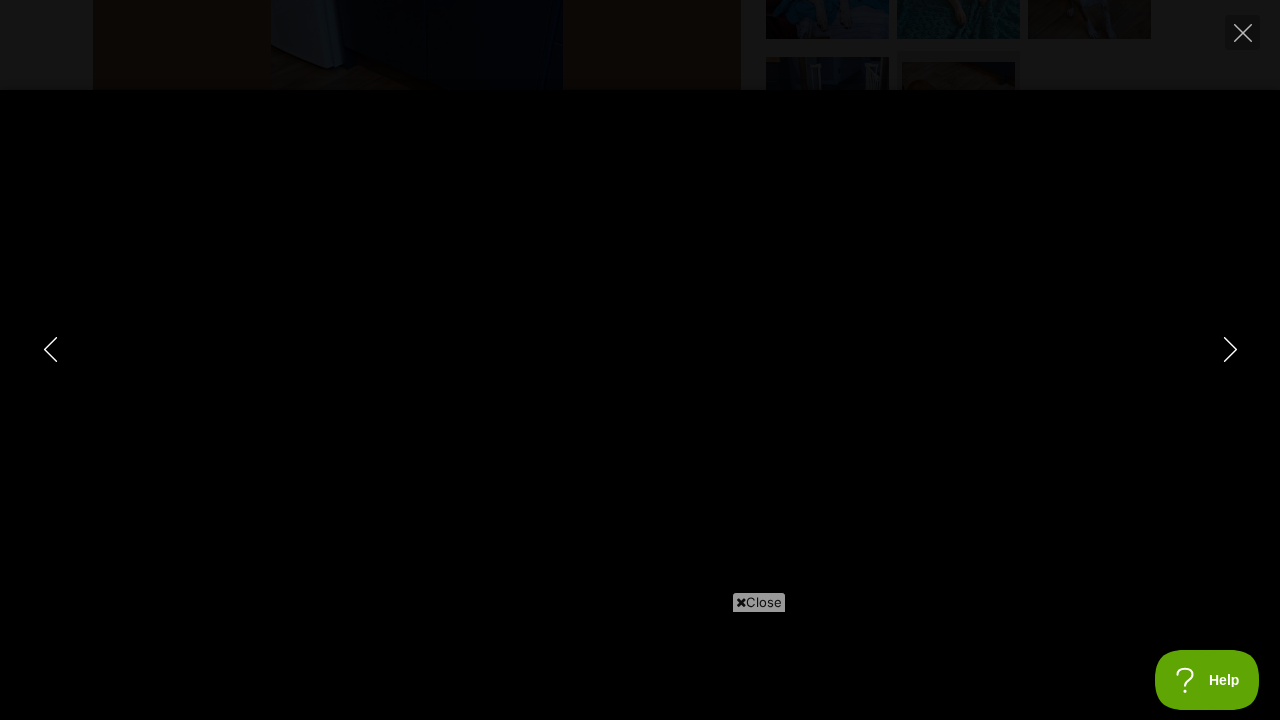 scroll, scrollTop: 0, scrollLeft: 0, axis: both 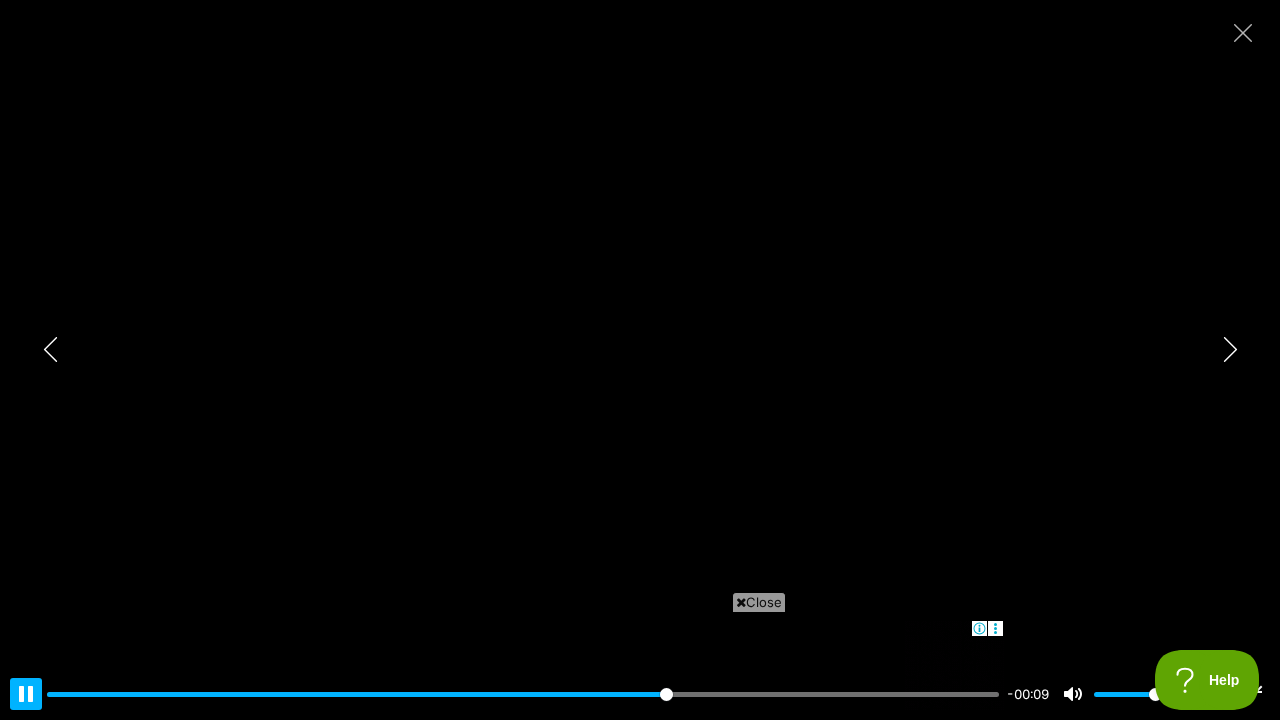 click on "Pause Play" at bounding box center [26, 694] 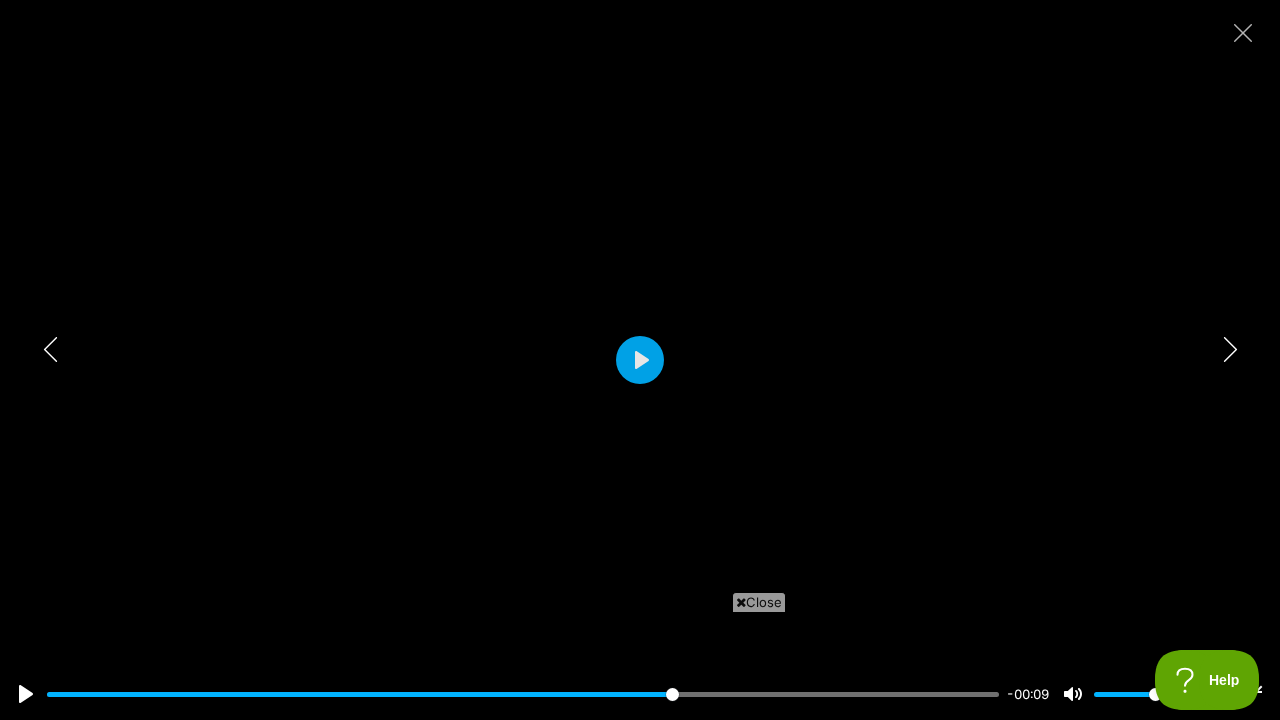 scroll, scrollTop: 0, scrollLeft: 0, axis: both 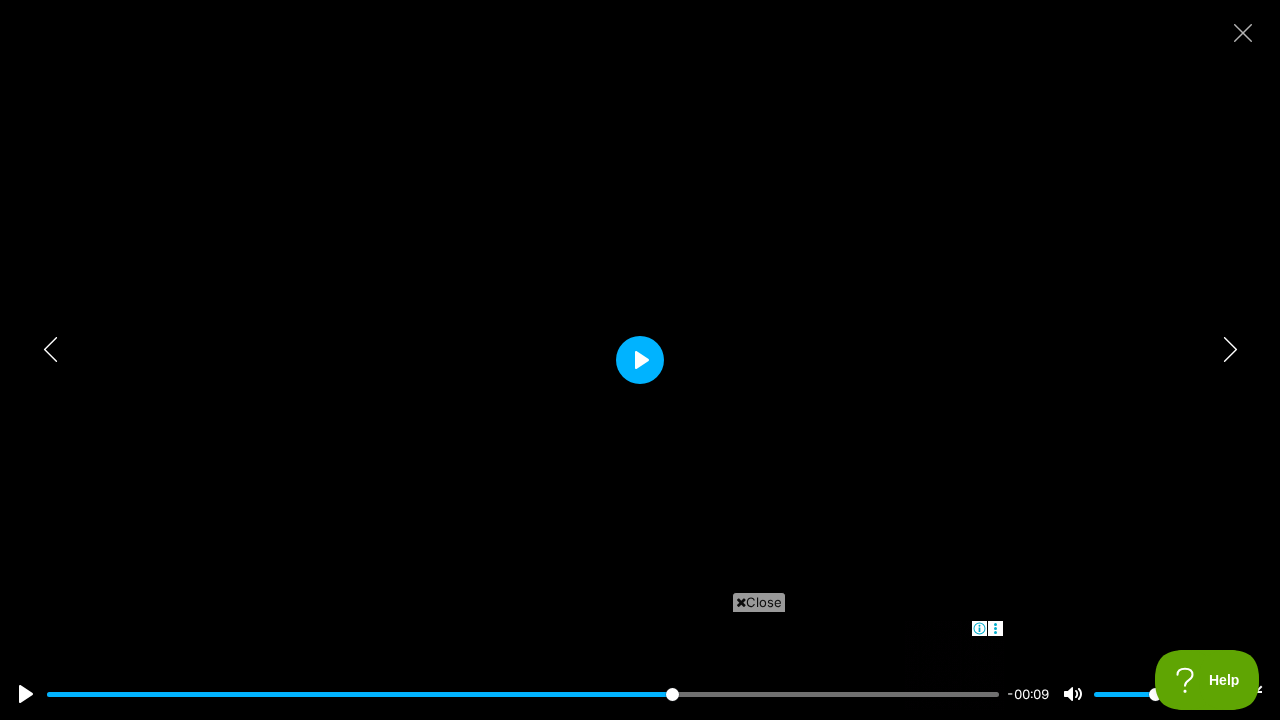 click on "Play" at bounding box center (640, 360) 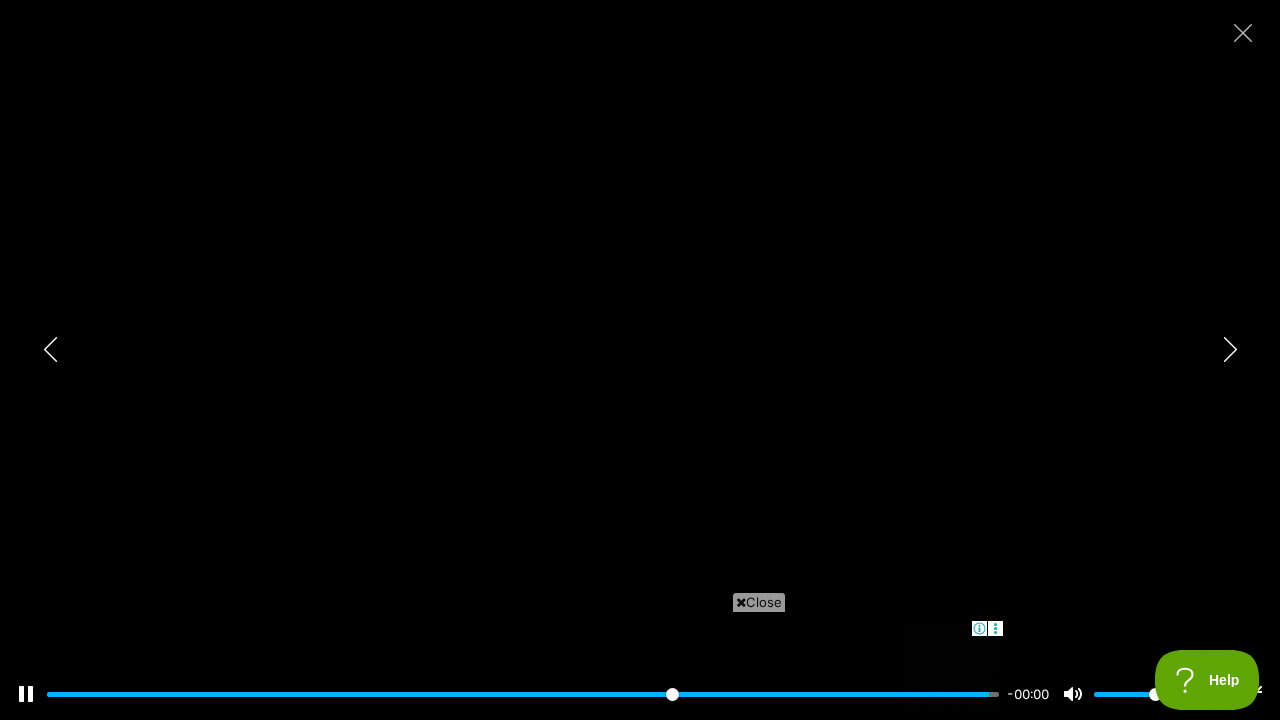 type on "100" 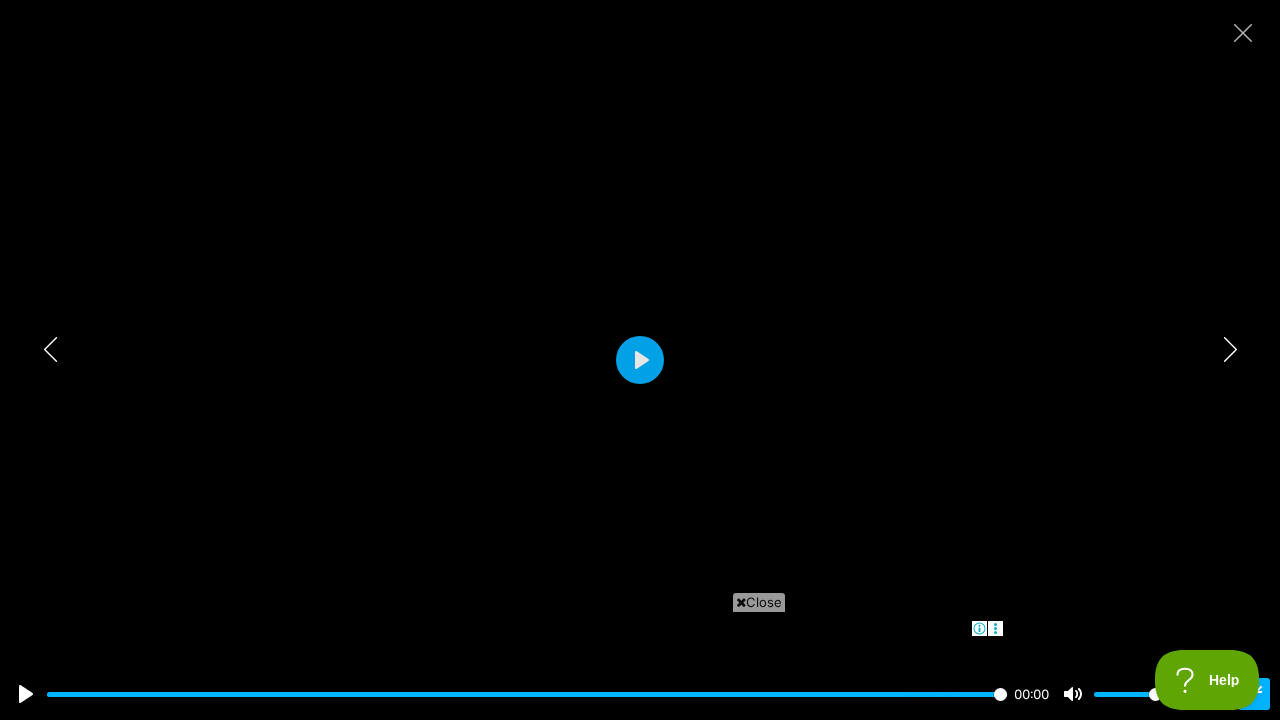 click on "Exit fullscreen Enter fullscreen" at bounding box center (1254, 694) 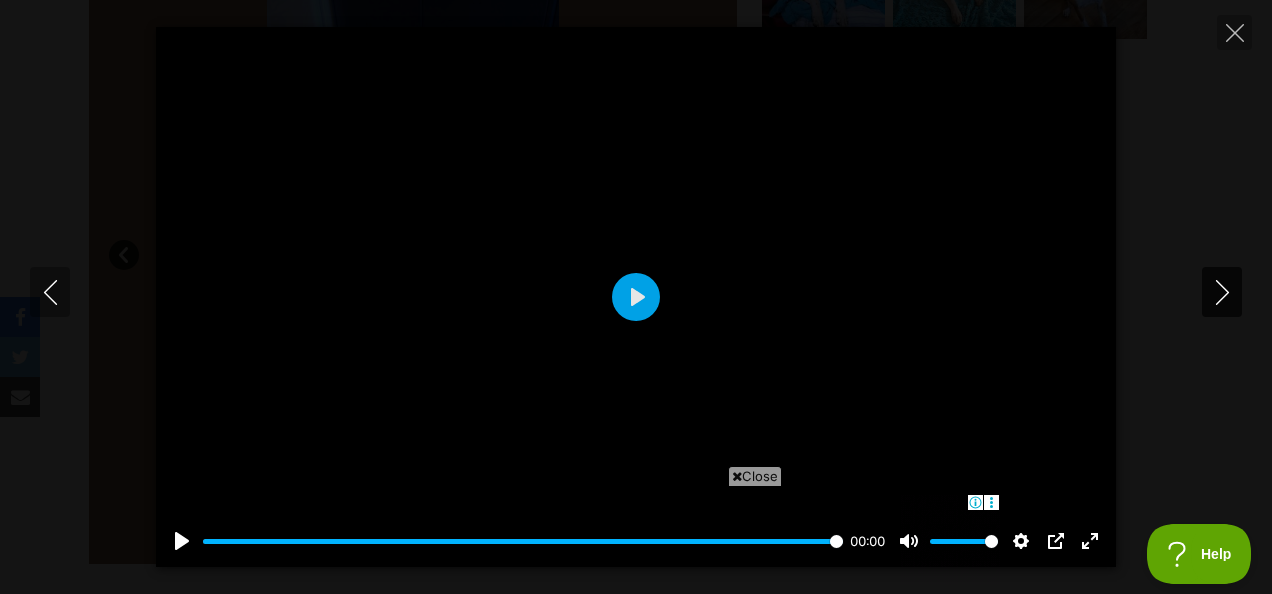 click 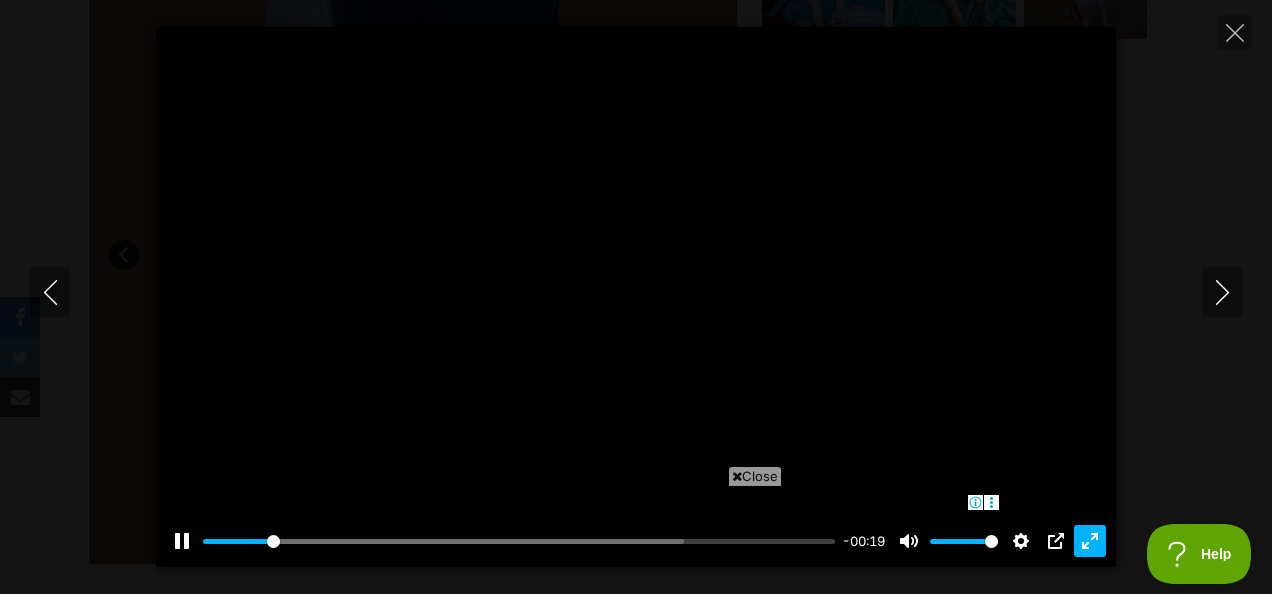 click on "Exit fullscreen Enter fullscreen" at bounding box center (1090, 541) 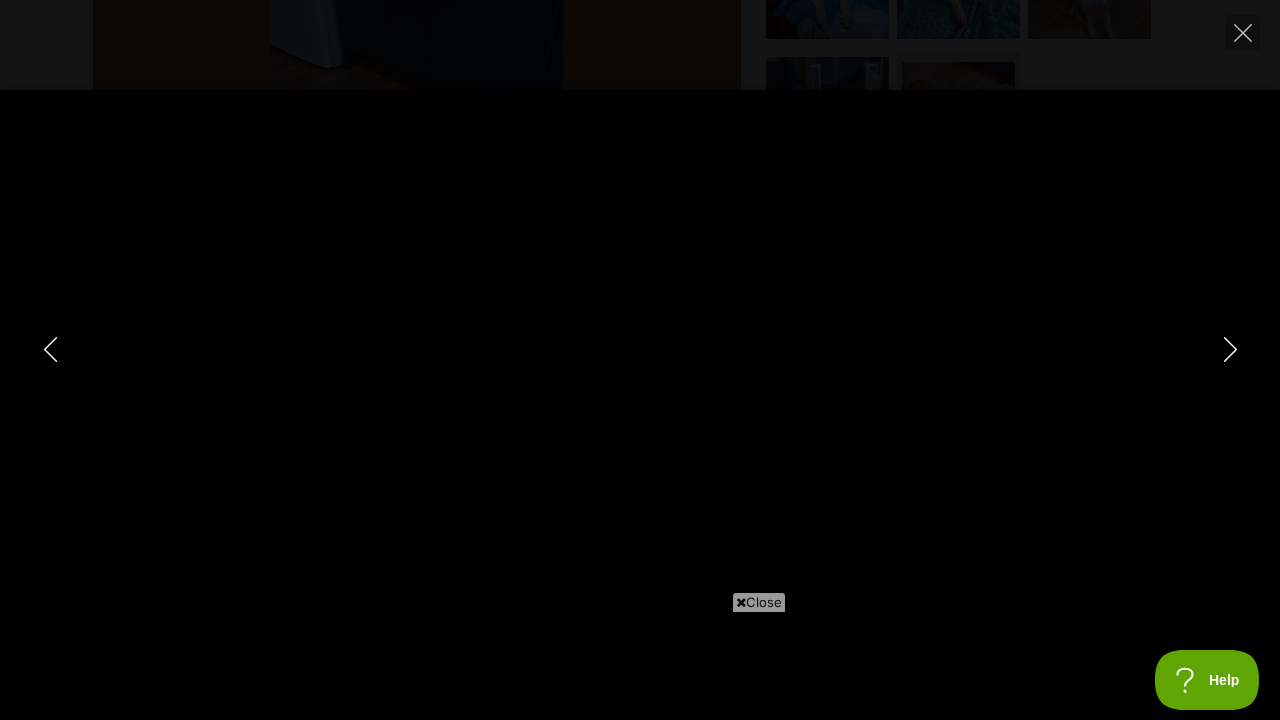 scroll, scrollTop: 0, scrollLeft: 0, axis: both 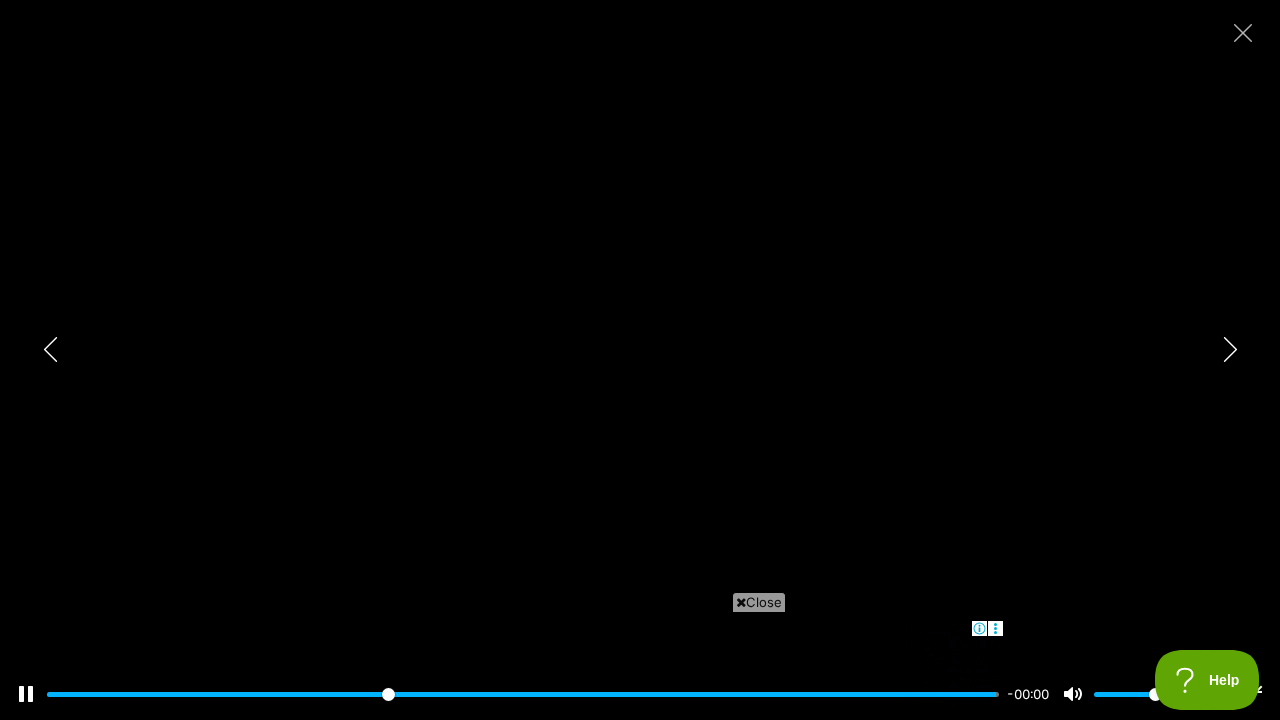type on "100" 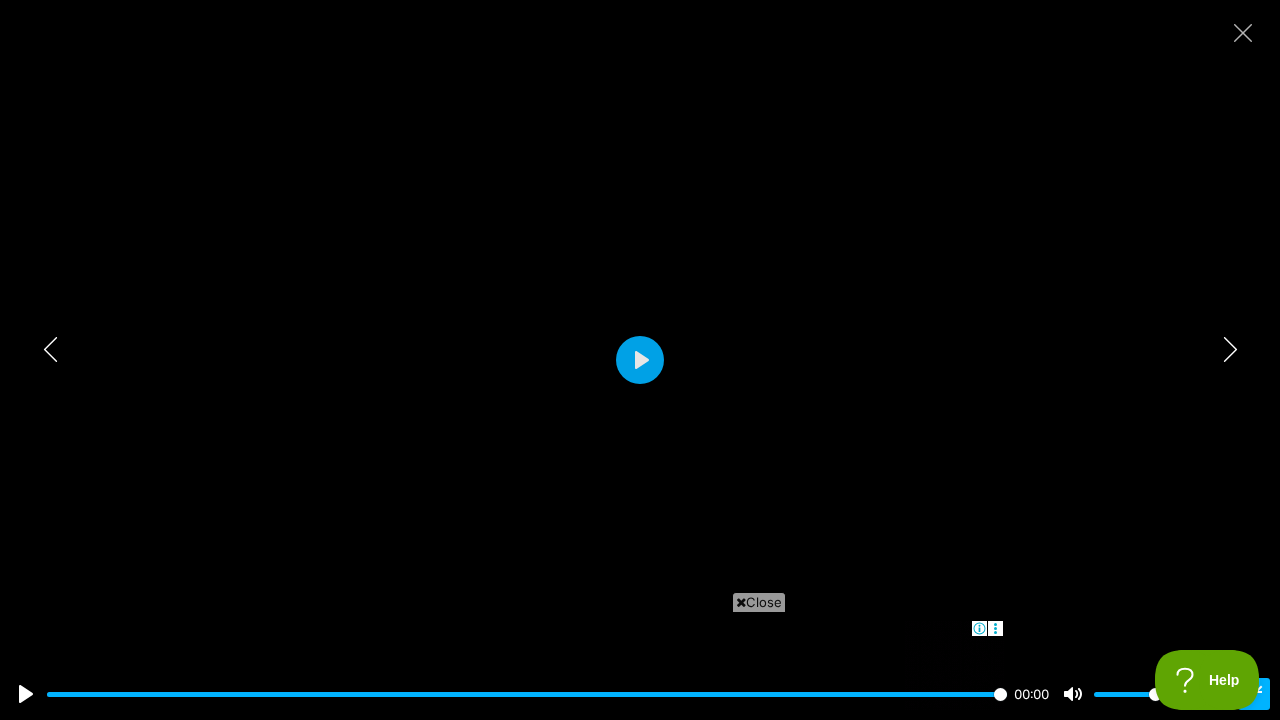 click on "Exit fullscreen Enter fullscreen" at bounding box center [1254, 694] 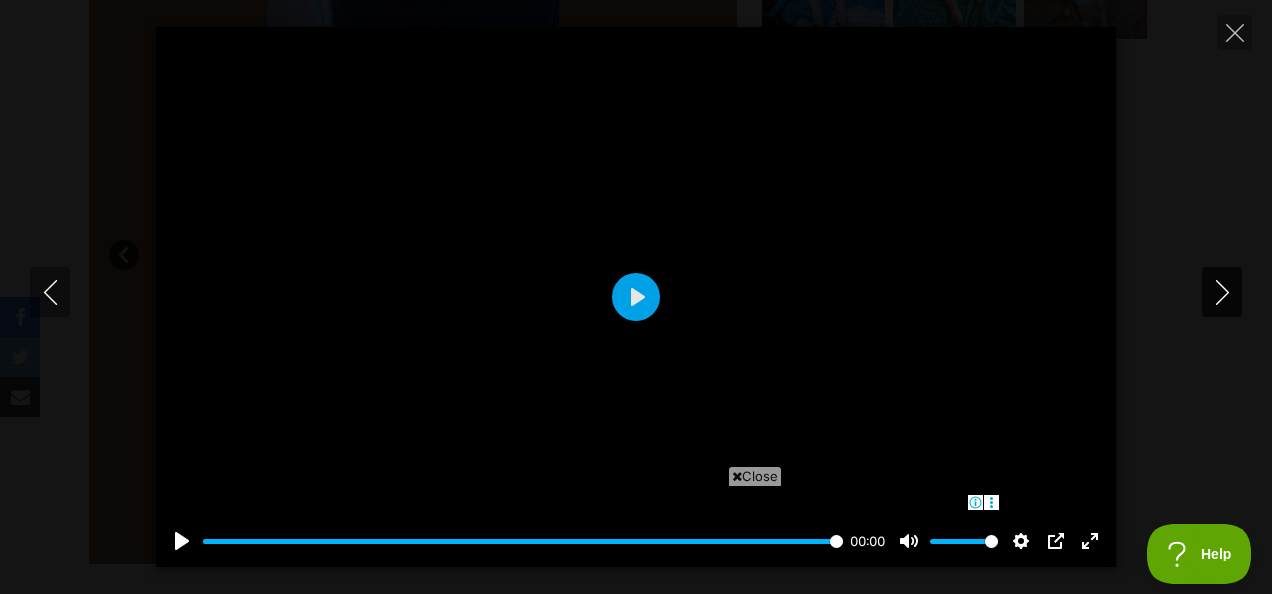 click 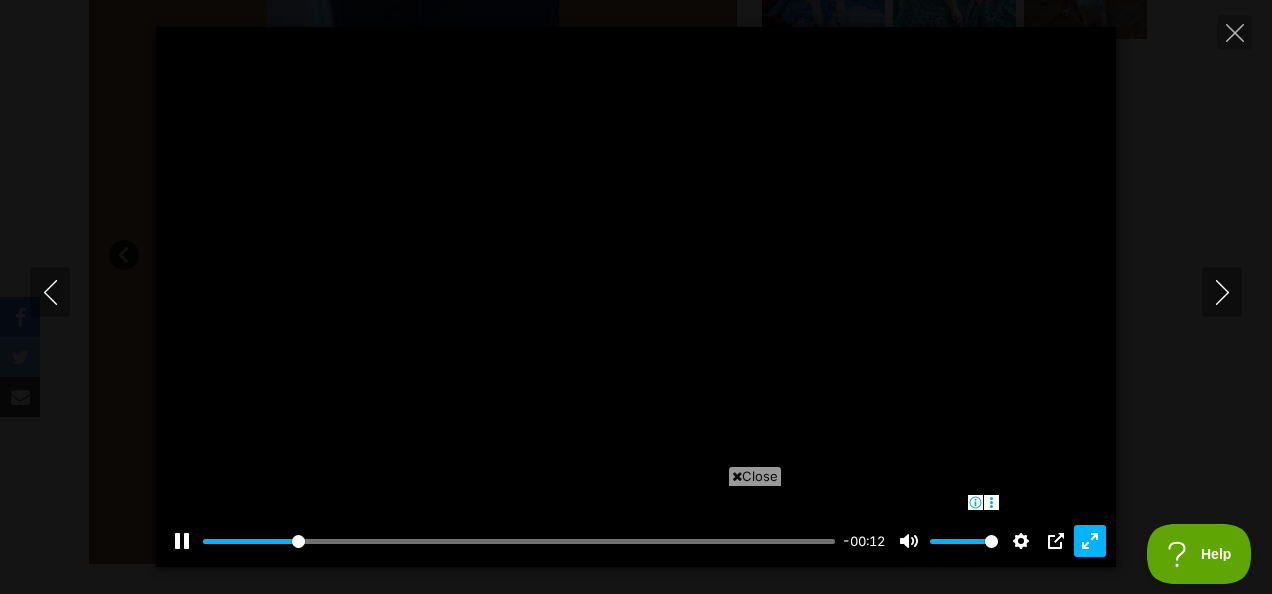 click on "Exit fullscreen Enter fullscreen" at bounding box center [1090, 541] 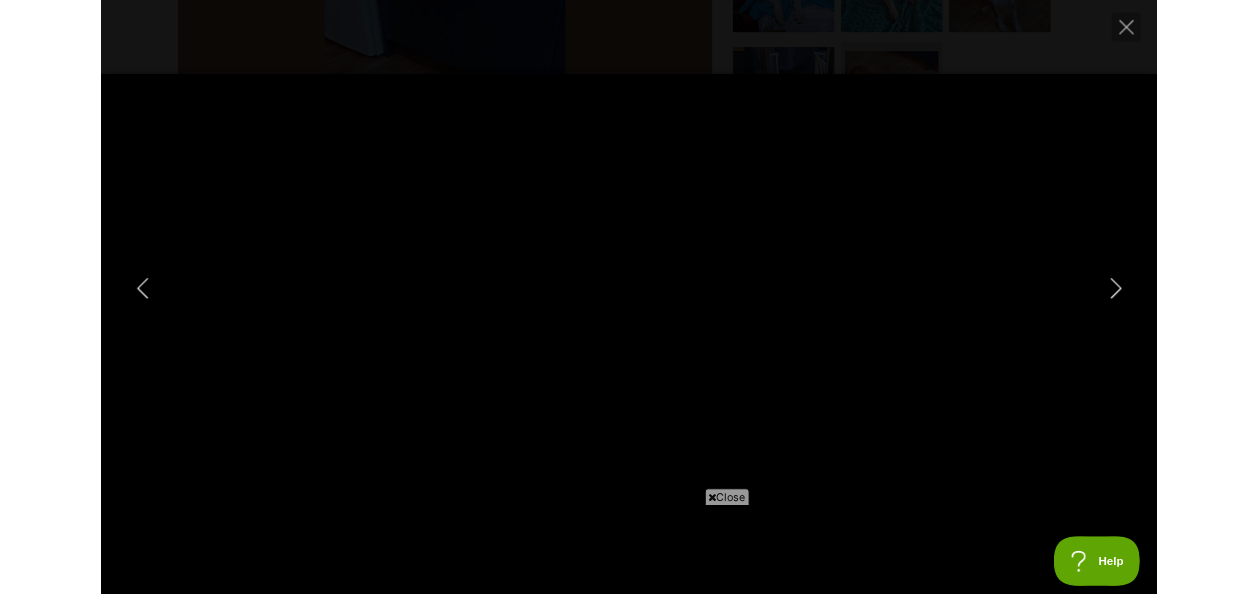 scroll, scrollTop: 0, scrollLeft: 0, axis: both 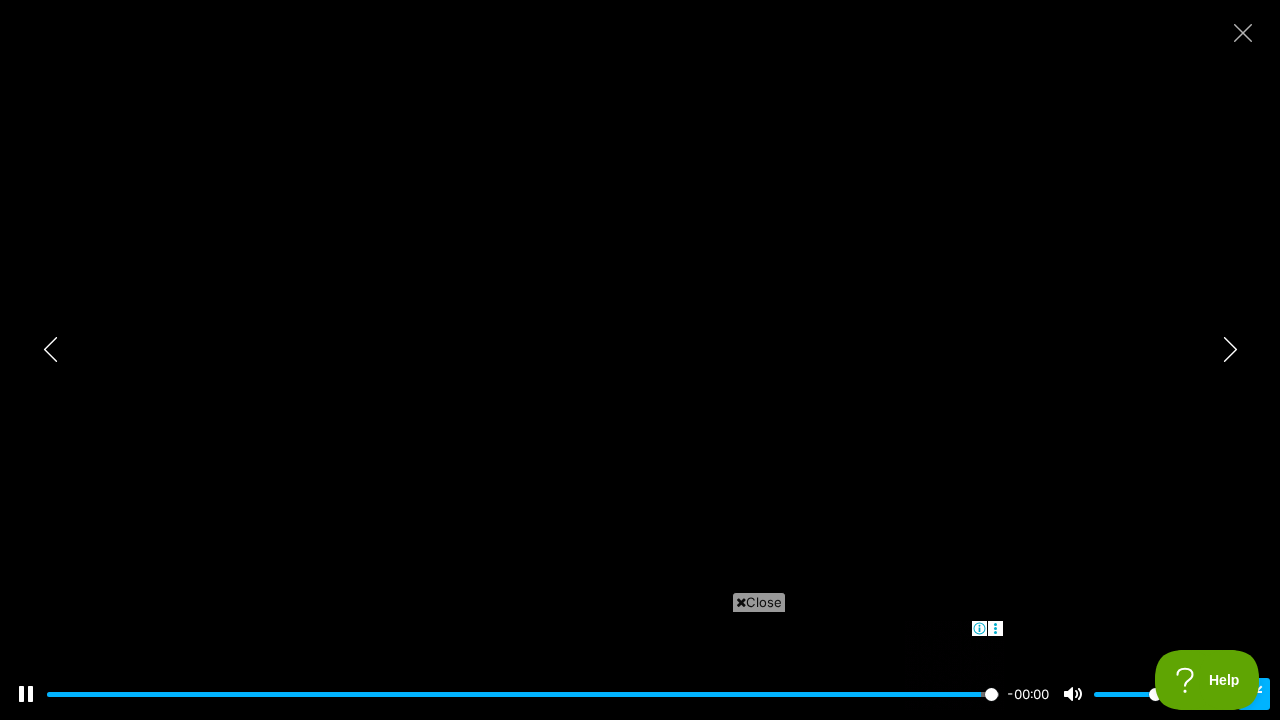 type on "100" 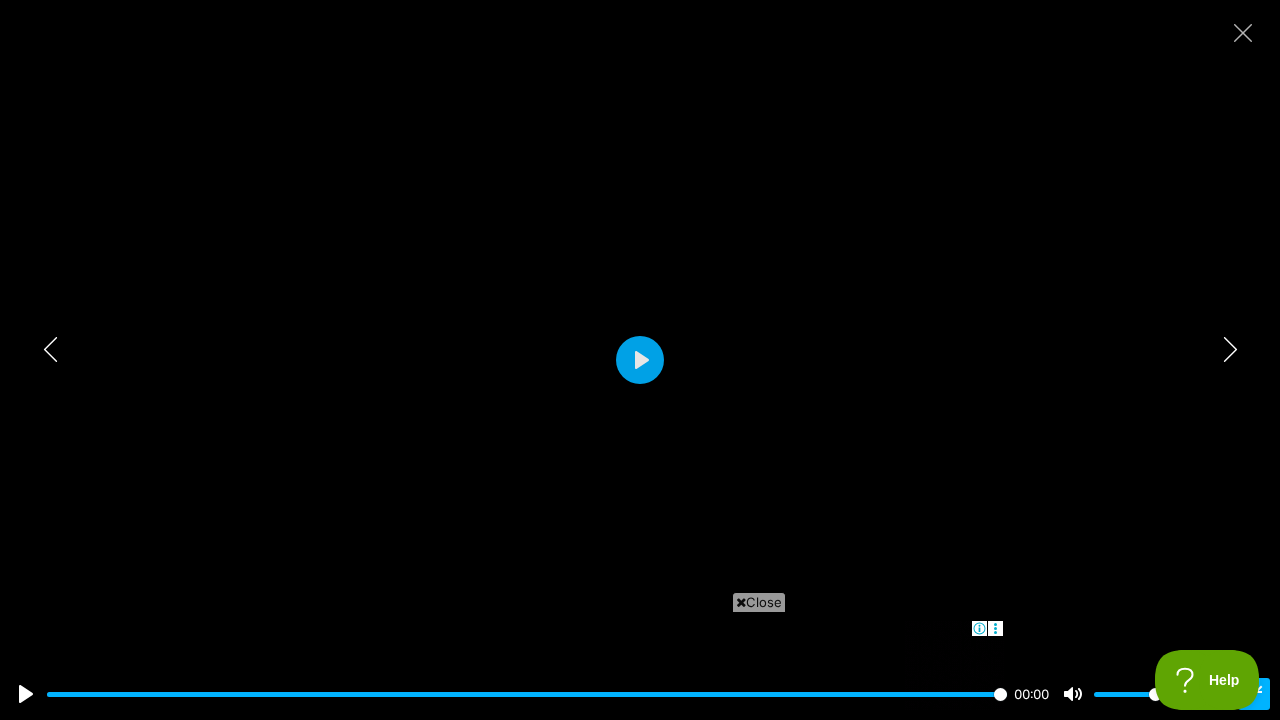 click on "Exit fullscreen Enter fullscreen" at bounding box center [1254, 694] 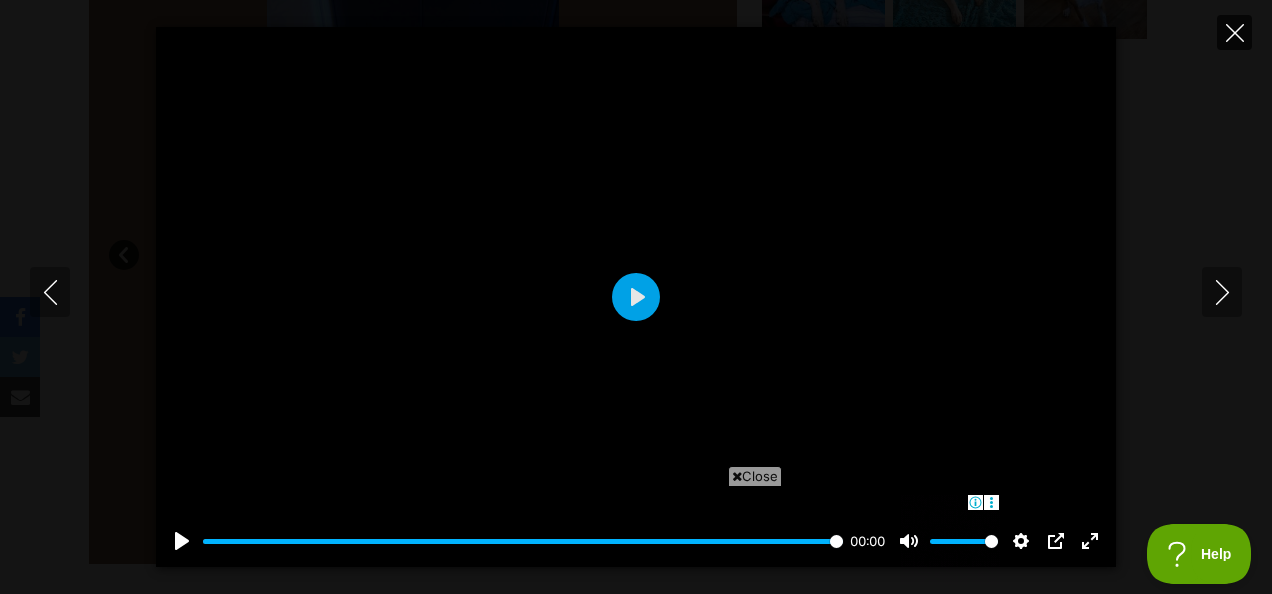 click at bounding box center (1234, 32) 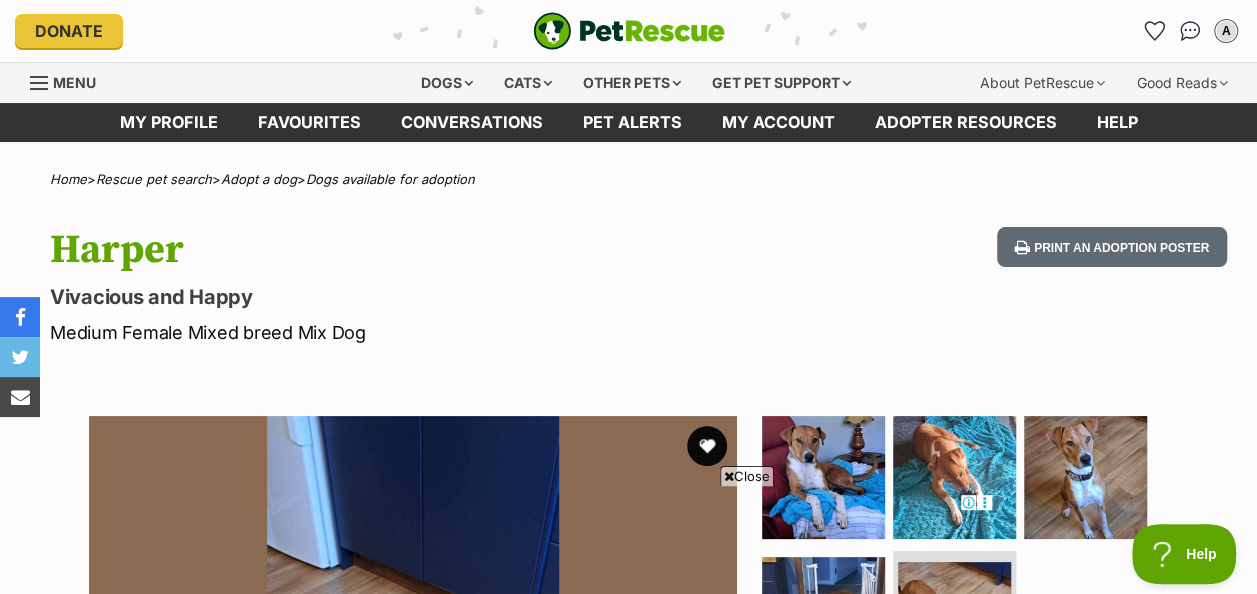 scroll, scrollTop: 200, scrollLeft: 0, axis: vertical 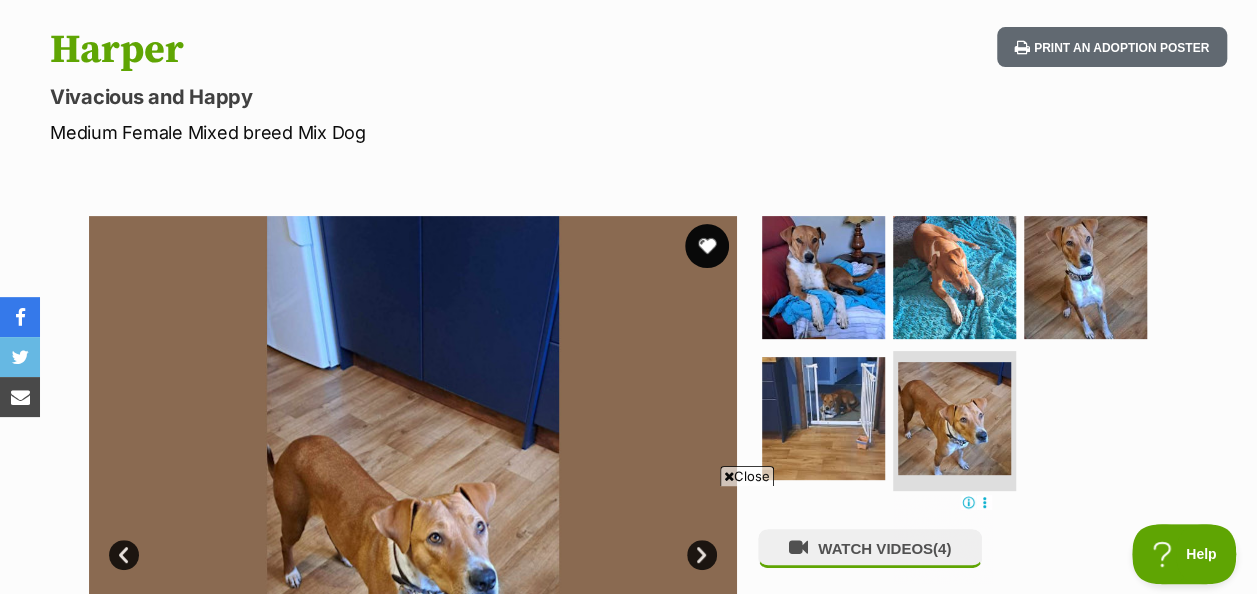 click at bounding box center (707, 246) 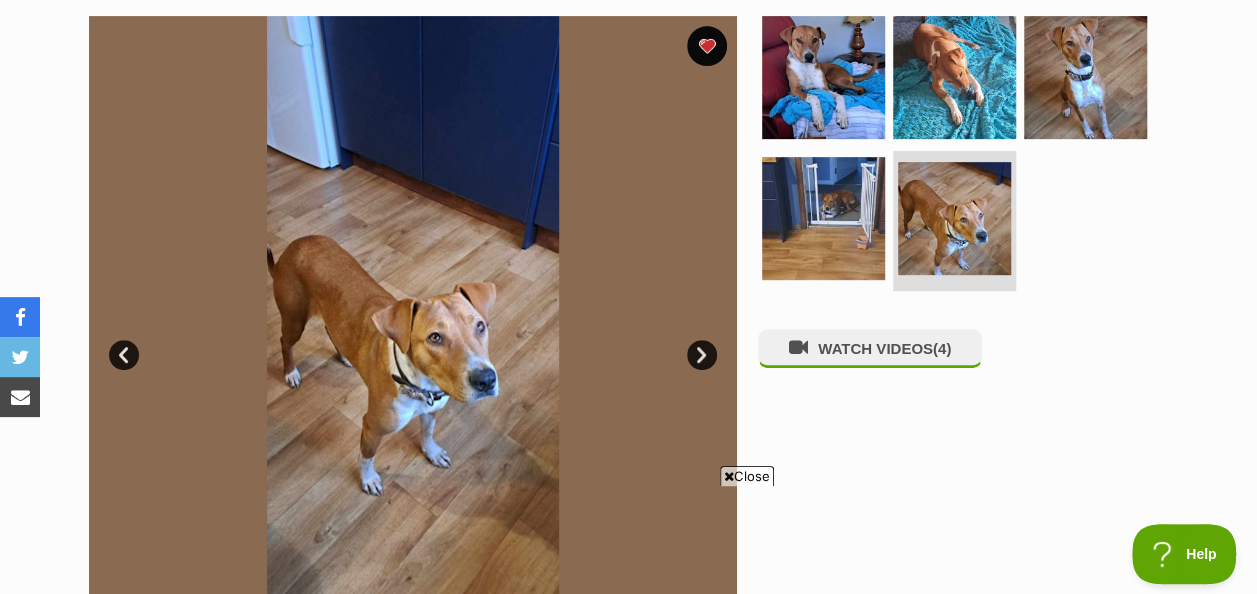scroll, scrollTop: 0, scrollLeft: 0, axis: both 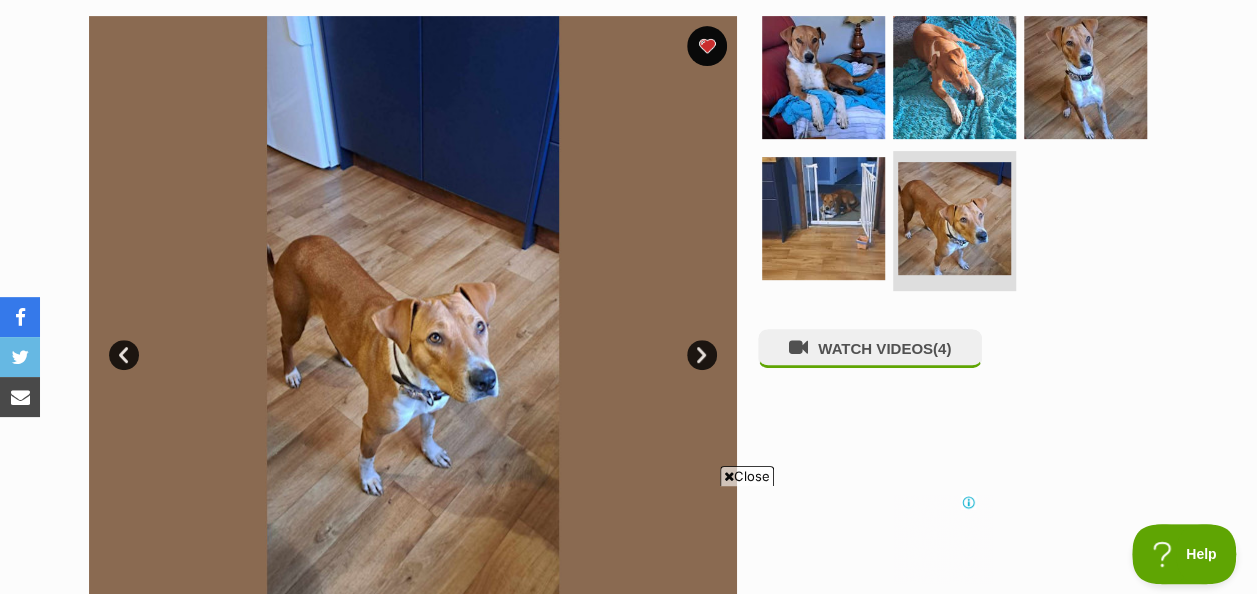 click on "Next" at bounding box center [702, 355] 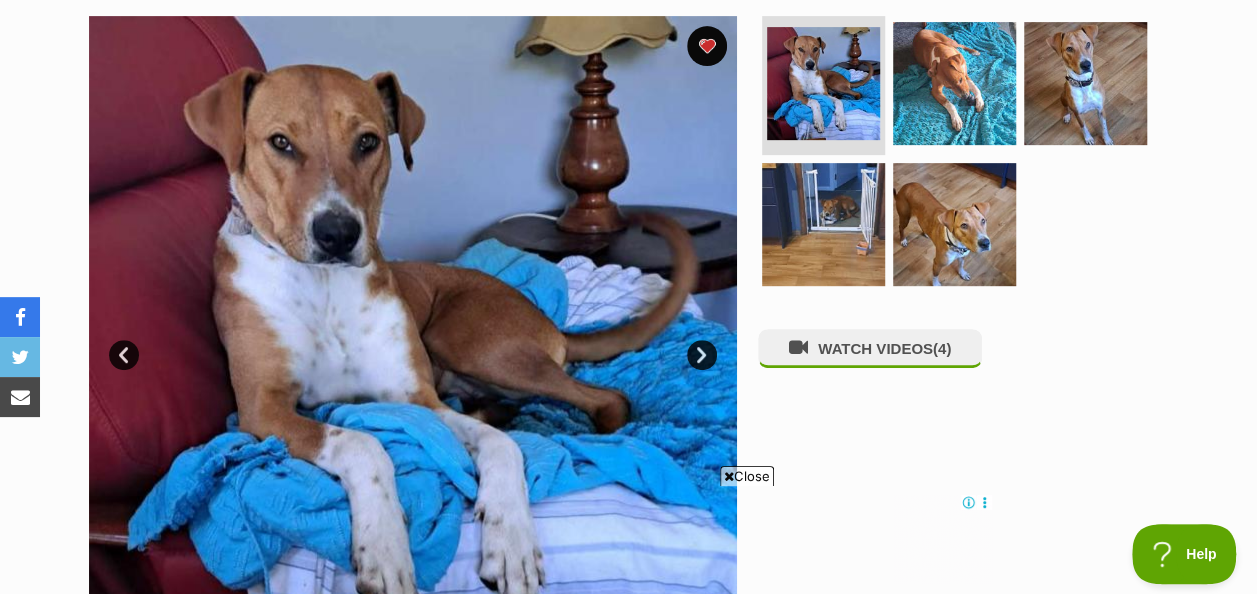 click on "Next" at bounding box center (702, 355) 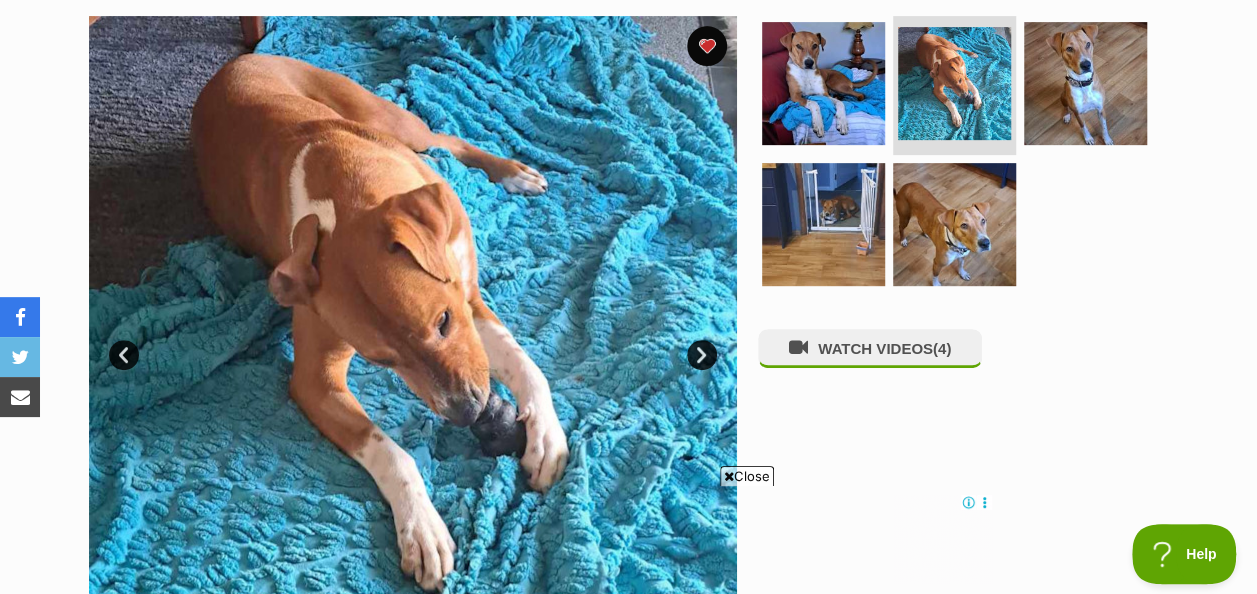 click on "Next" at bounding box center (702, 355) 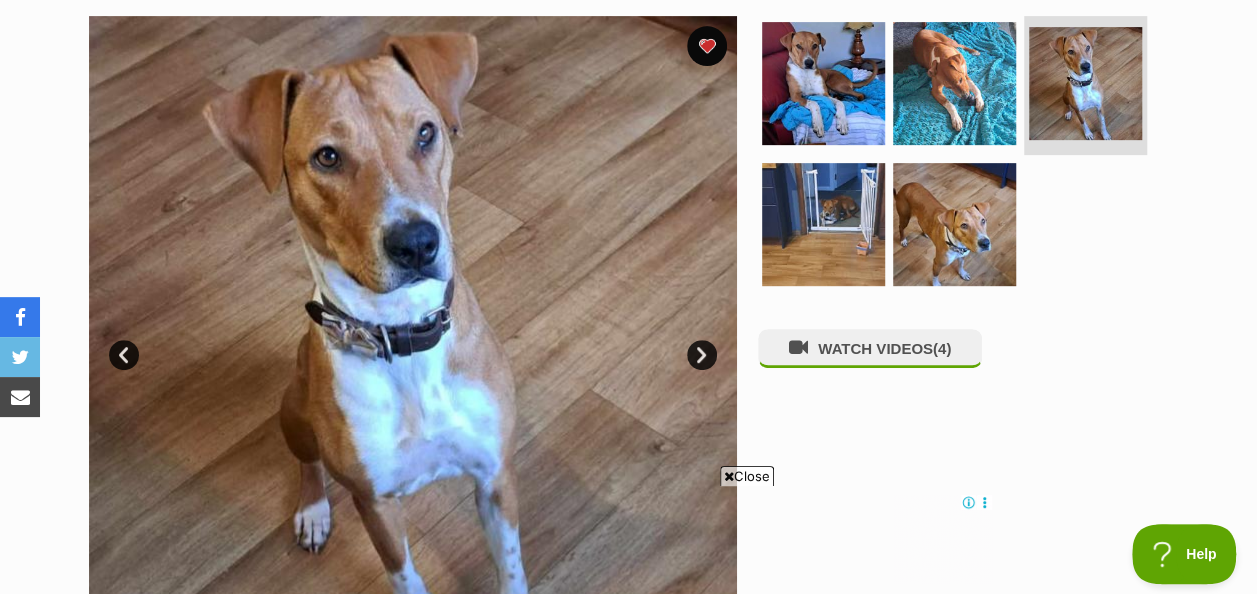click on "Next" at bounding box center [702, 355] 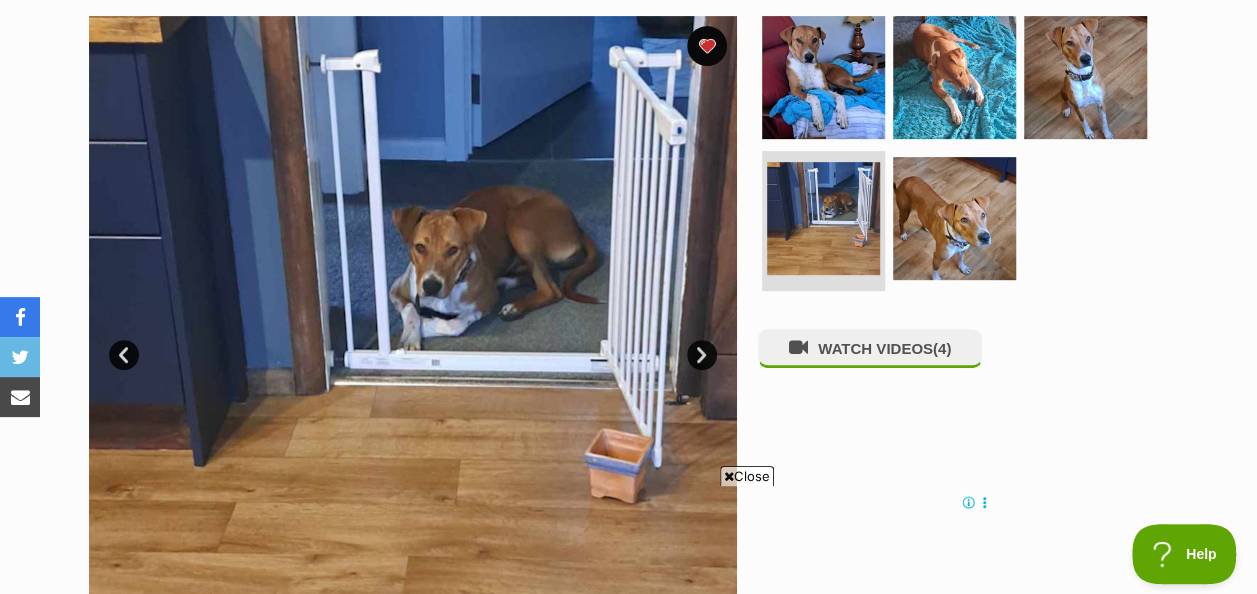 click on "Next" at bounding box center (702, 355) 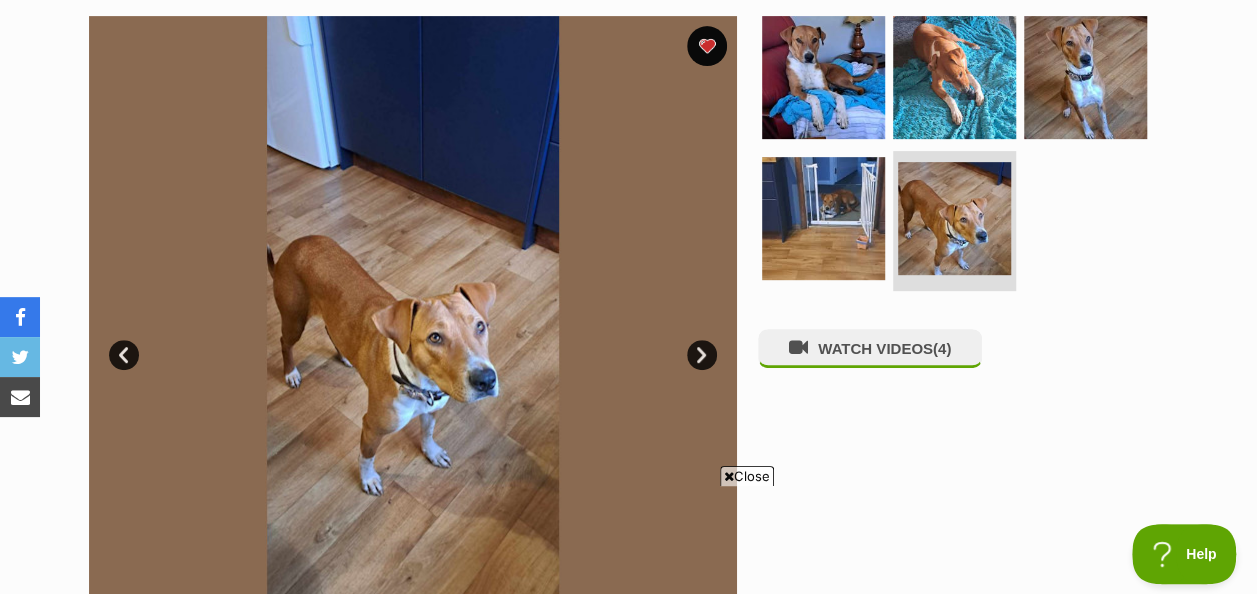 scroll, scrollTop: 0, scrollLeft: 0, axis: both 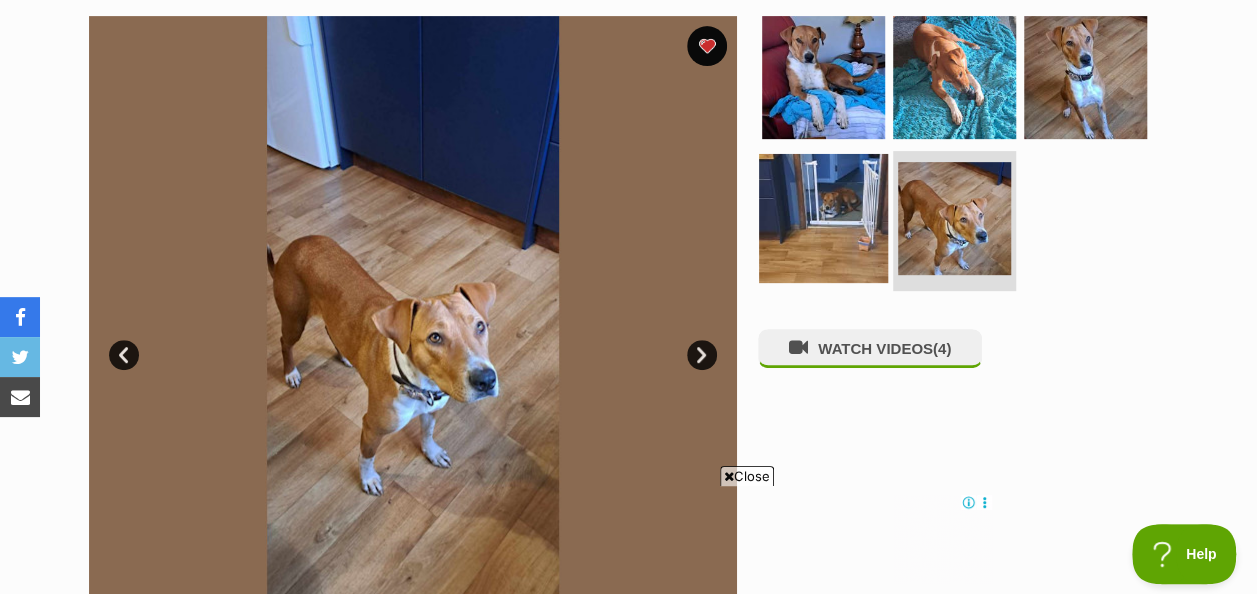 click at bounding box center (823, 218) 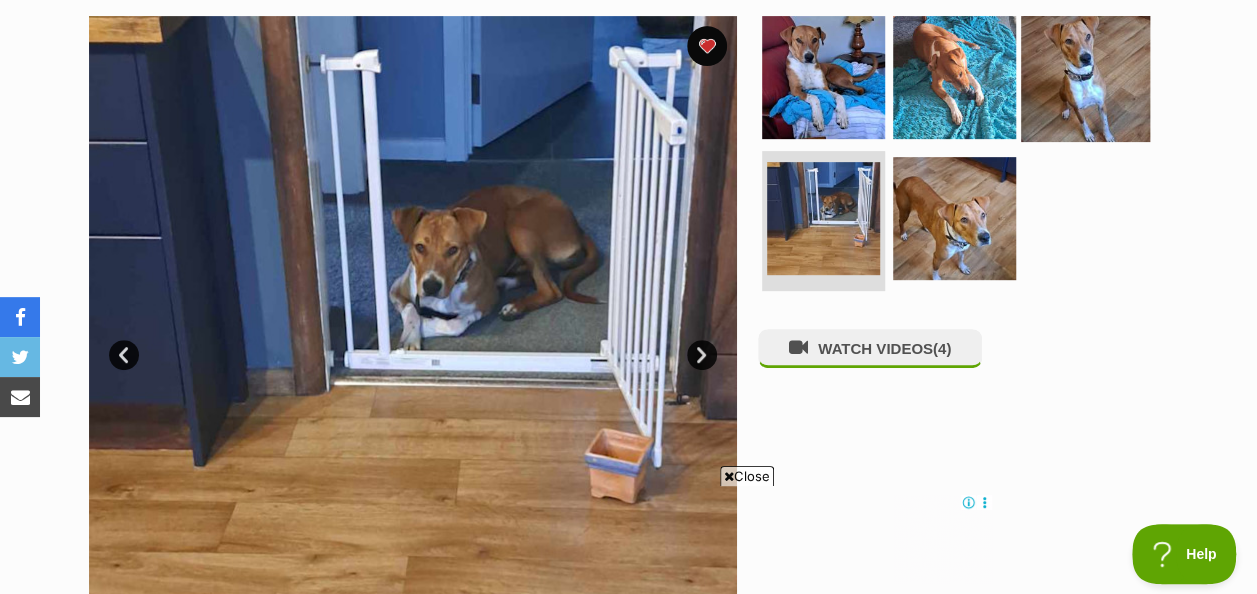 click at bounding box center (1085, 76) 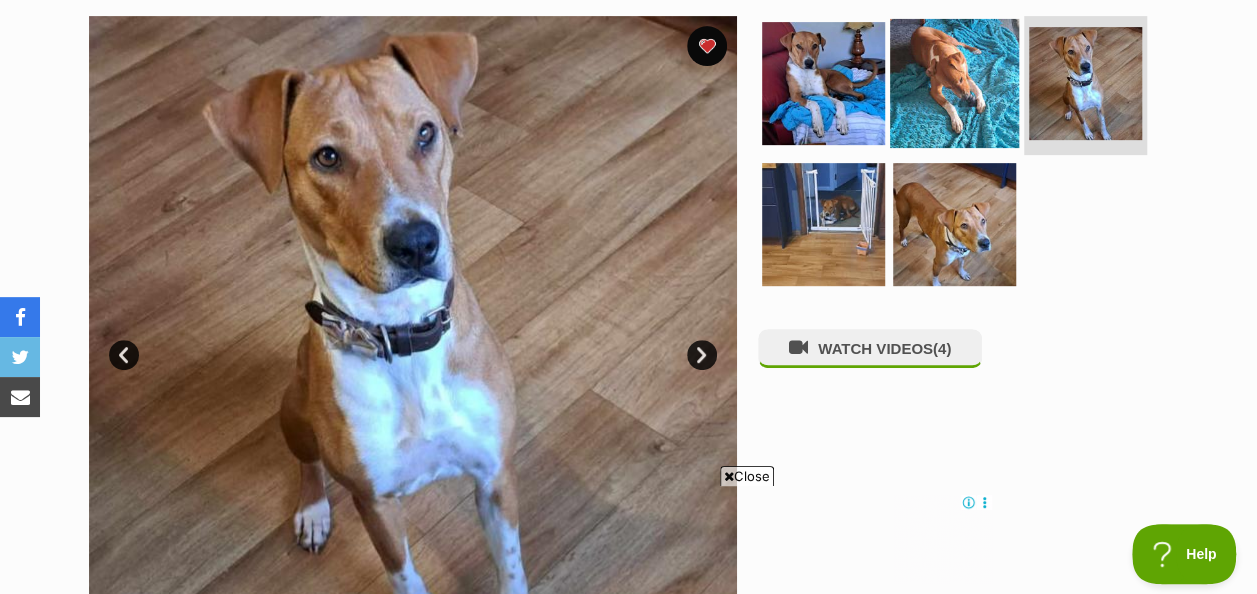 click at bounding box center (954, 82) 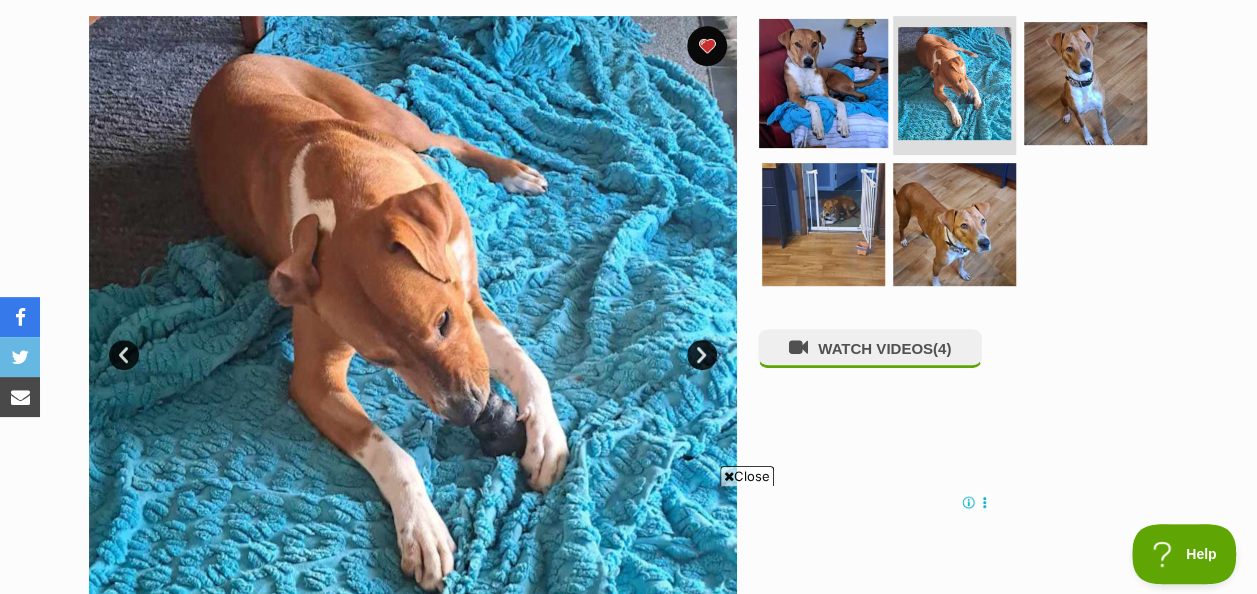 click at bounding box center (823, 82) 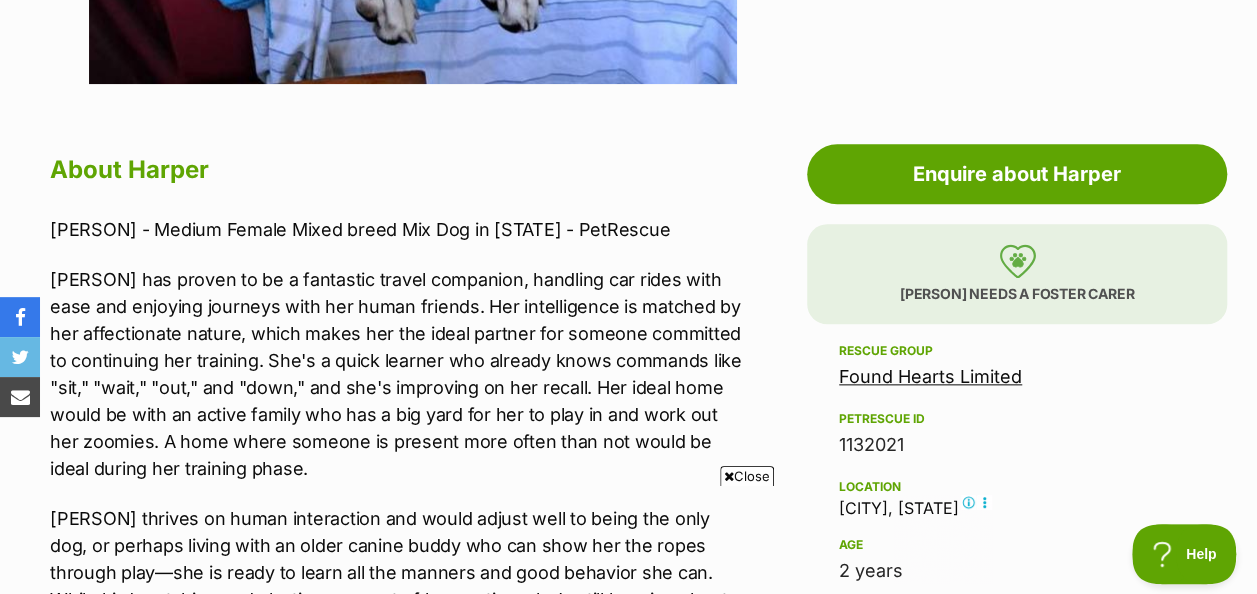 scroll, scrollTop: 1000, scrollLeft: 0, axis: vertical 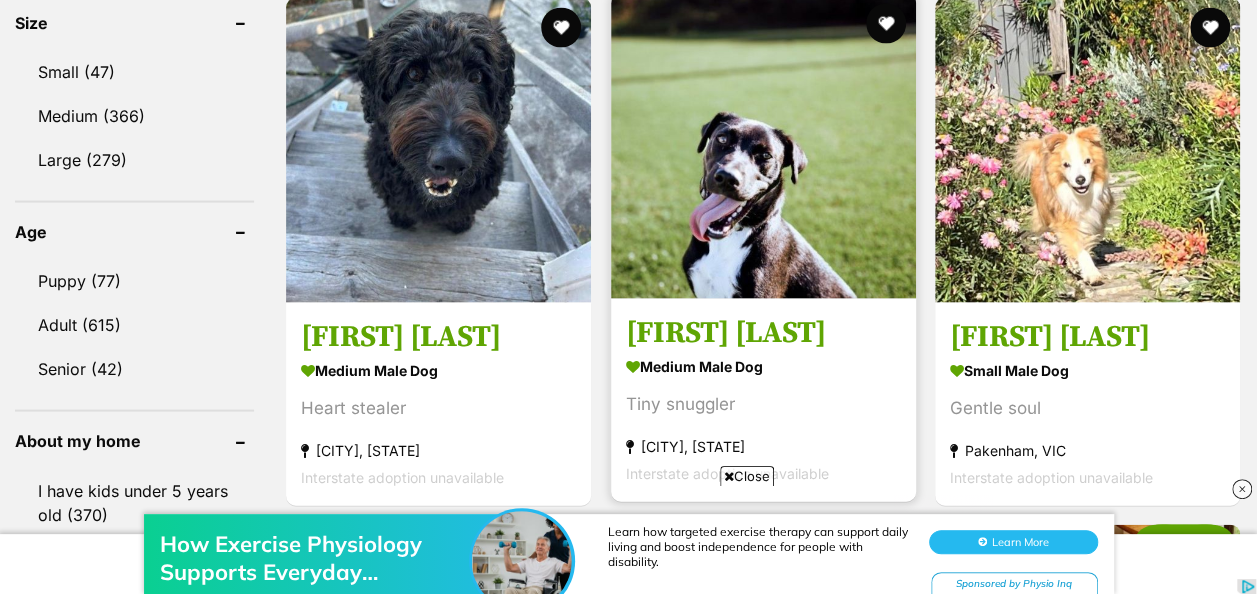 click at bounding box center [763, 146] 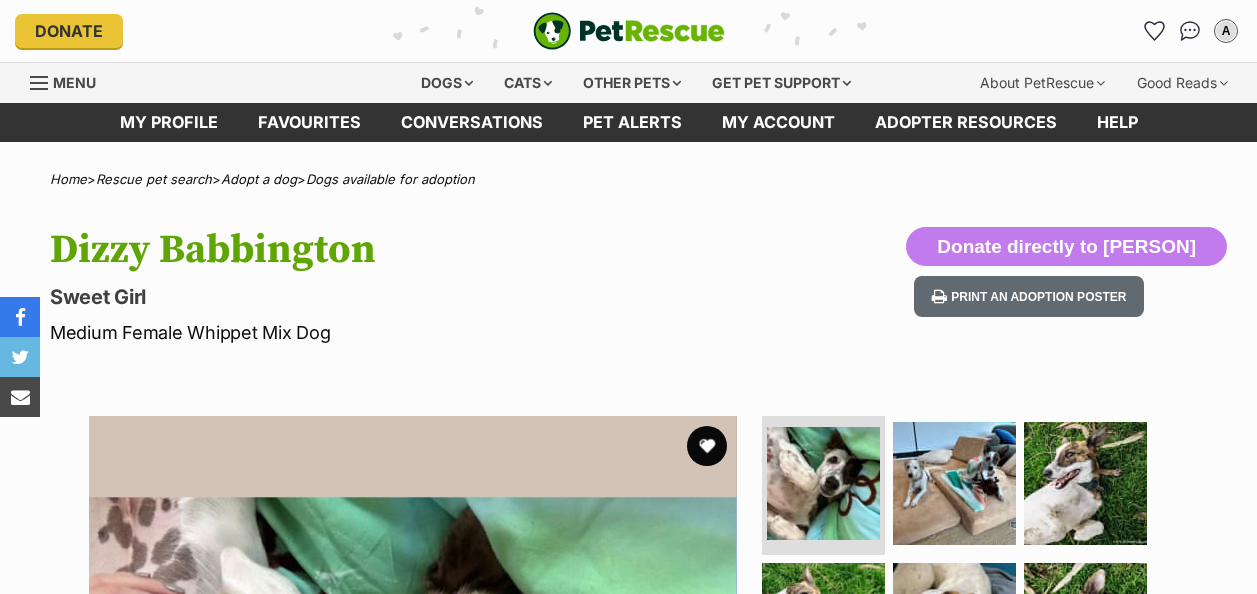 scroll, scrollTop: 0, scrollLeft: 0, axis: both 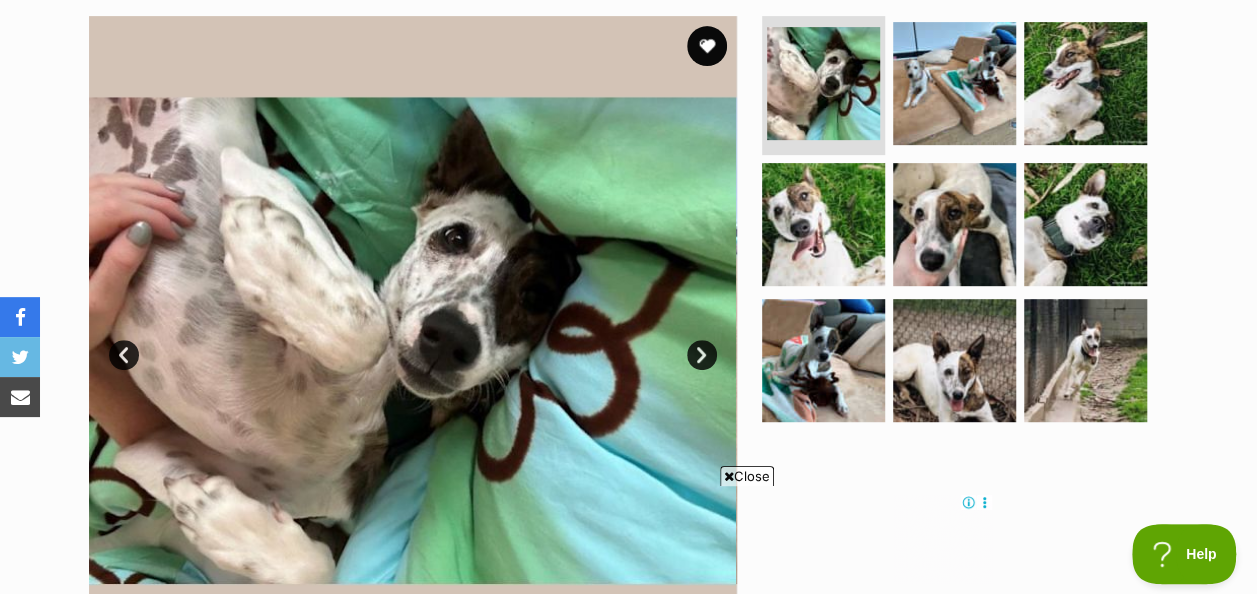 click on "Next" at bounding box center (702, 355) 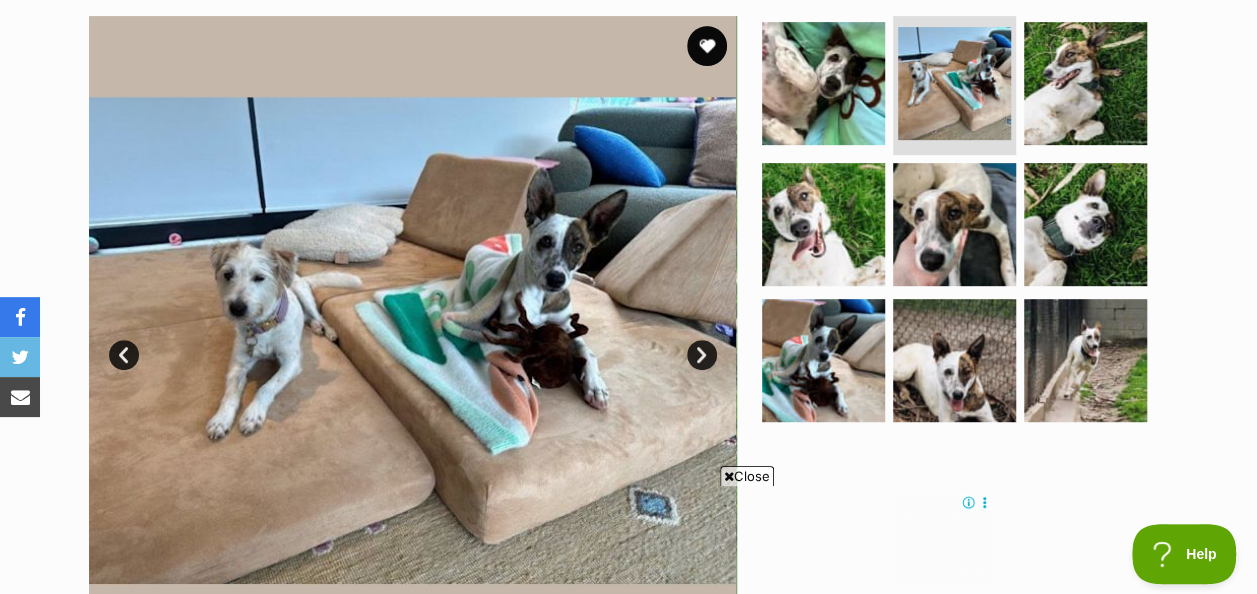 scroll, scrollTop: 0, scrollLeft: 0, axis: both 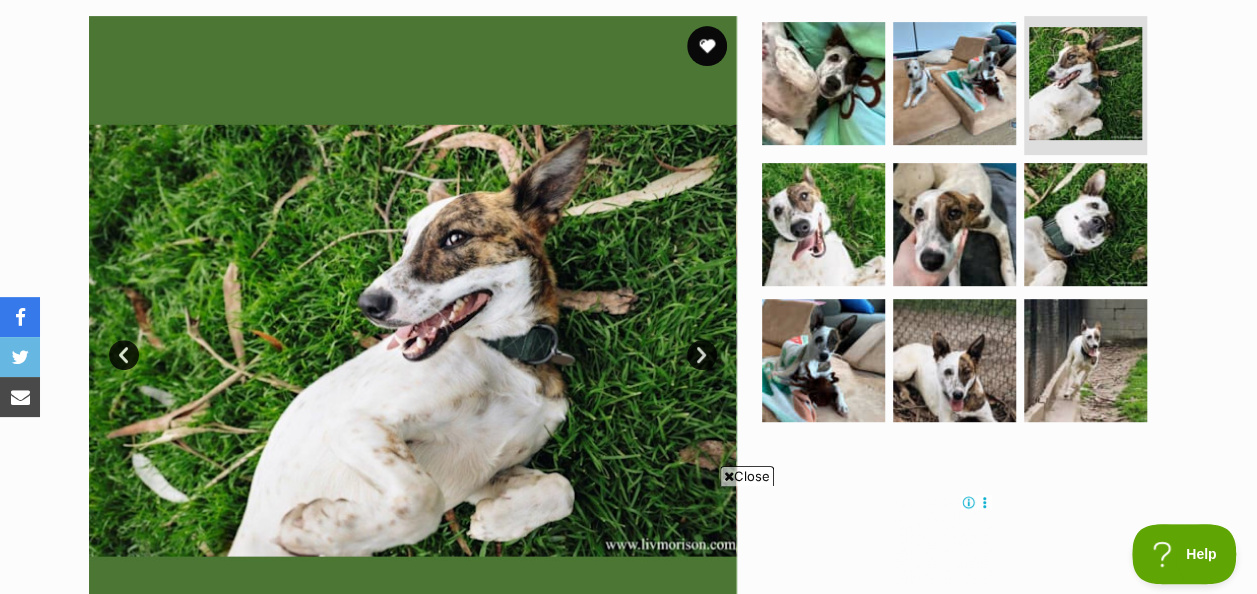 click on "Next" at bounding box center [702, 355] 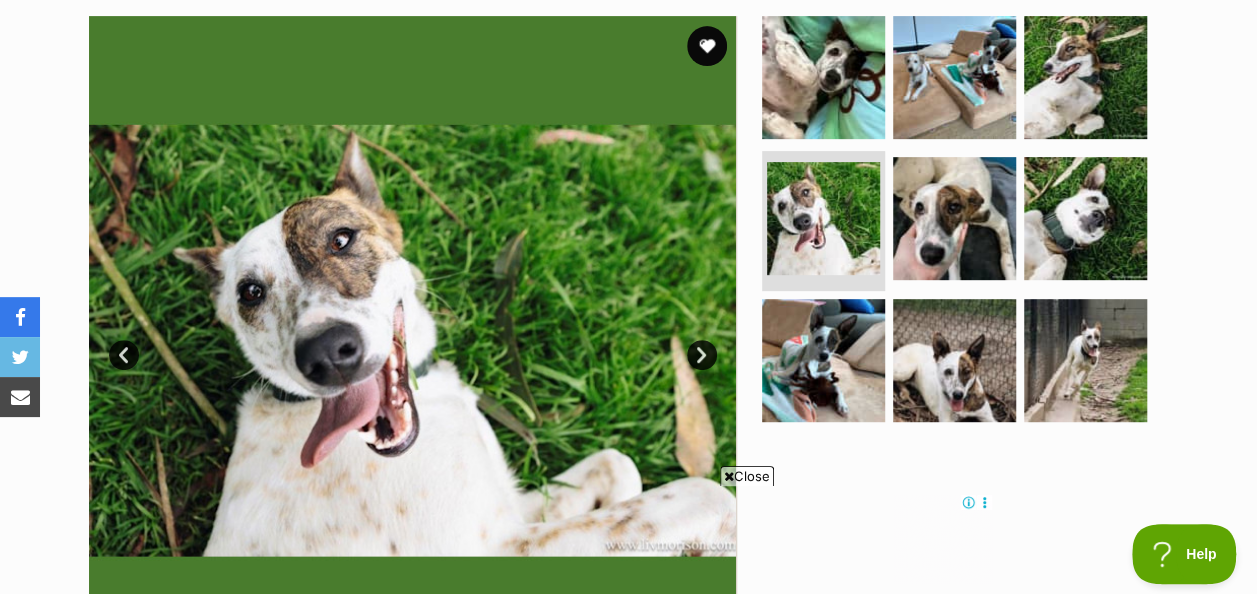 scroll, scrollTop: 500, scrollLeft: 0, axis: vertical 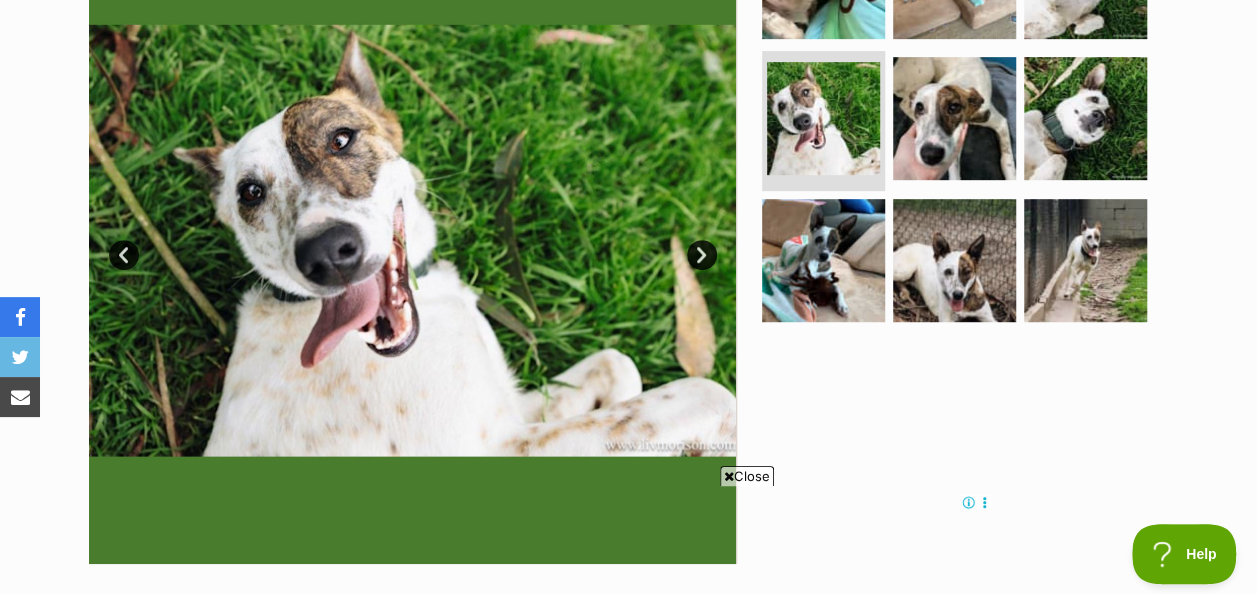 click on "Next" at bounding box center [702, 255] 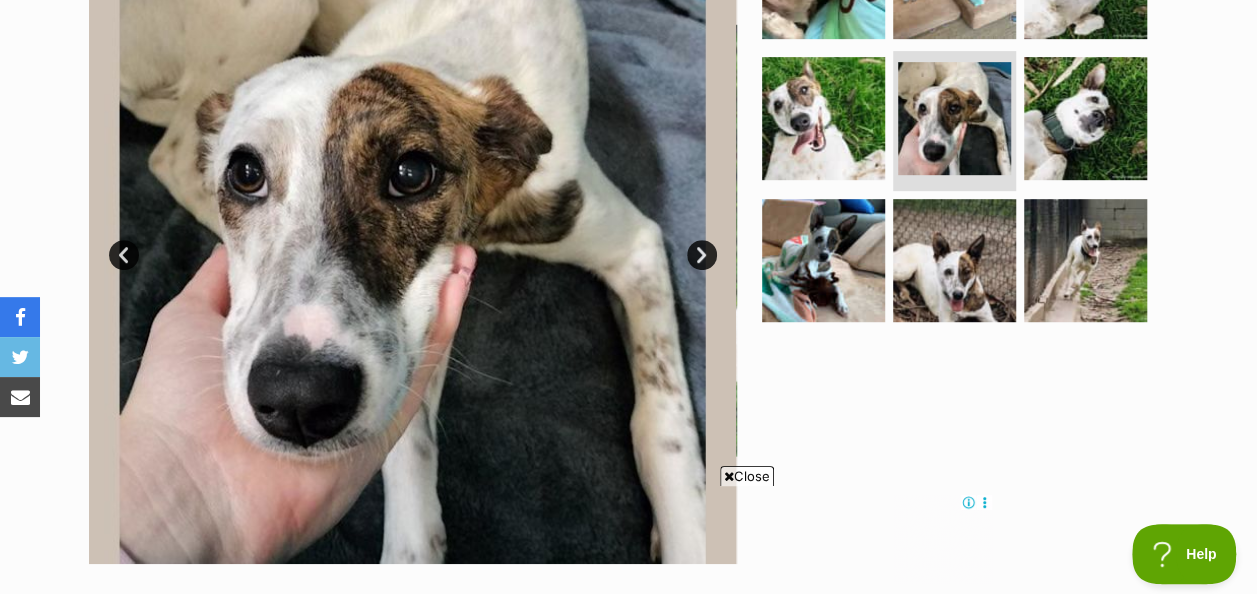 click on "Next" at bounding box center [702, 255] 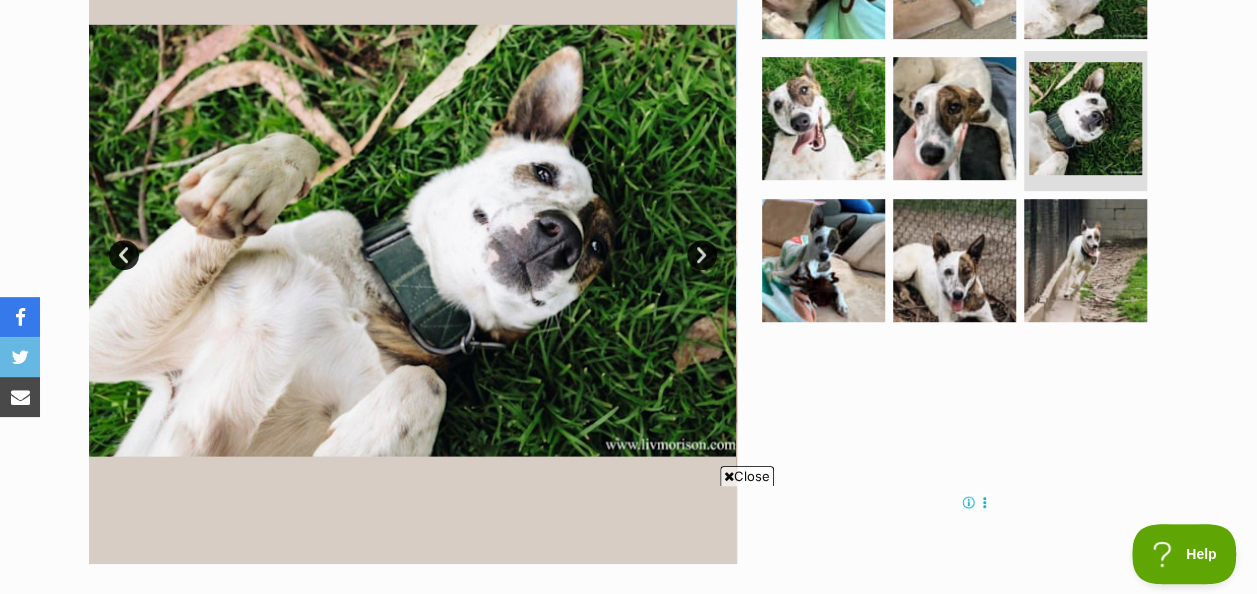 click on "Prev" at bounding box center (124, 255) 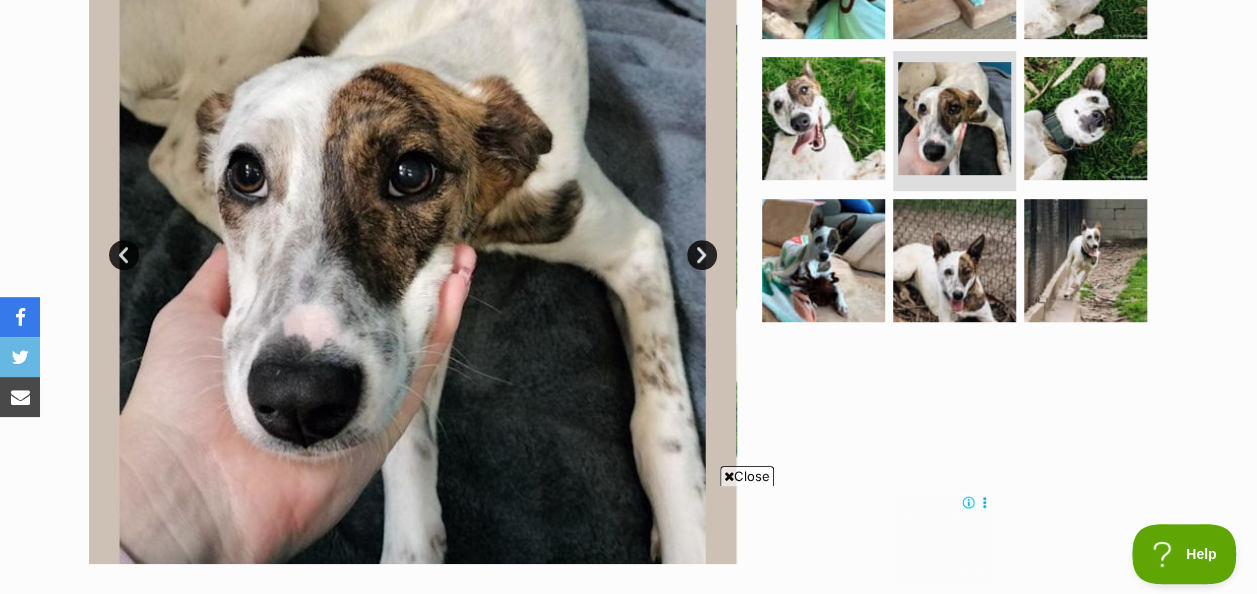 click on "Next" at bounding box center [702, 255] 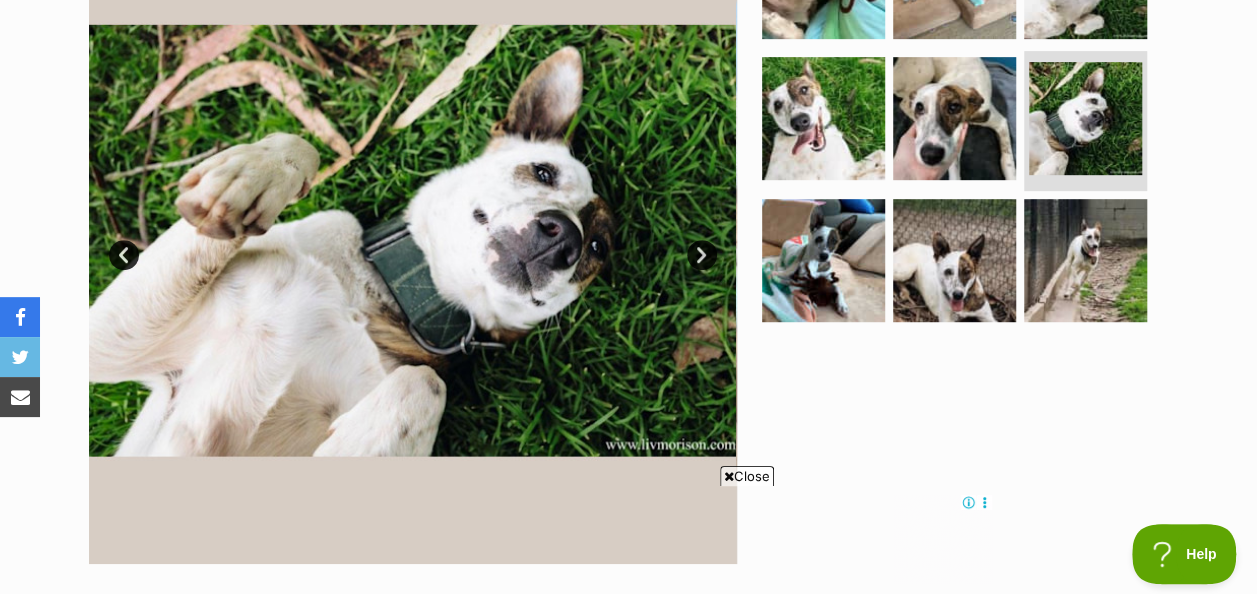 click on "Next" at bounding box center (702, 255) 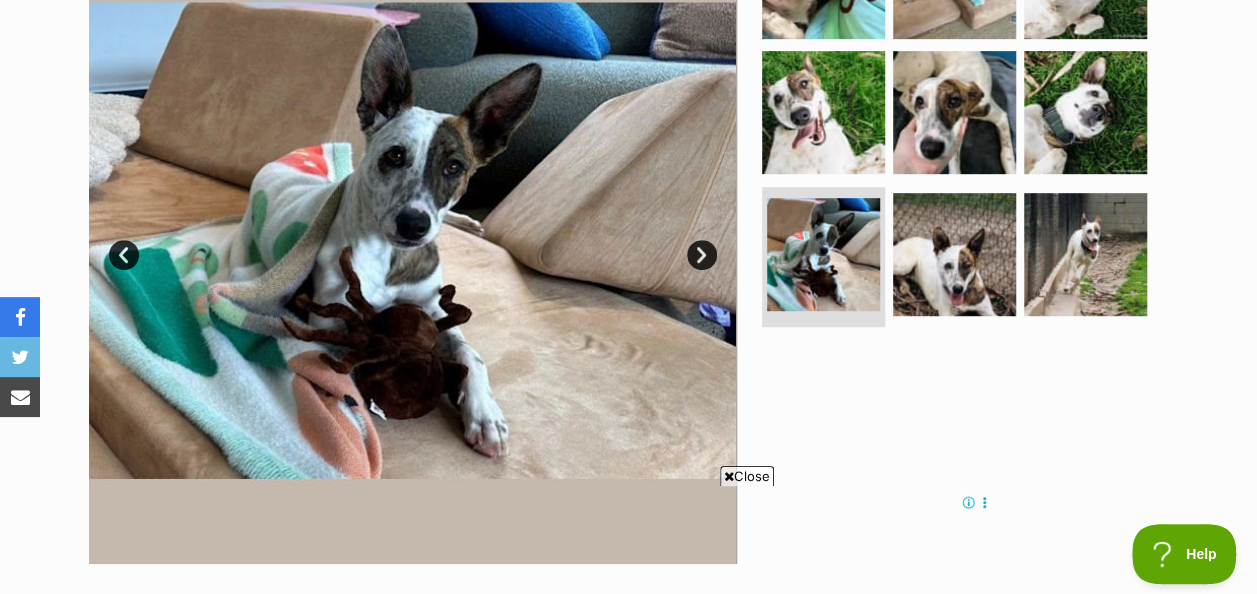 click on "Next" at bounding box center (702, 255) 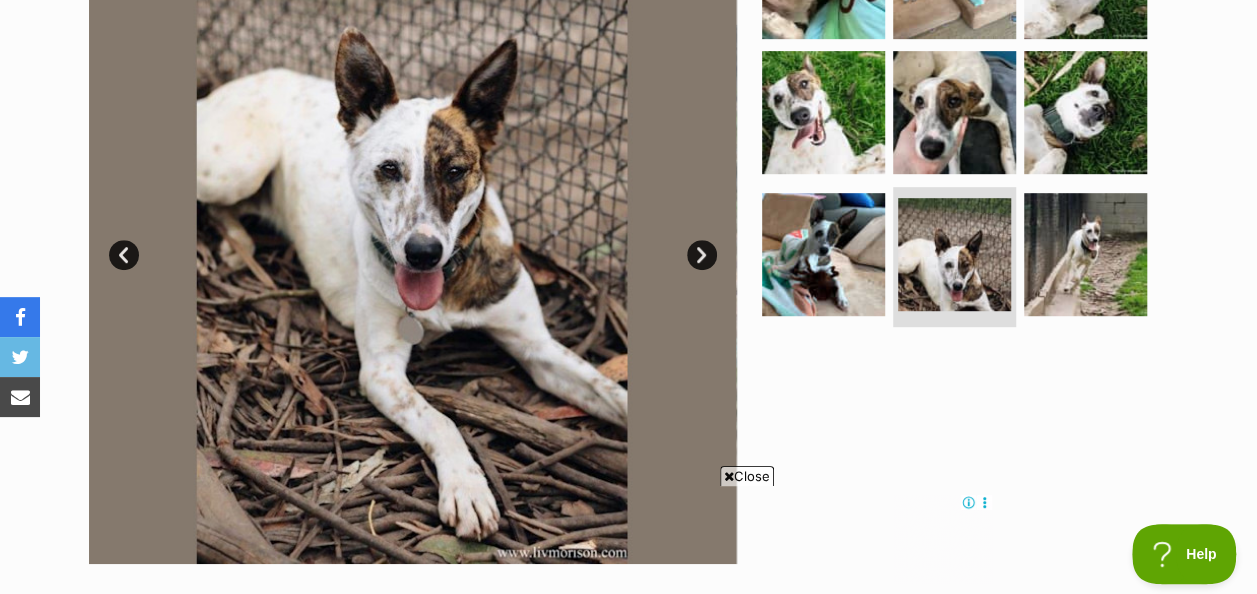 click on "Next" at bounding box center [702, 255] 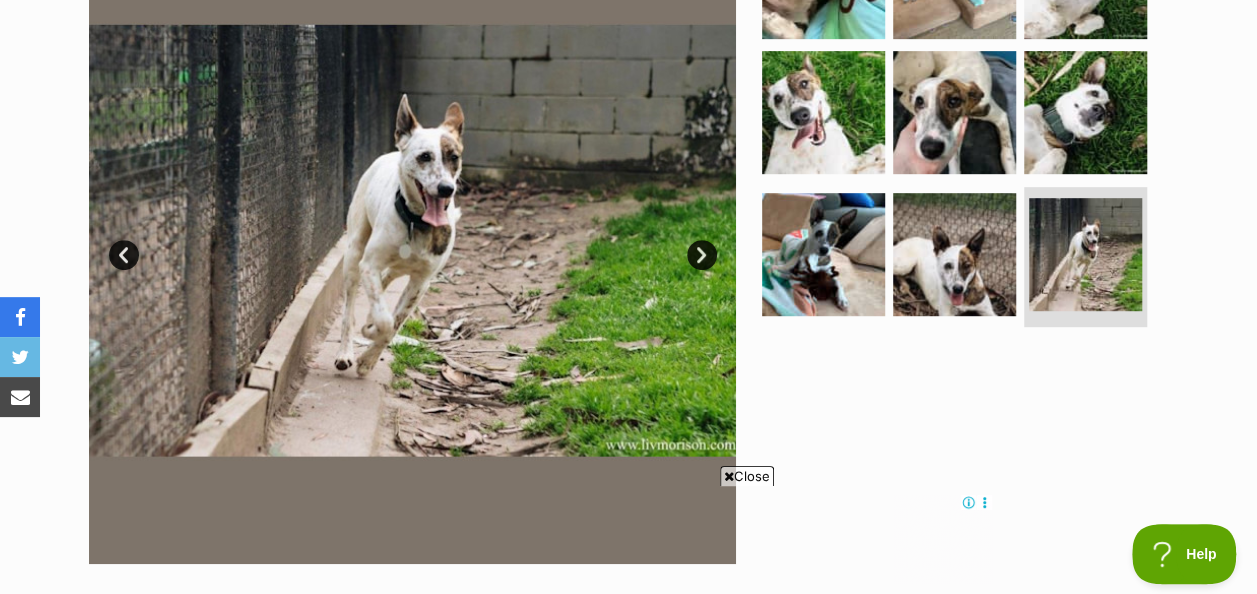 click on "Next" at bounding box center [702, 255] 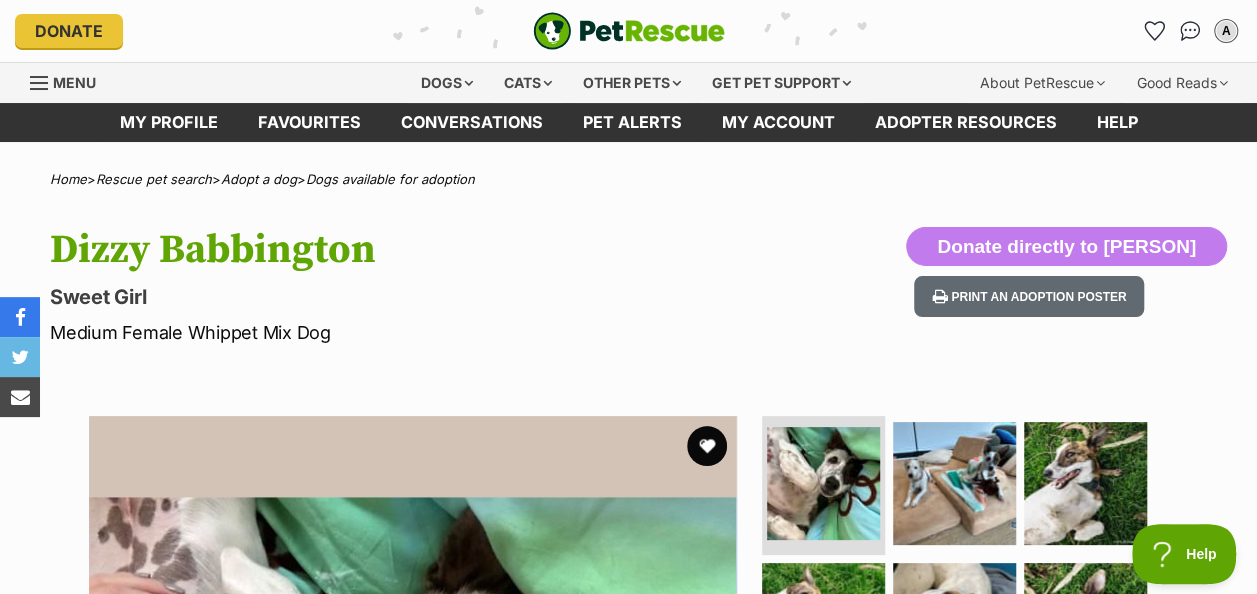 scroll, scrollTop: 300, scrollLeft: 0, axis: vertical 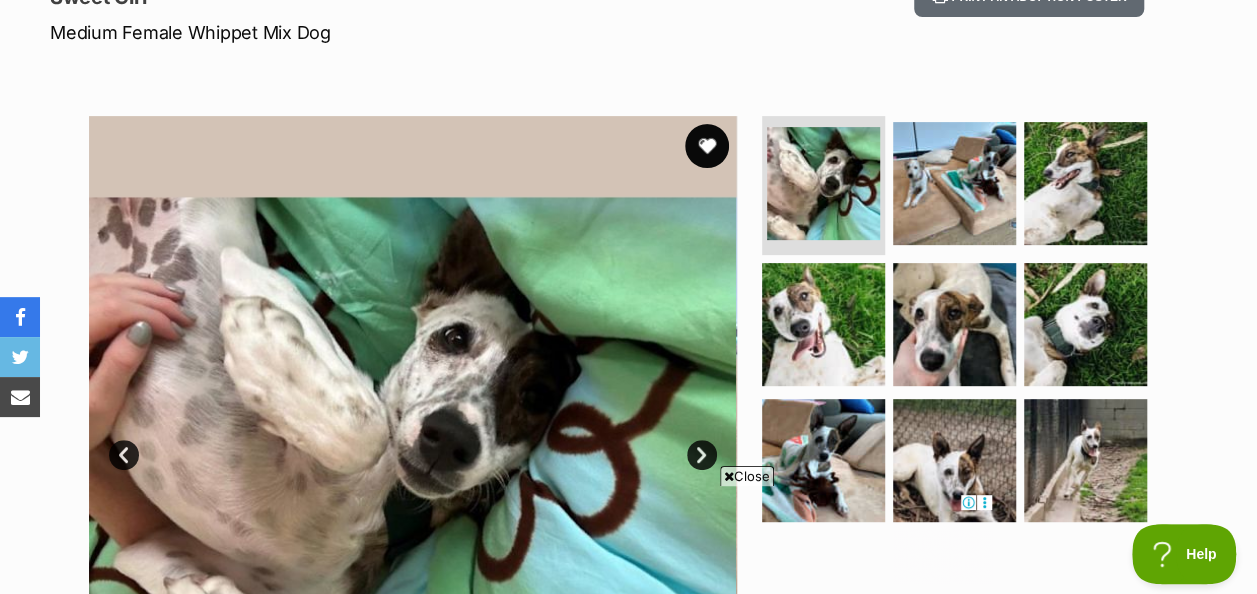 click at bounding box center [707, 146] 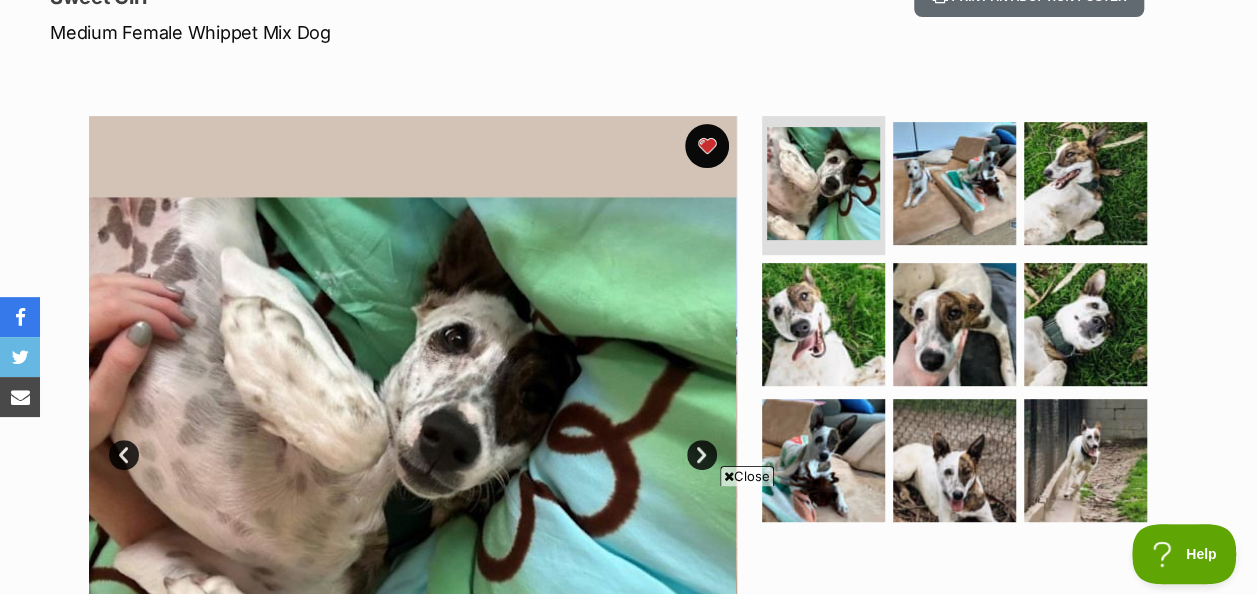 scroll, scrollTop: 0, scrollLeft: 0, axis: both 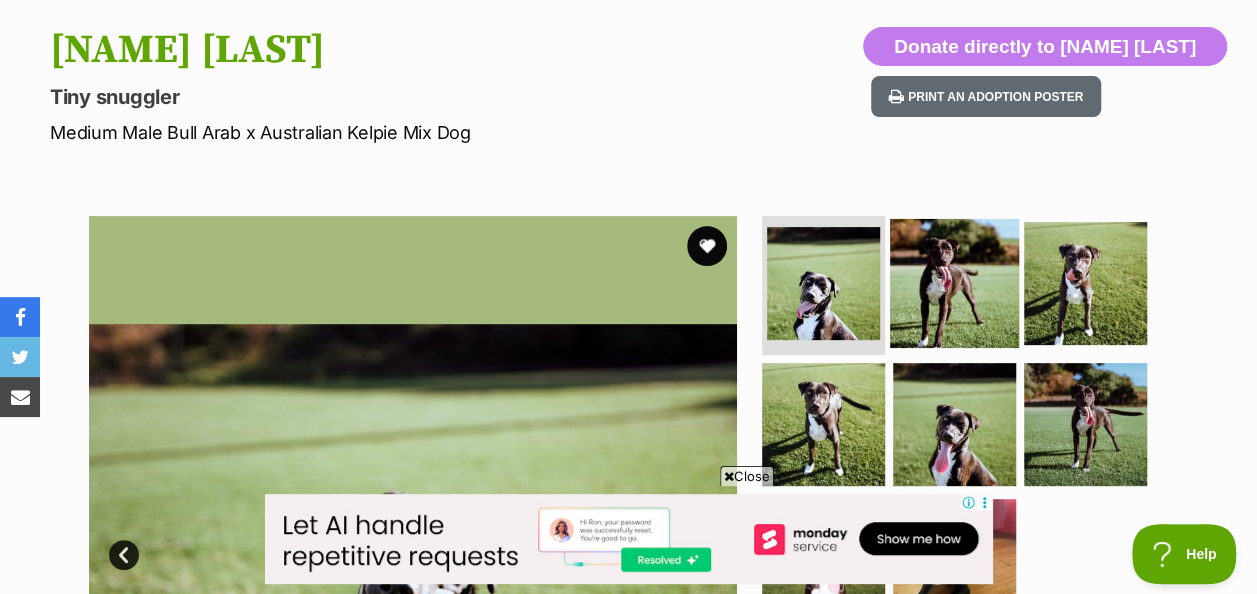 click at bounding box center (954, 282) 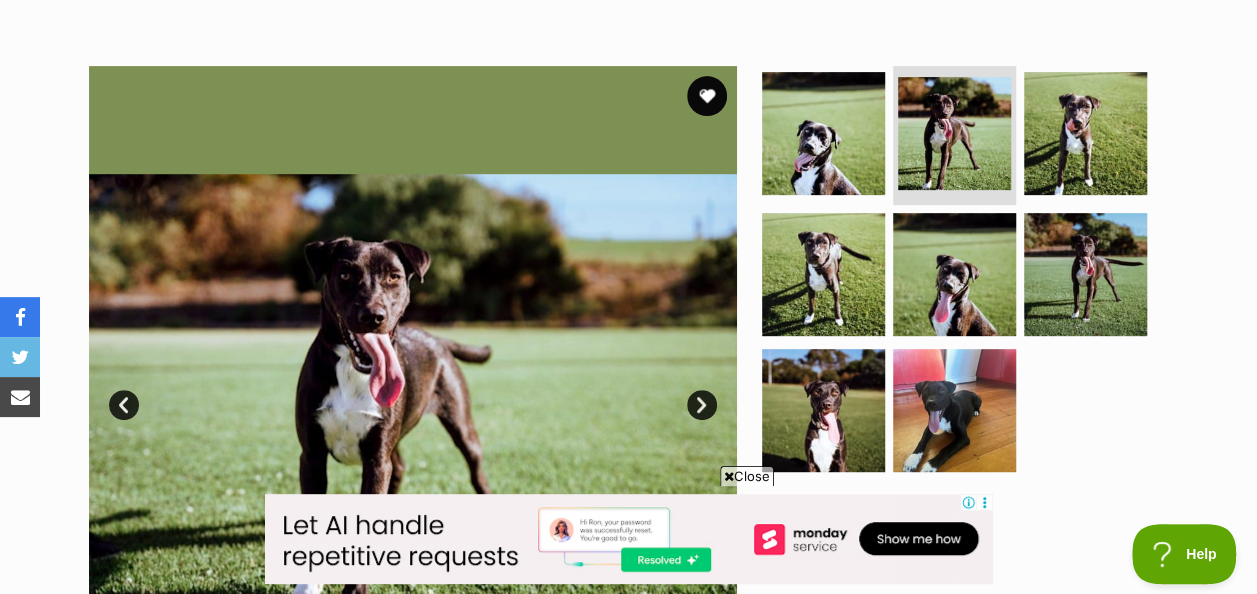 scroll, scrollTop: 500, scrollLeft: 0, axis: vertical 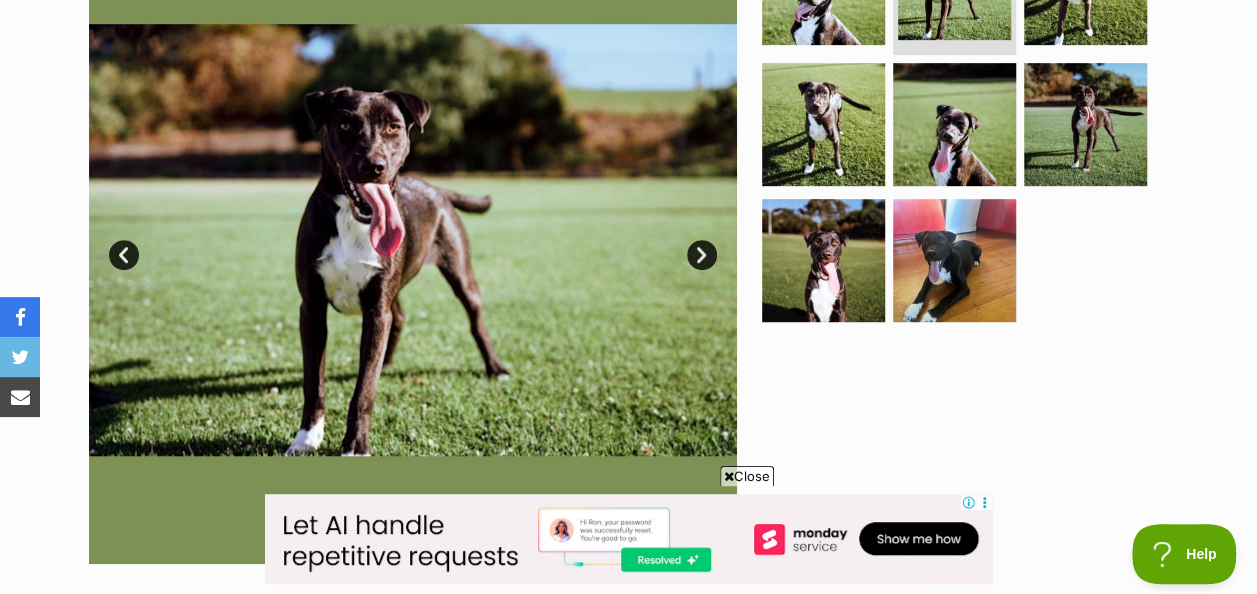 click on "Next" at bounding box center (702, 255) 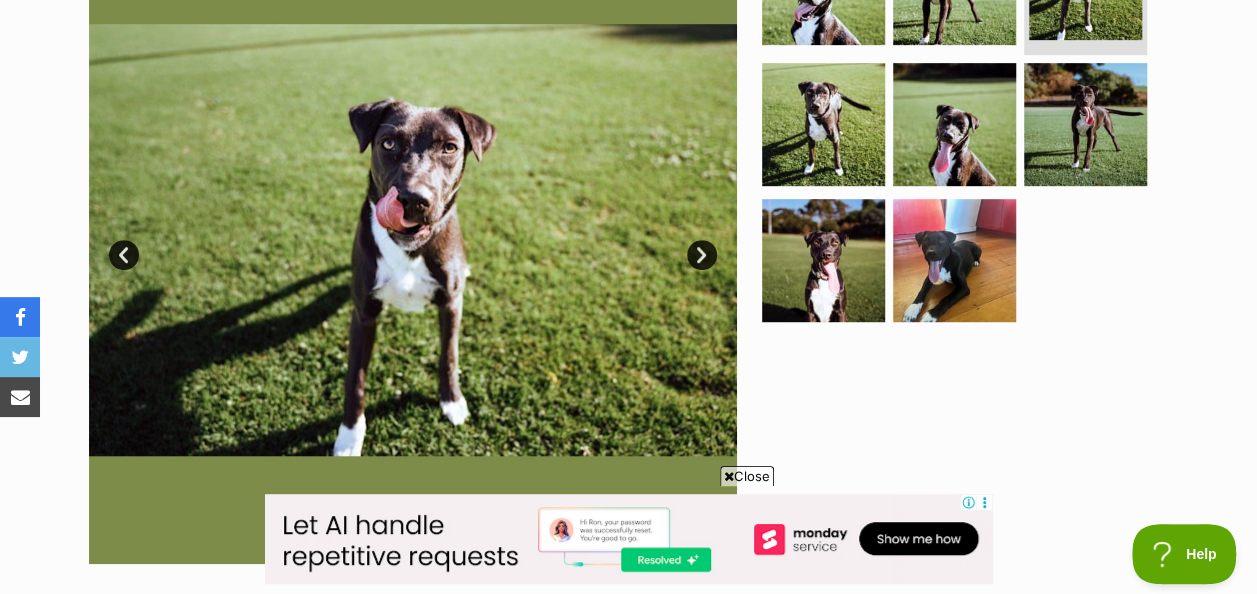click on "Next" at bounding box center [702, 255] 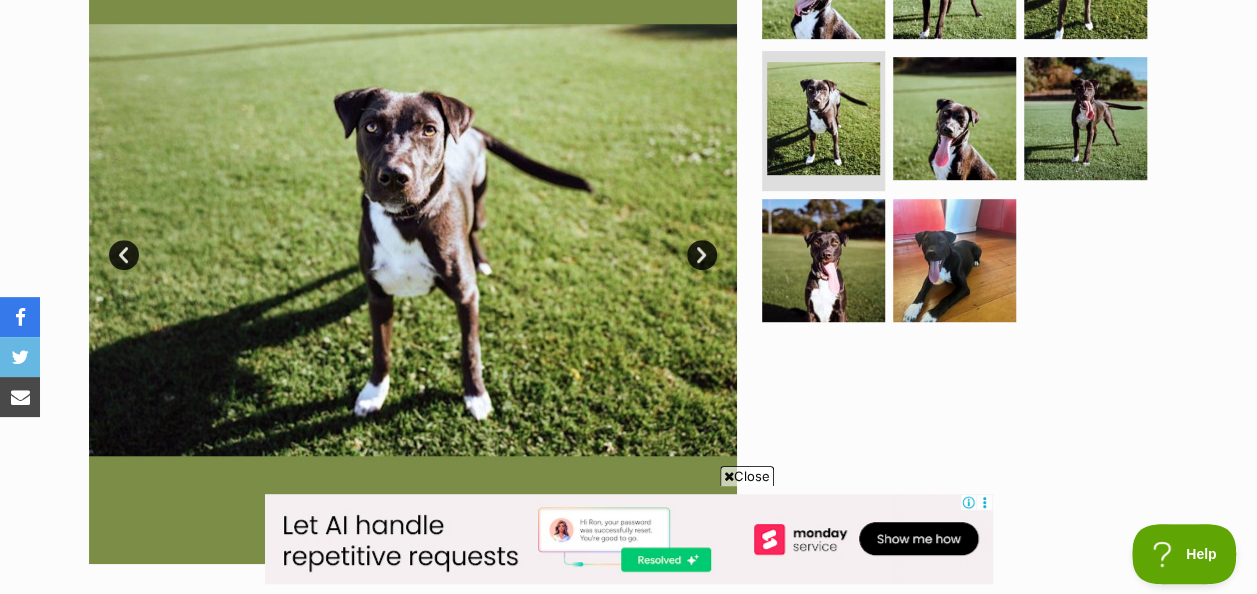 click on "Next" at bounding box center [702, 255] 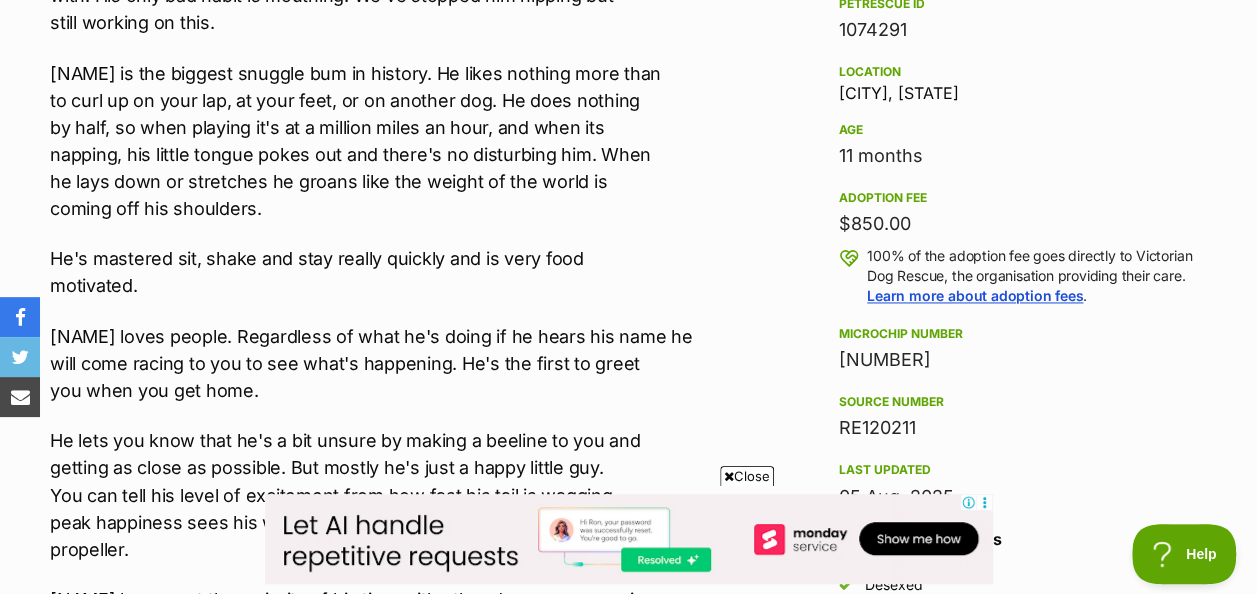 scroll, scrollTop: 1500, scrollLeft: 0, axis: vertical 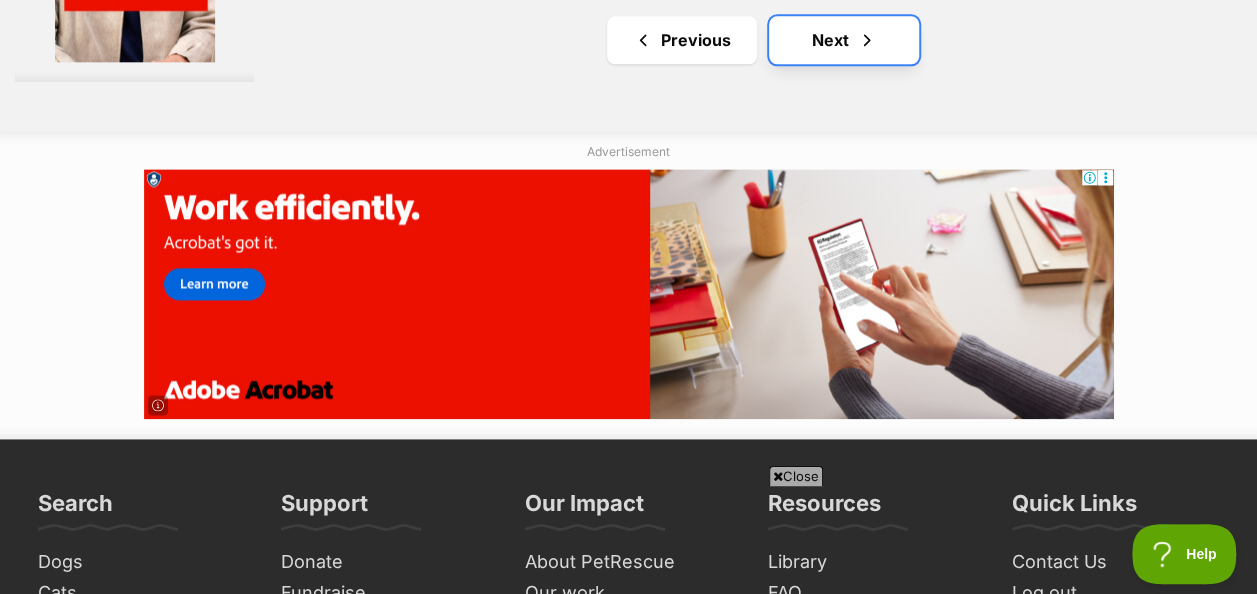 click on "Next" at bounding box center (844, 40) 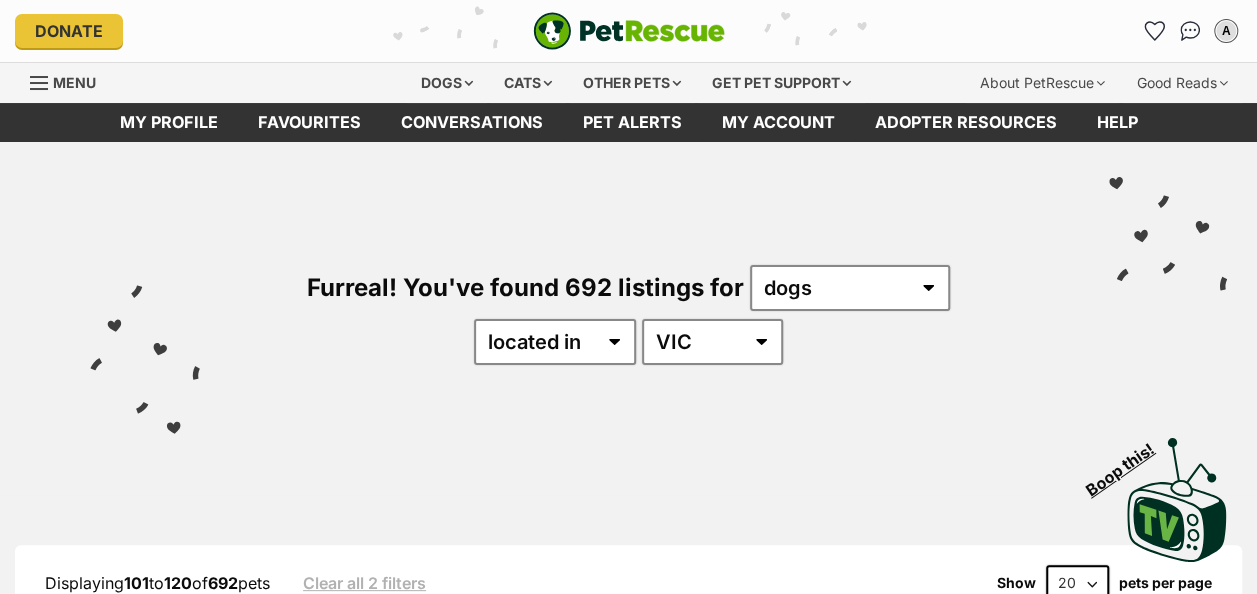 scroll, scrollTop: 400, scrollLeft: 0, axis: vertical 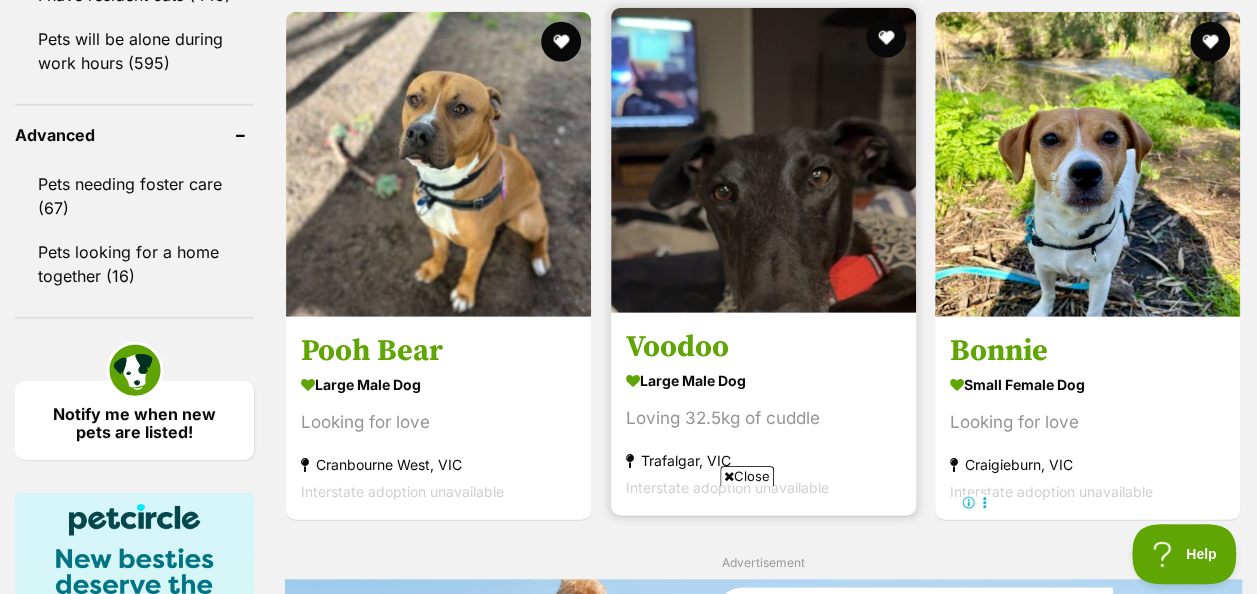 click at bounding box center (763, 160) 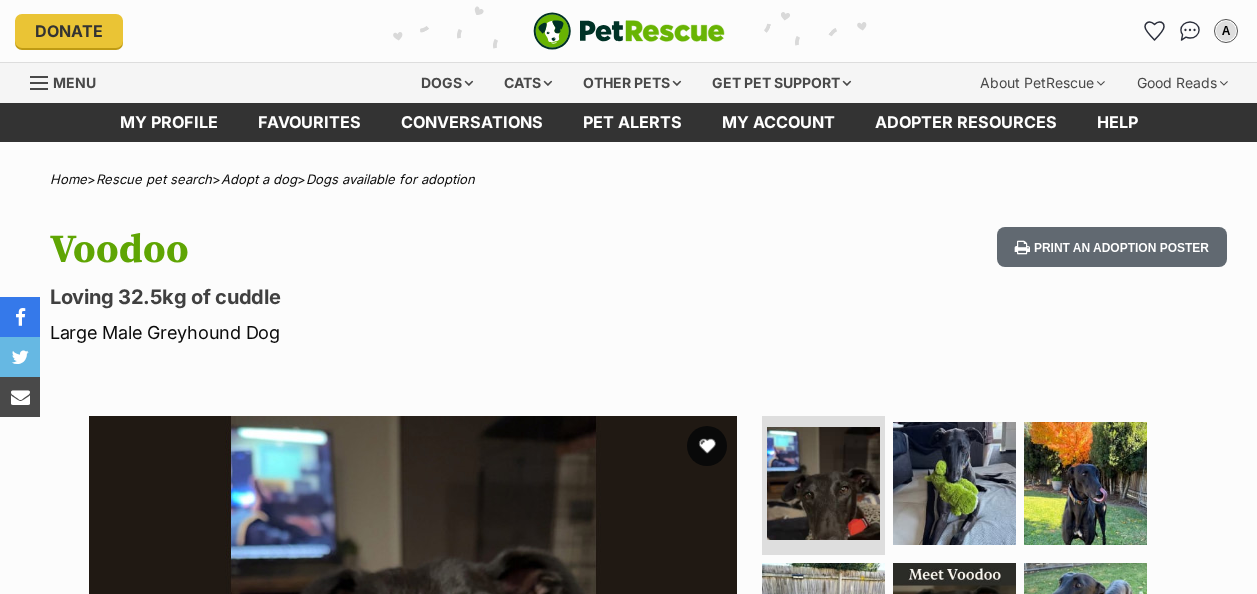 scroll, scrollTop: 200, scrollLeft: 0, axis: vertical 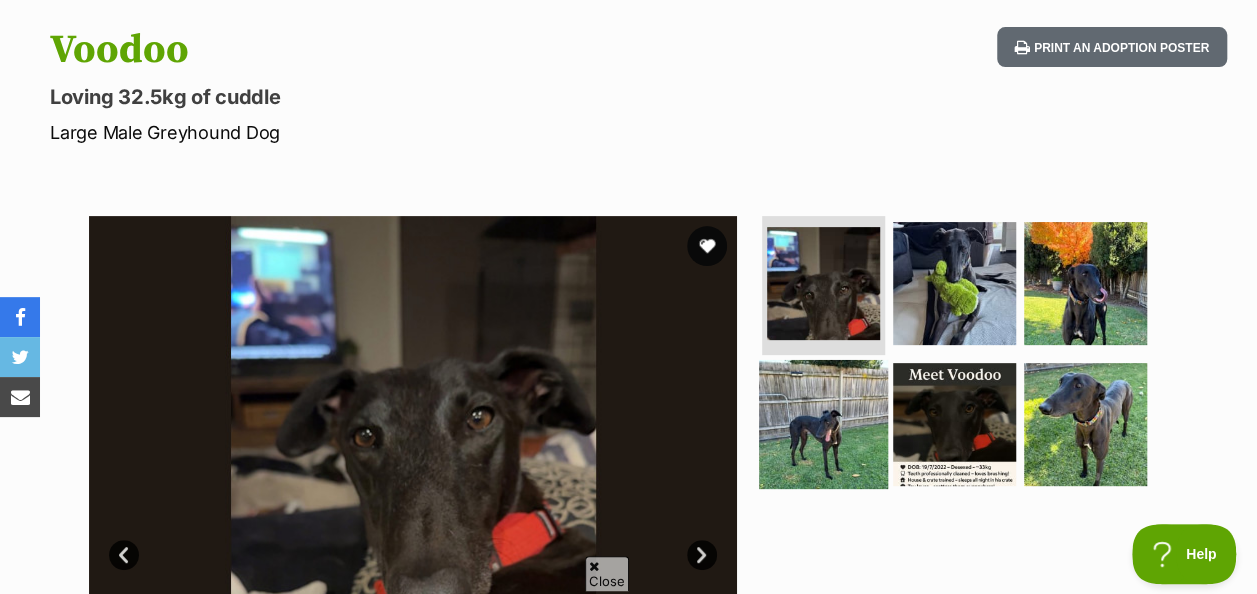 click at bounding box center [823, 424] 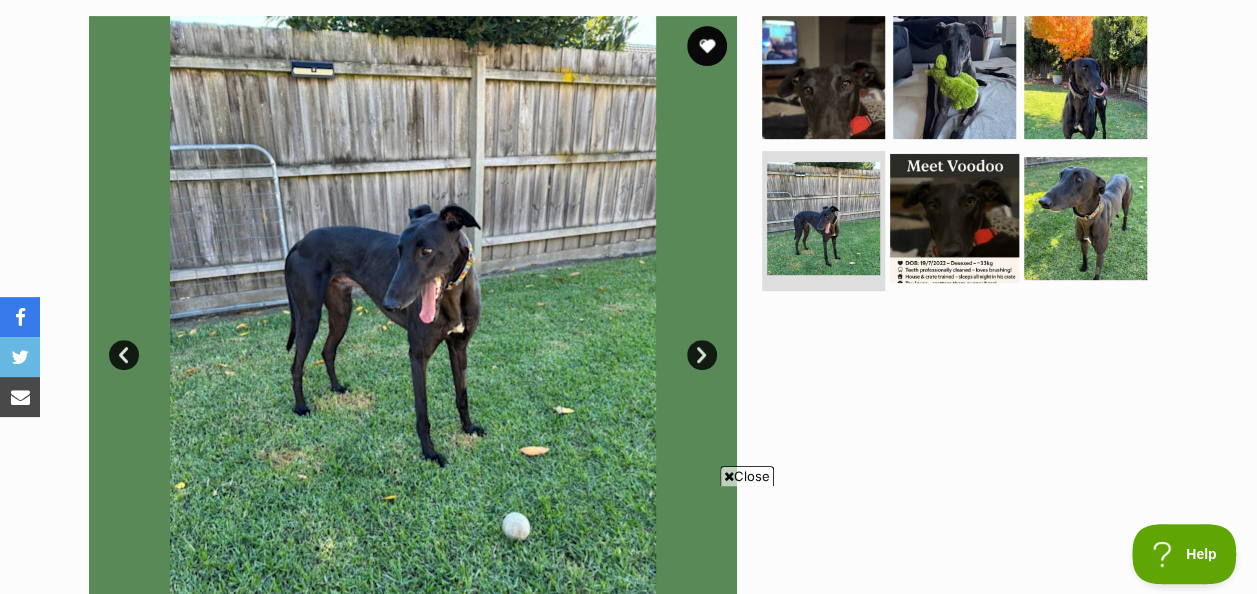 scroll, scrollTop: 0, scrollLeft: 0, axis: both 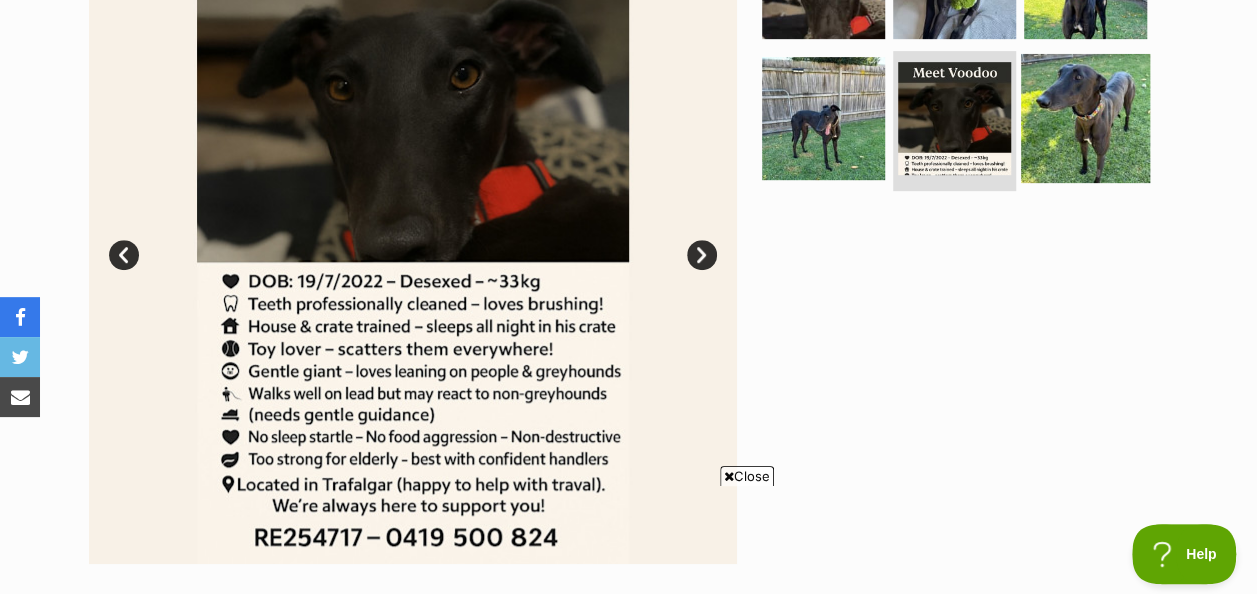 click at bounding box center (1085, 118) 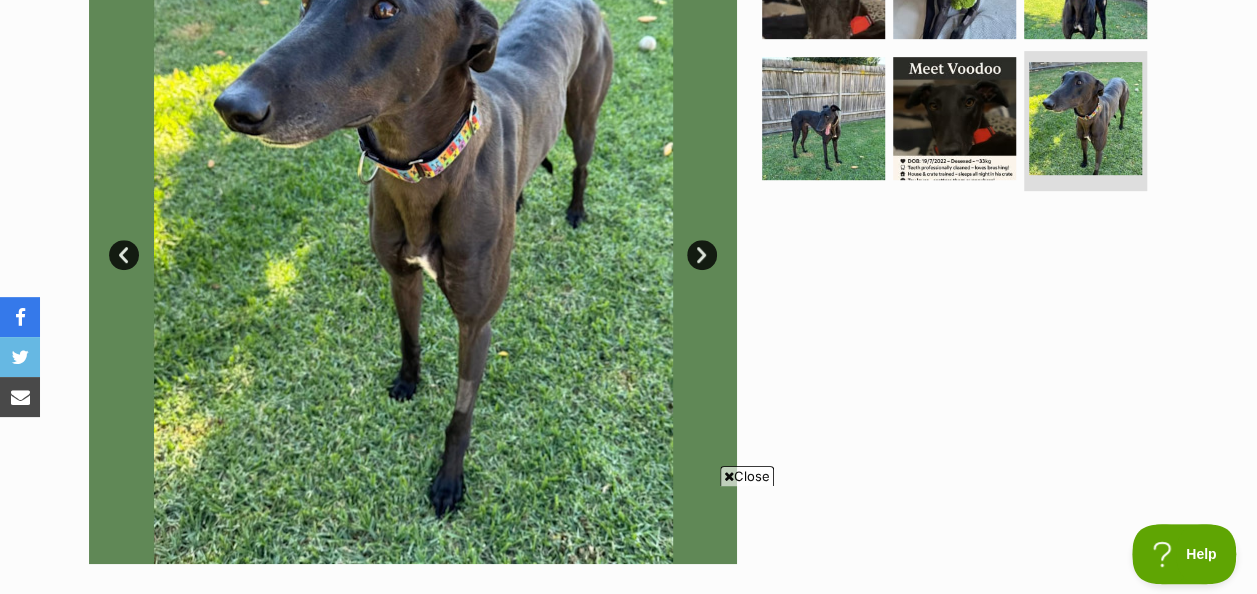 scroll, scrollTop: 300, scrollLeft: 0, axis: vertical 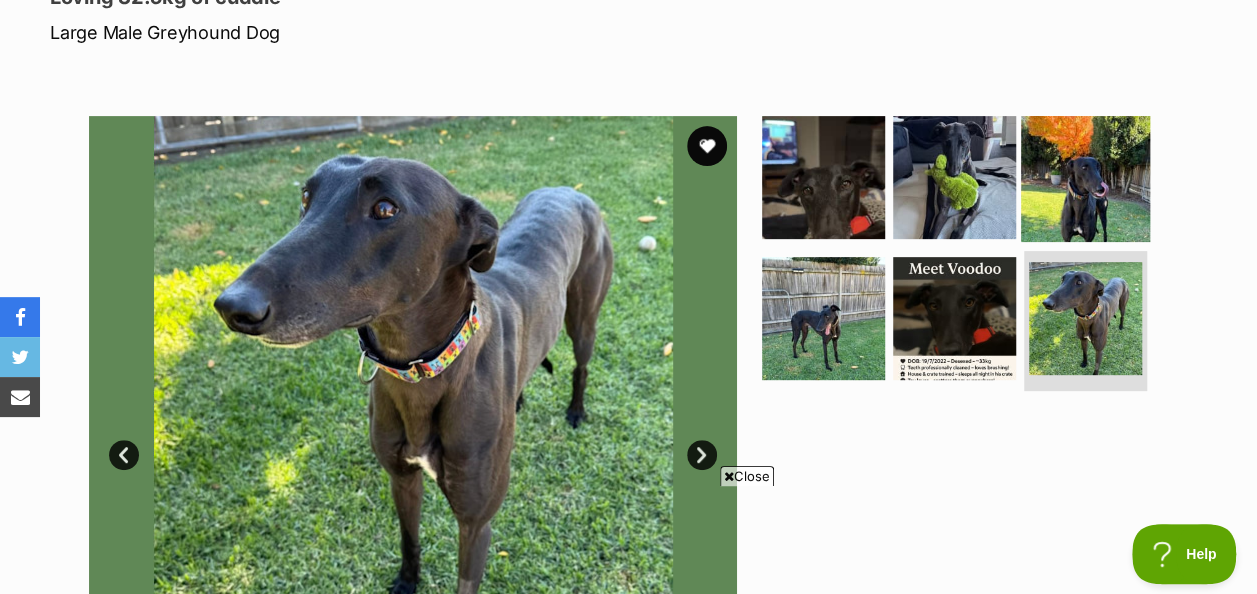 click at bounding box center (1085, 176) 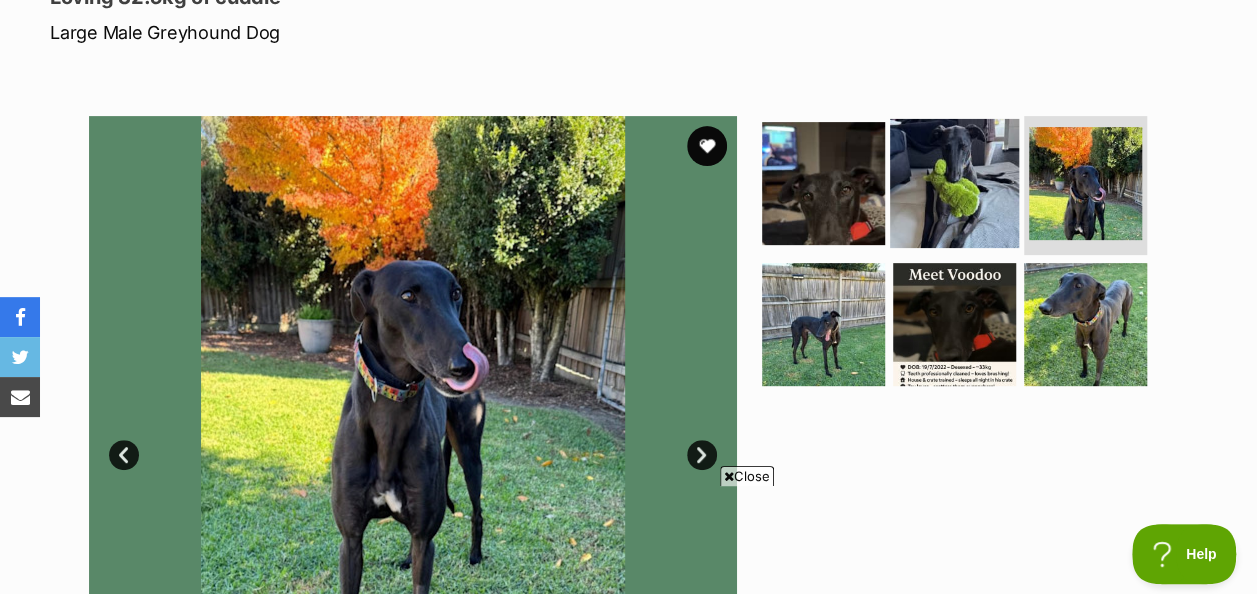 click at bounding box center (954, 182) 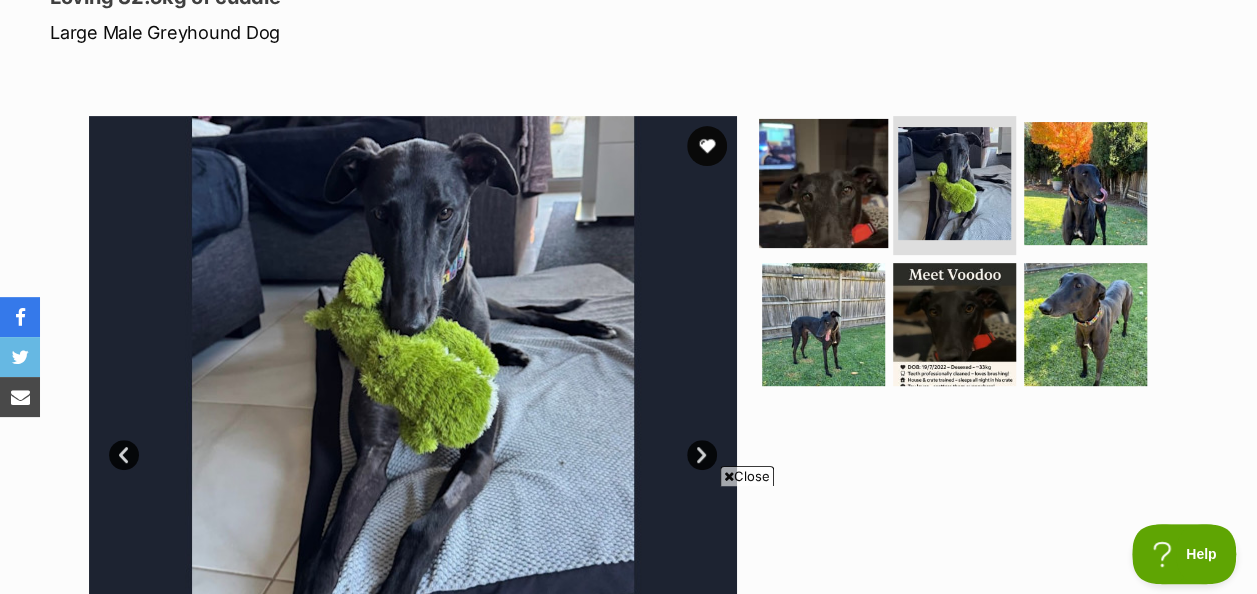 click at bounding box center (823, 182) 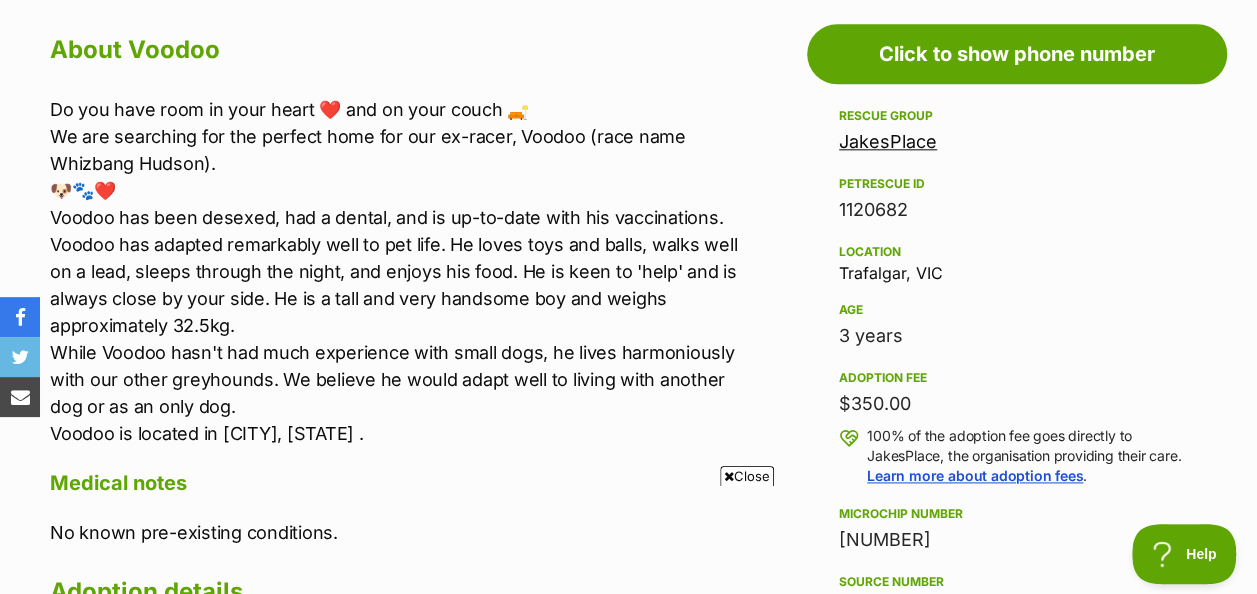 scroll, scrollTop: 0, scrollLeft: 0, axis: both 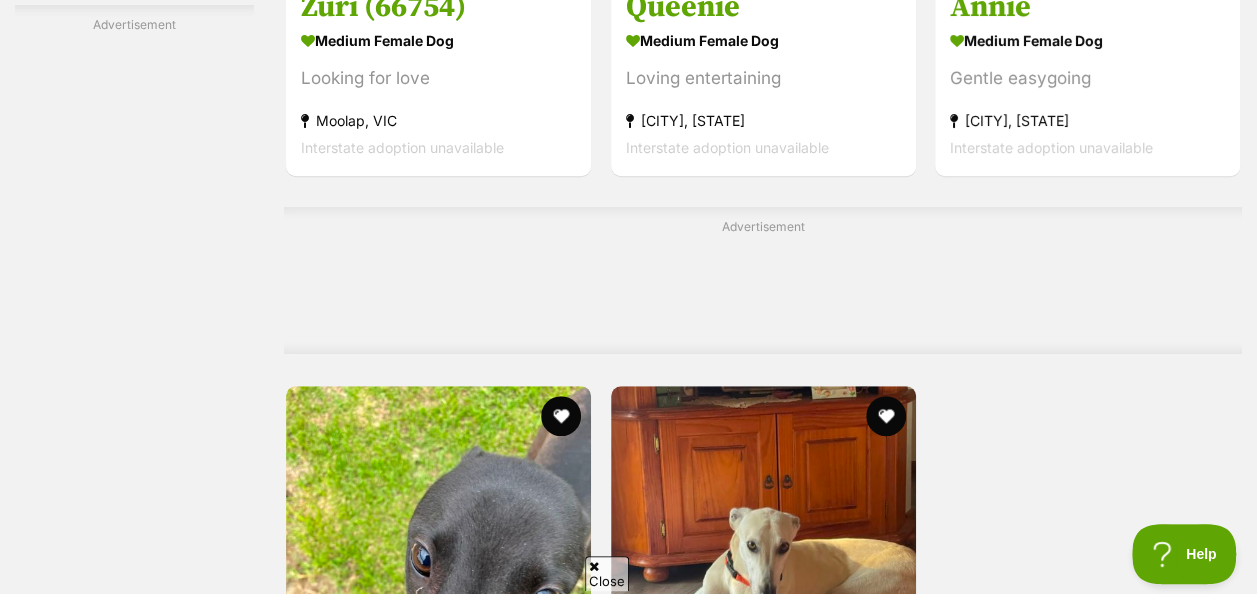 click on "Next" at bounding box center (844, 938) 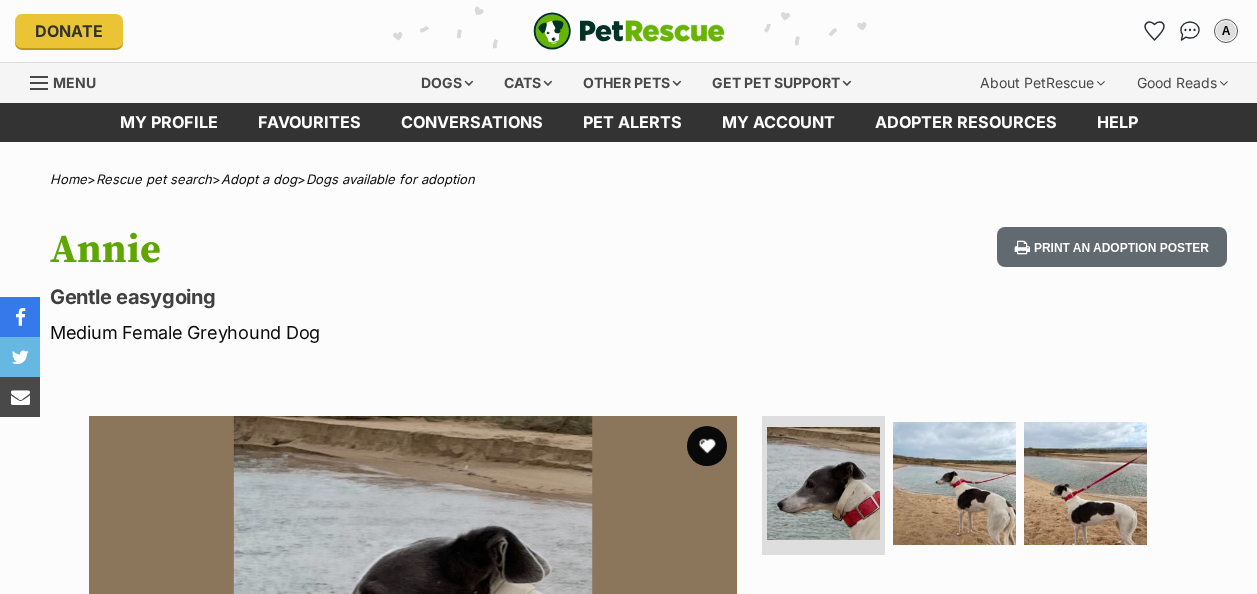 scroll, scrollTop: 0, scrollLeft: 0, axis: both 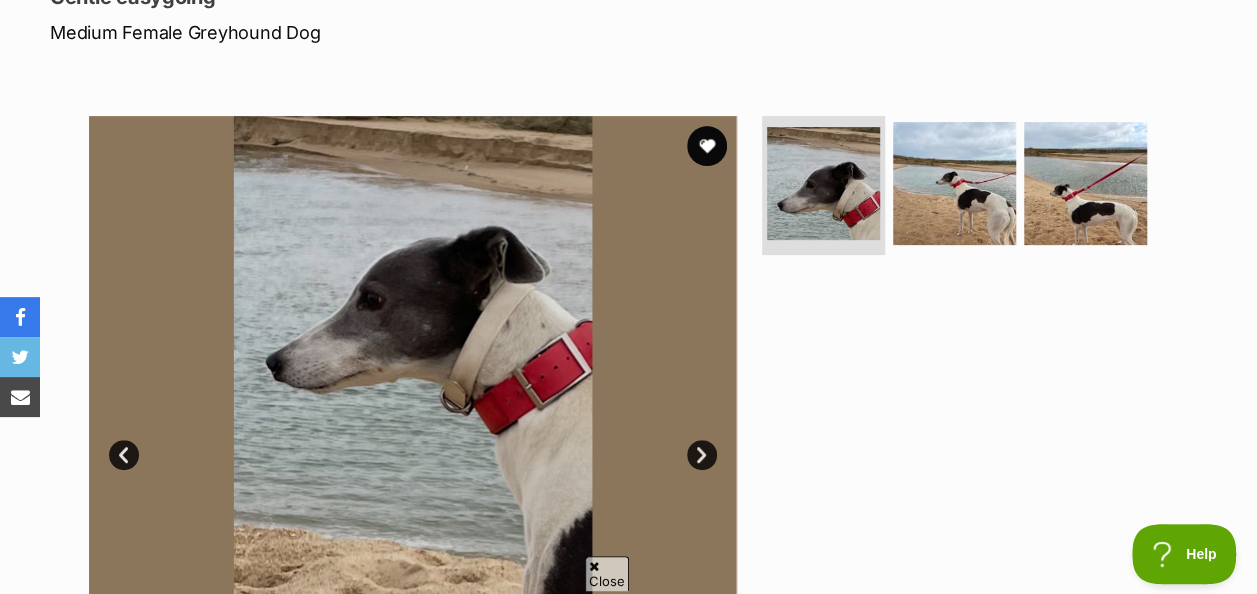 click at bounding box center [413, 440] 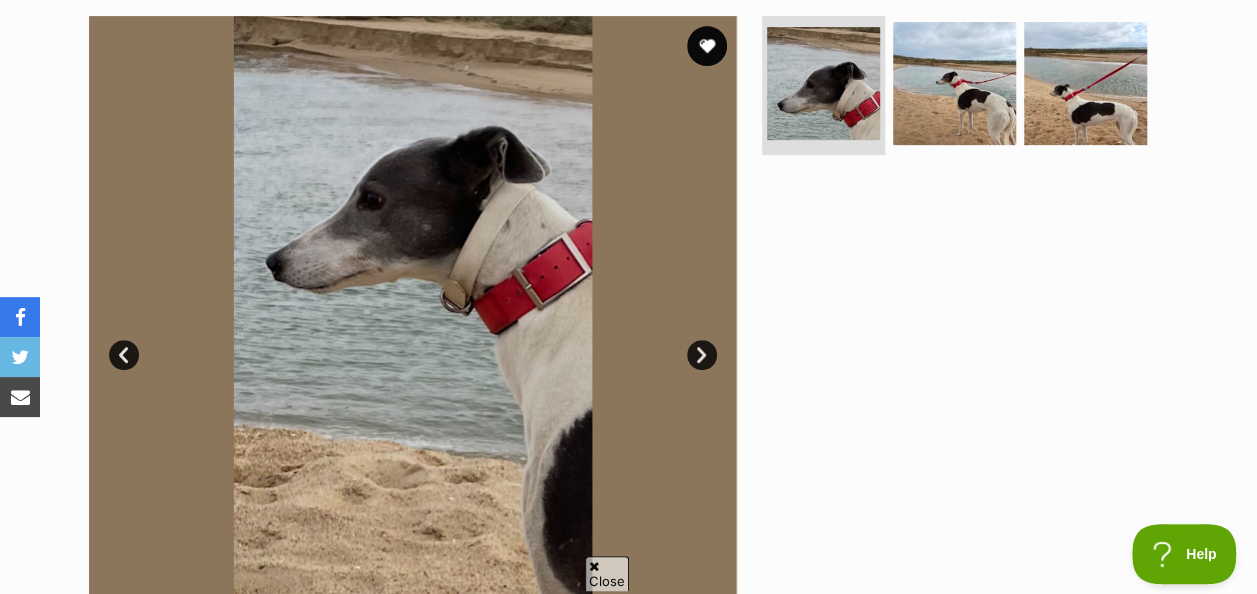scroll, scrollTop: 0, scrollLeft: 0, axis: both 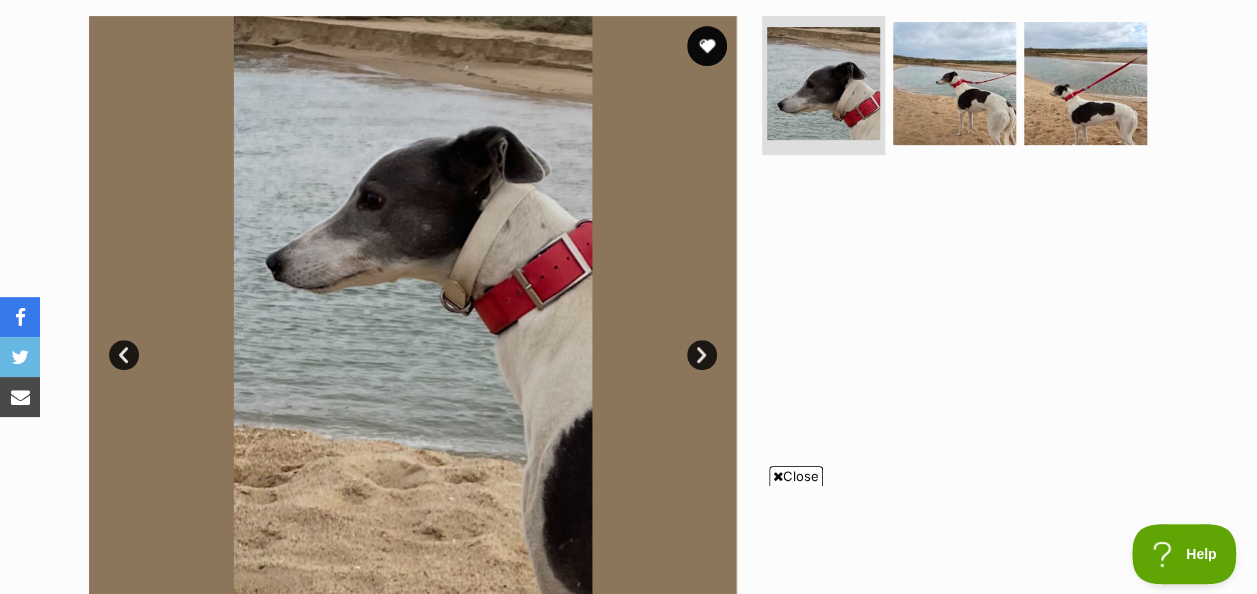 click on "Next" at bounding box center (702, 355) 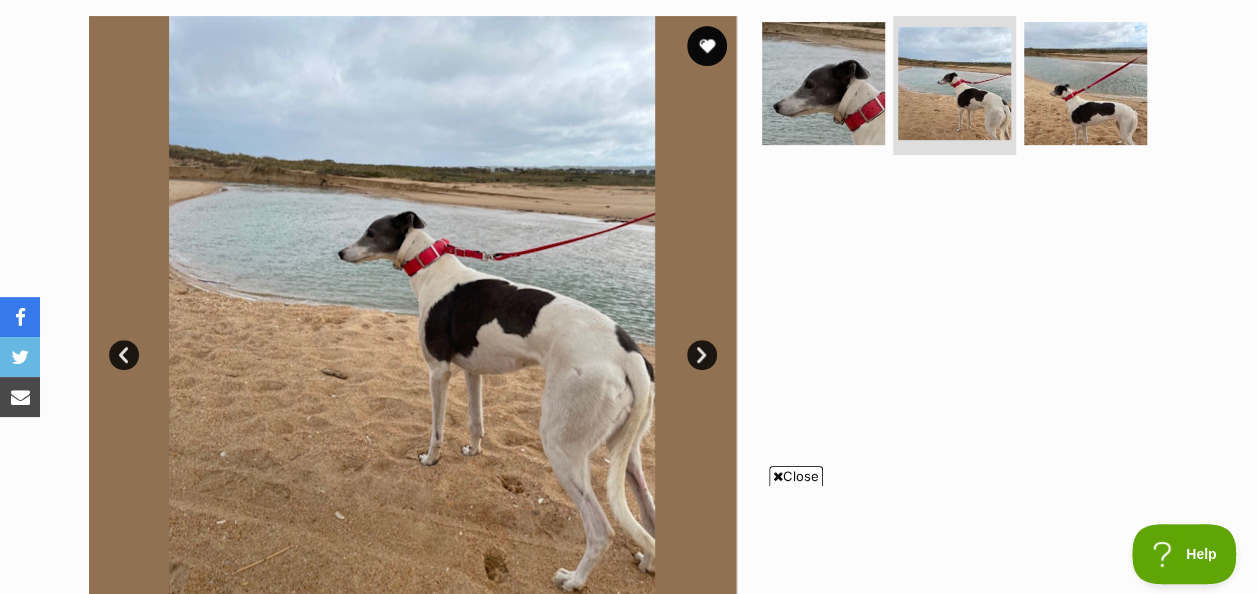 scroll, scrollTop: 0, scrollLeft: 0, axis: both 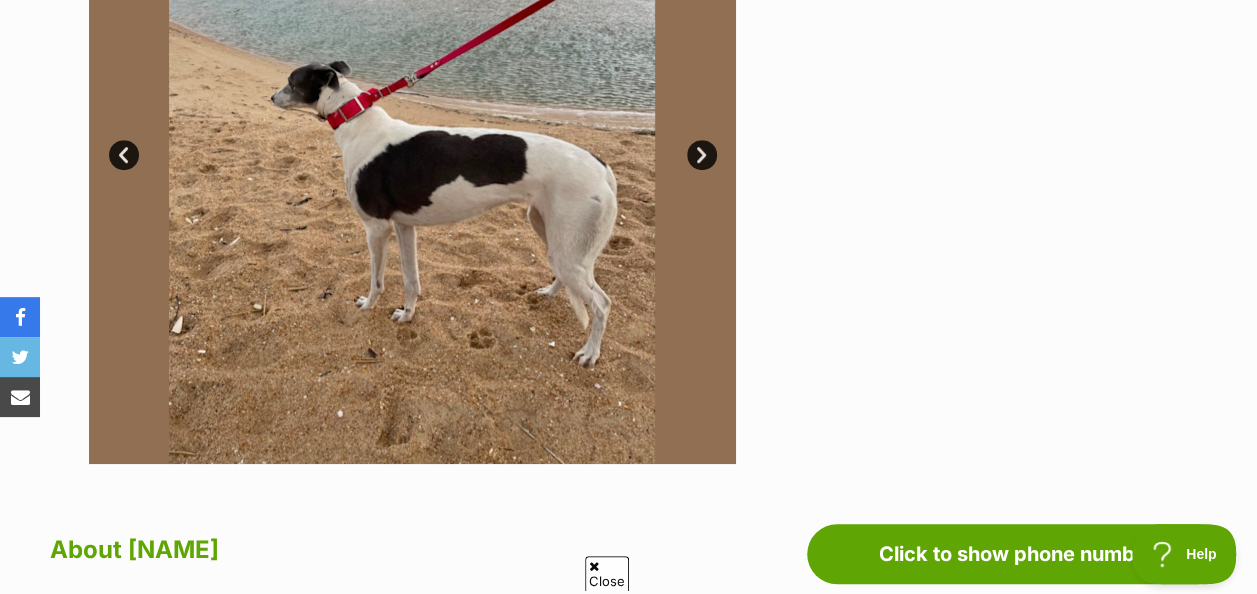 click on "Next" at bounding box center (702, 155) 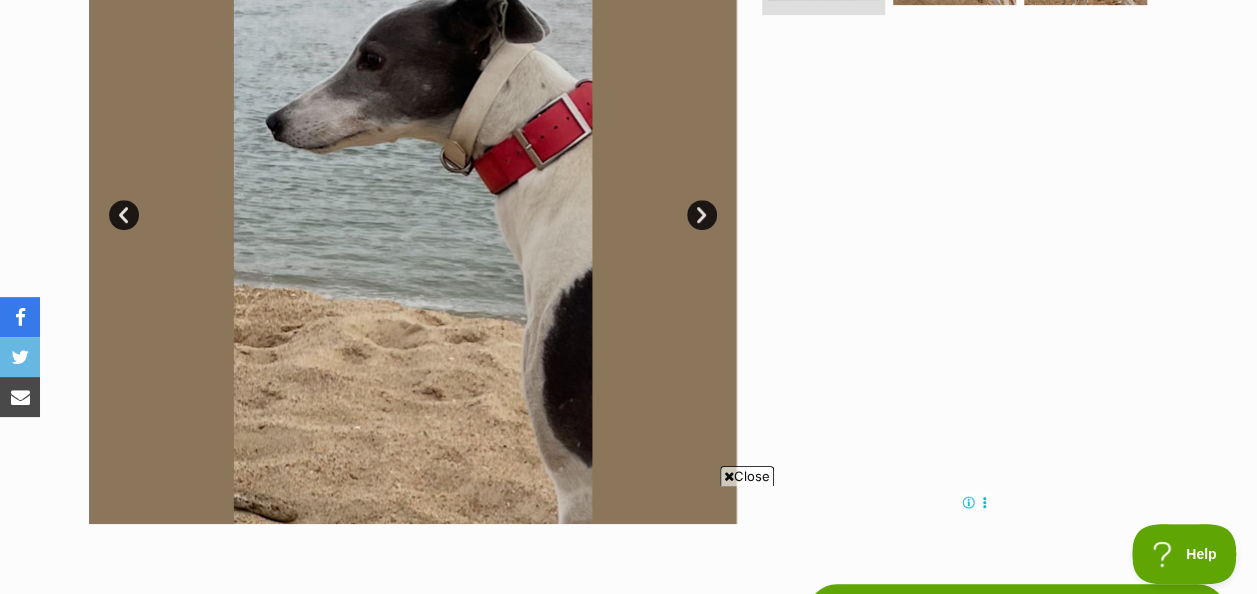 scroll, scrollTop: 500, scrollLeft: 0, axis: vertical 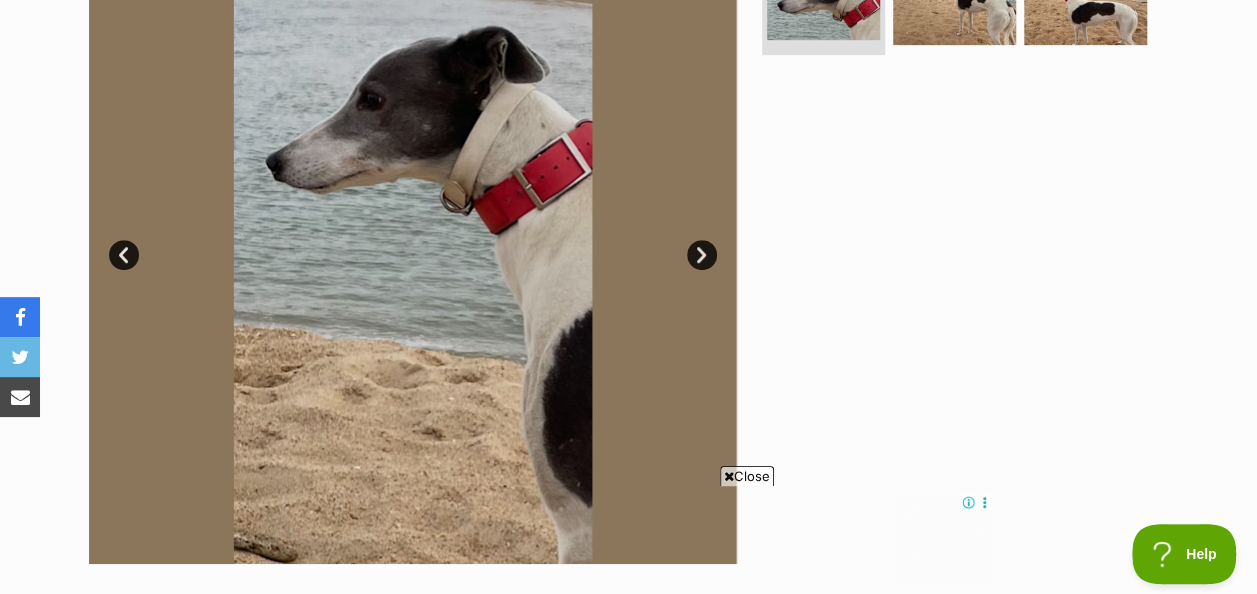 click on "Next" at bounding box center [702, 255] 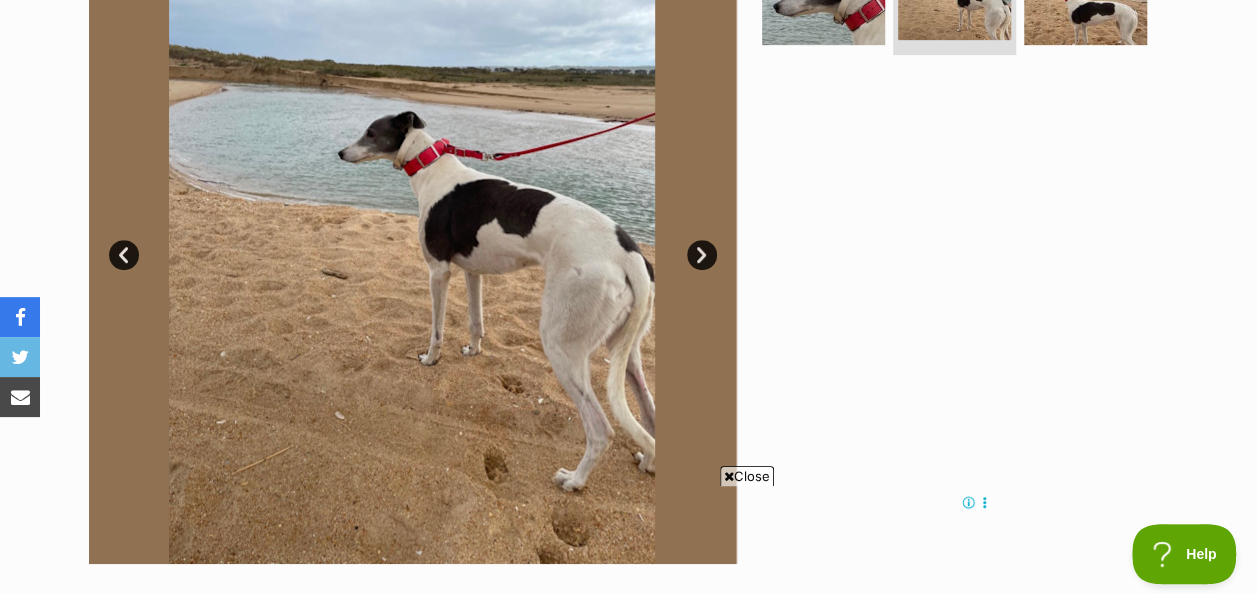 click on "Next" at bounding box center [702, 255] 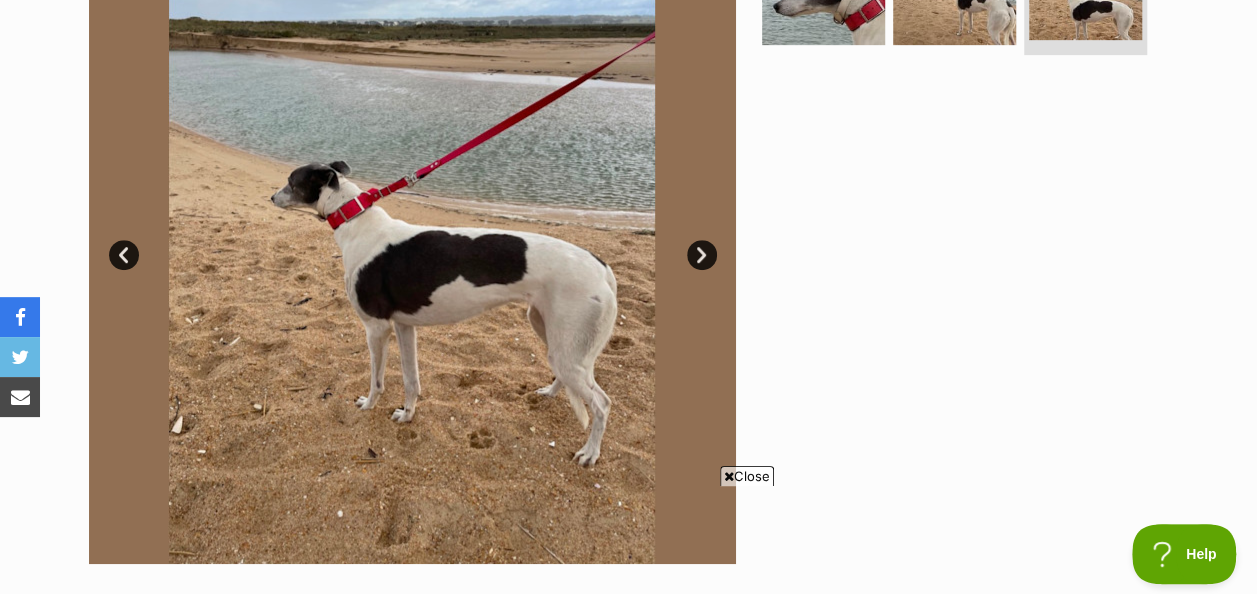 scroll, scrollTop: 0, scrollLeft: 0, axis: both 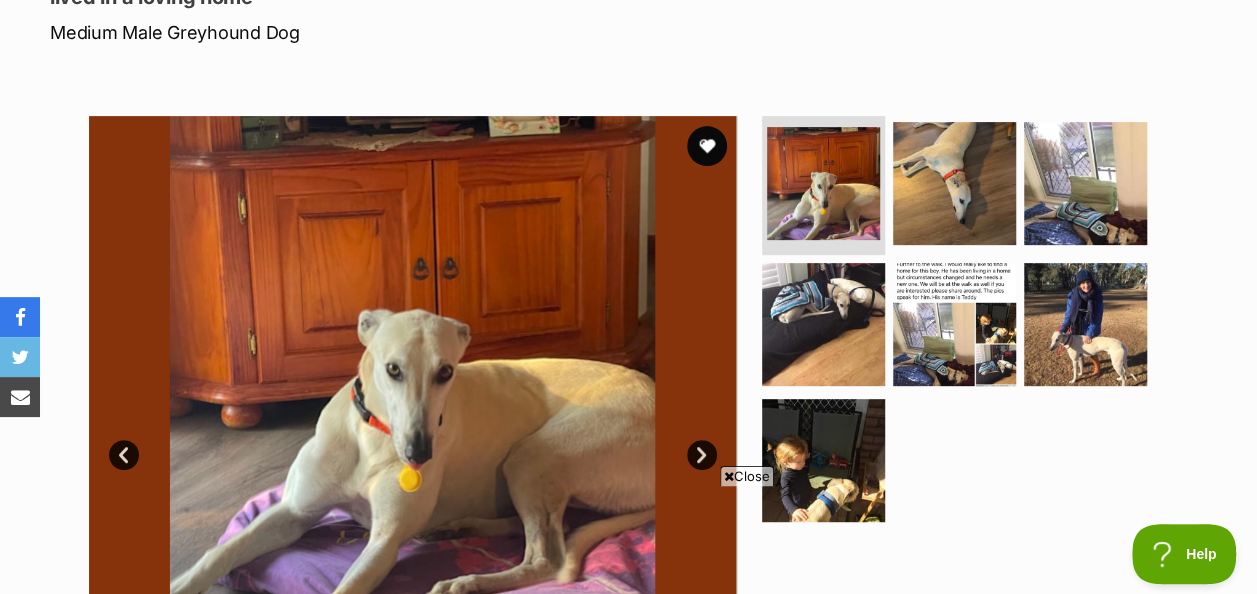 click at bounding box center [413, 440] 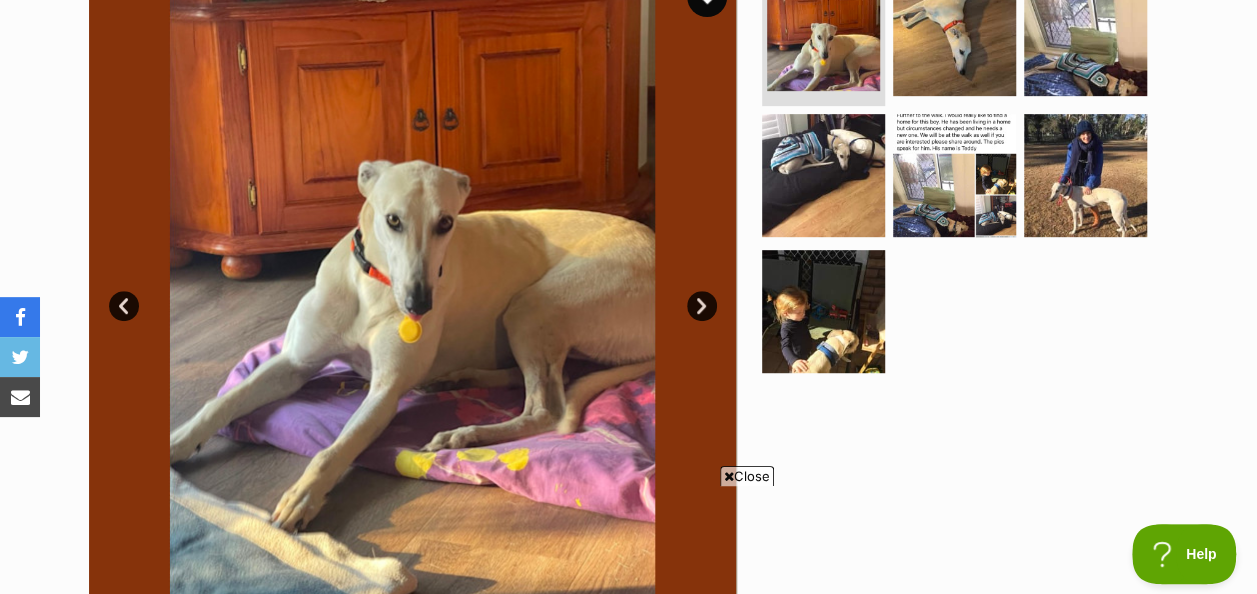 scroll, scrollTop: 500, scrollLeft: 0, axis: vertical 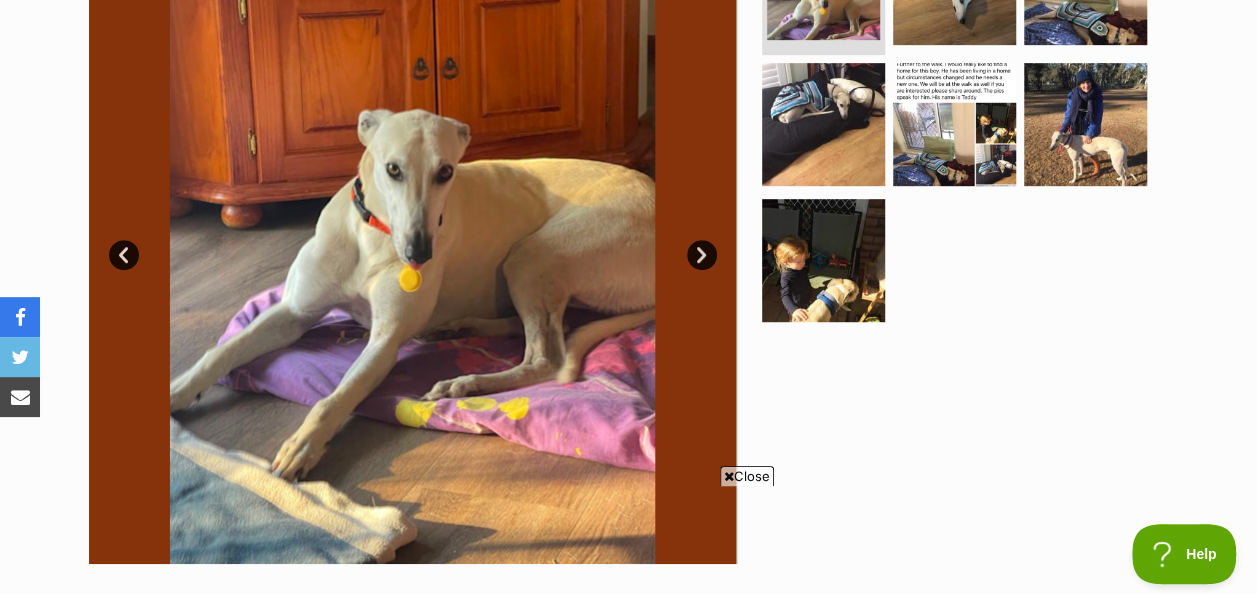 click on "Next" at bounding box center [702, 255] 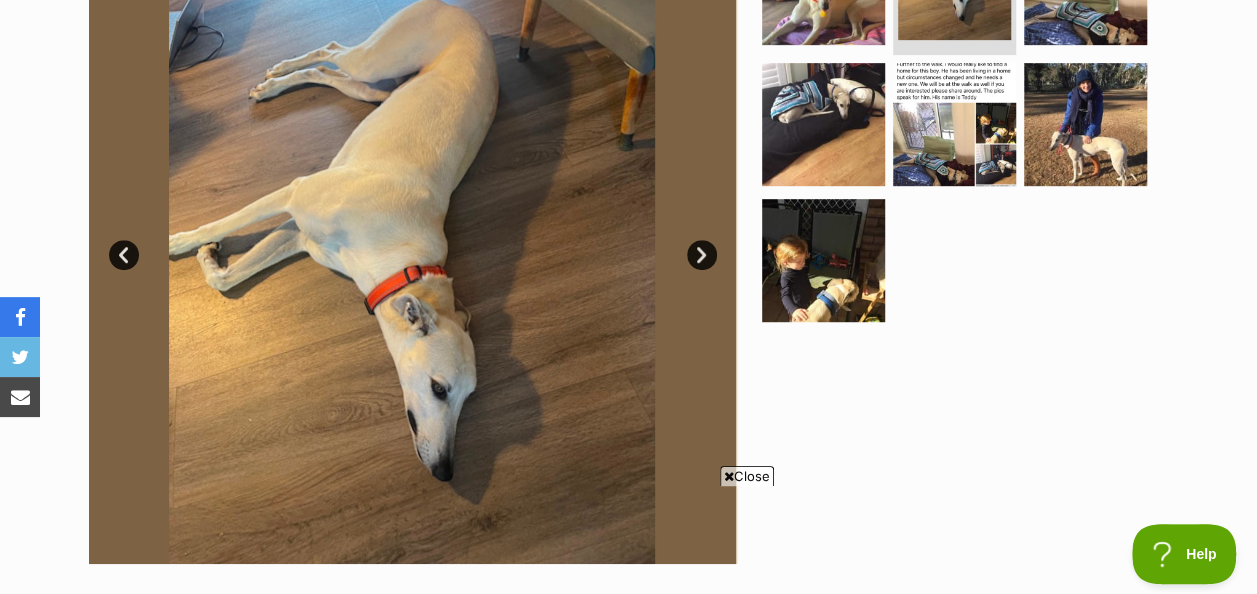 click on "Next" at bounding box center [702, 255] 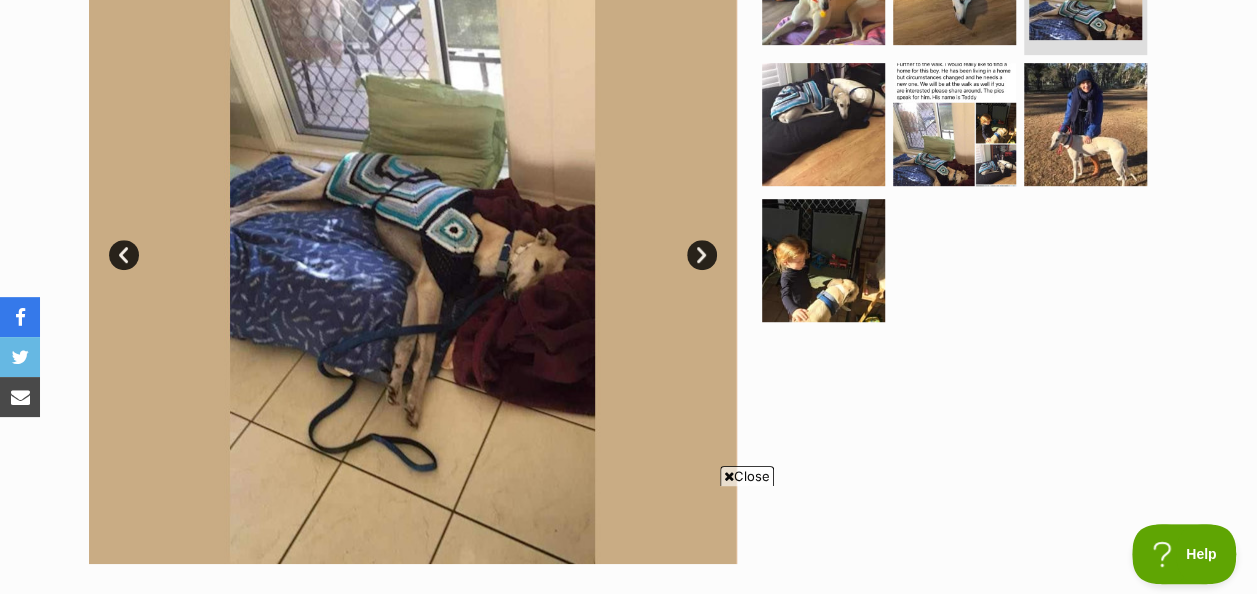 click on "Next" at bounding box center [702, 255] 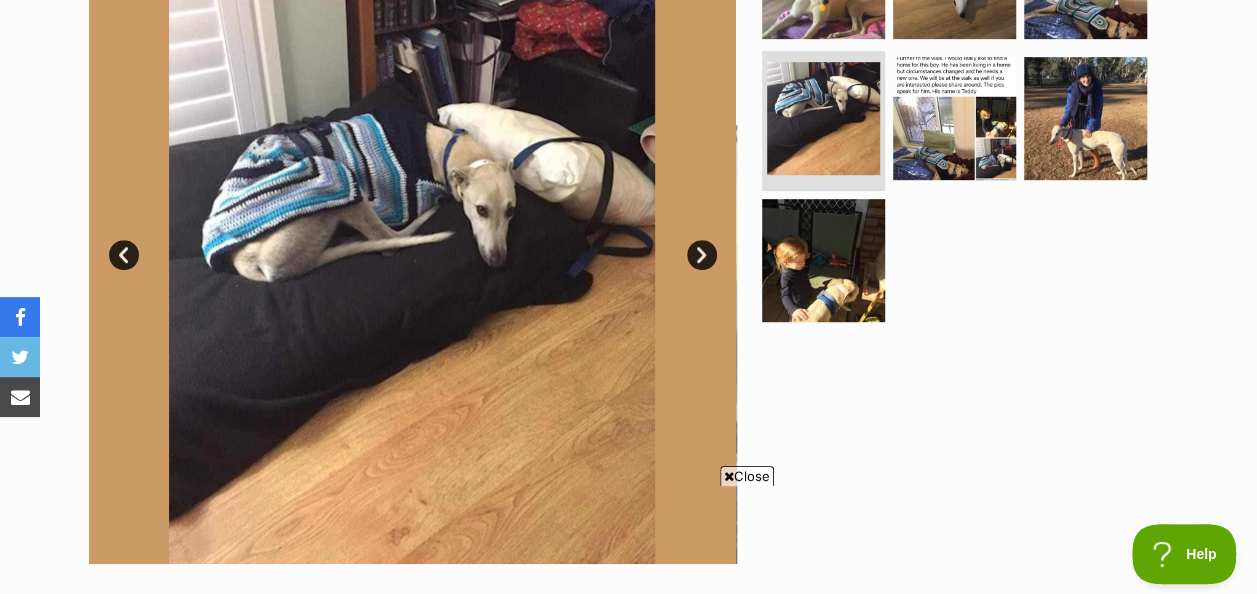 click on "Next" at bounding box center [702, 255] 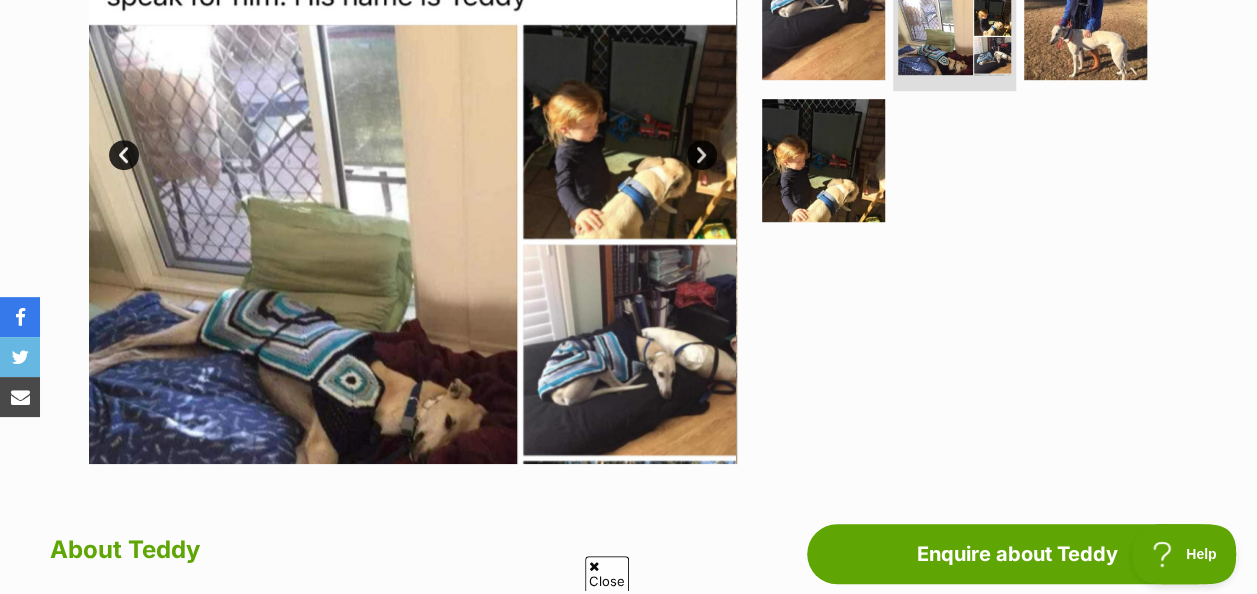 scroll, scrollTop: 0, scrollLeft: 0, axis: both 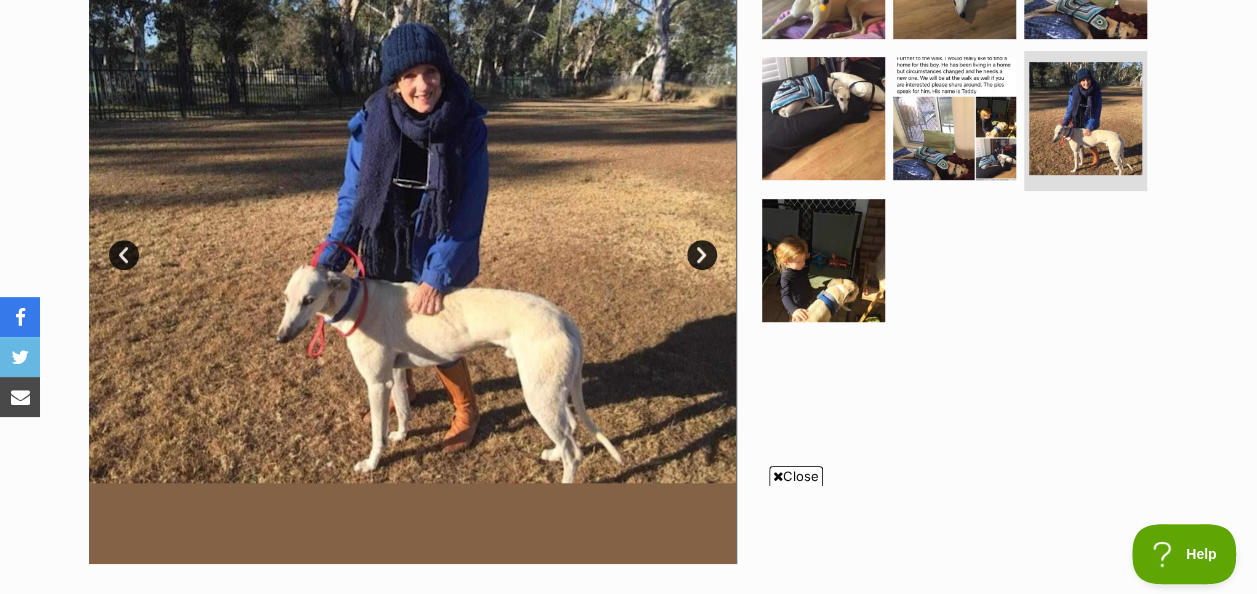 click on "Next" at bounding box center [702, 255] 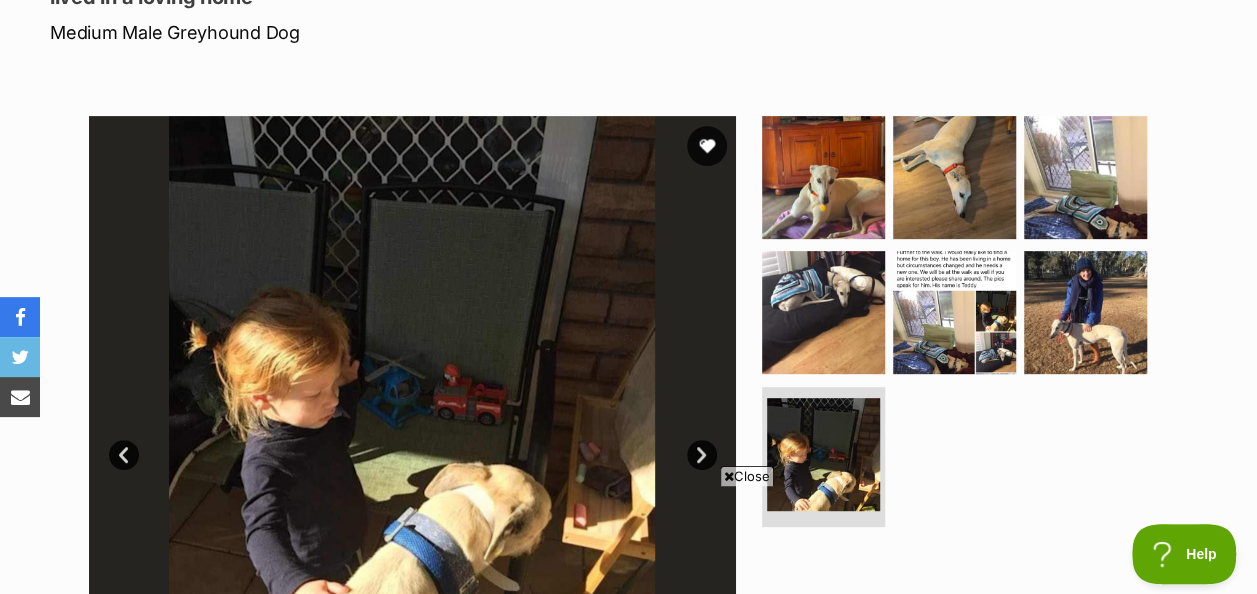 scroll, scrollTop: 0, scrollLeft: 0, axis: both 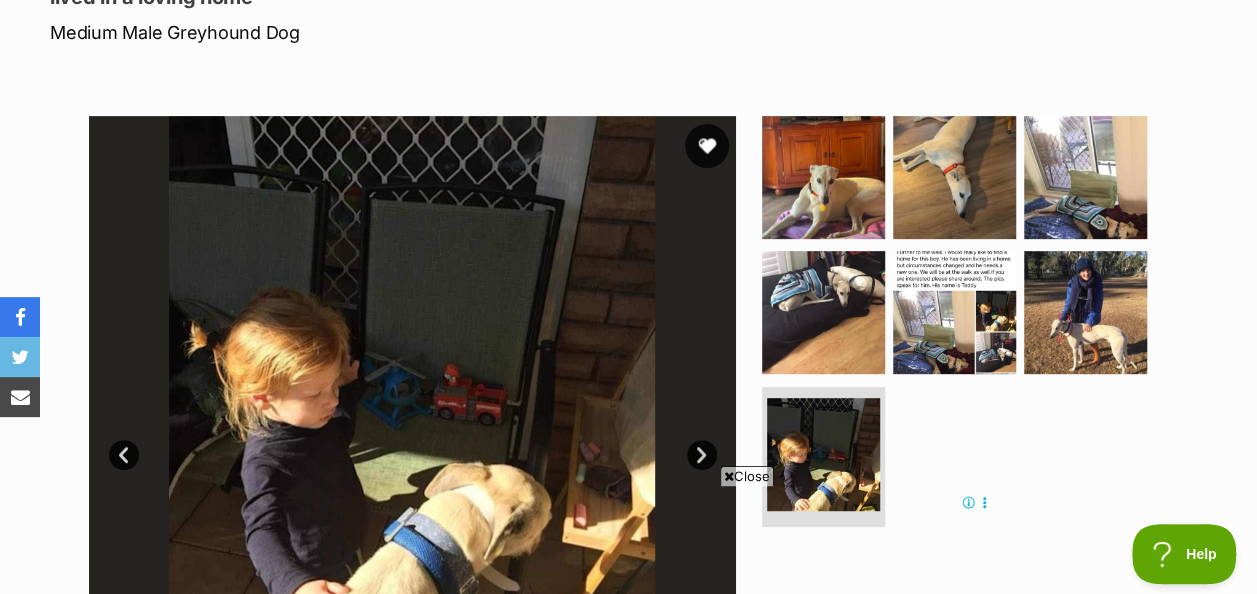 click at bounding box center (707, 146) 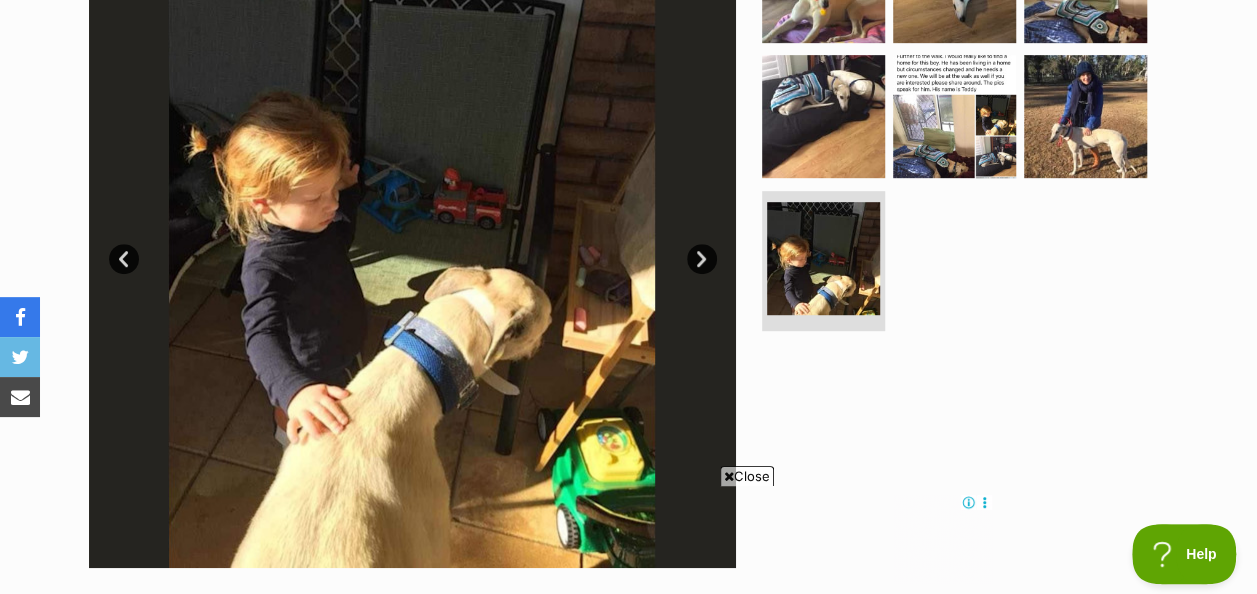 scroll, scrollTop: 500, scrollLeft: 0, axis: vertical 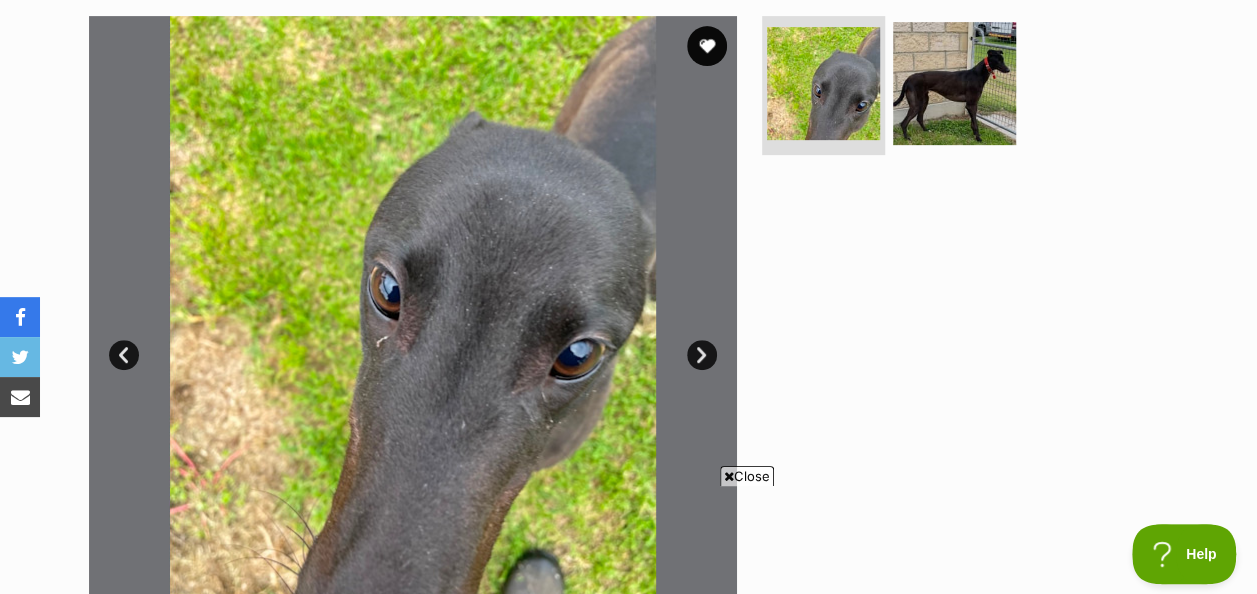 click on "Next" at bounding box center [702, 355] 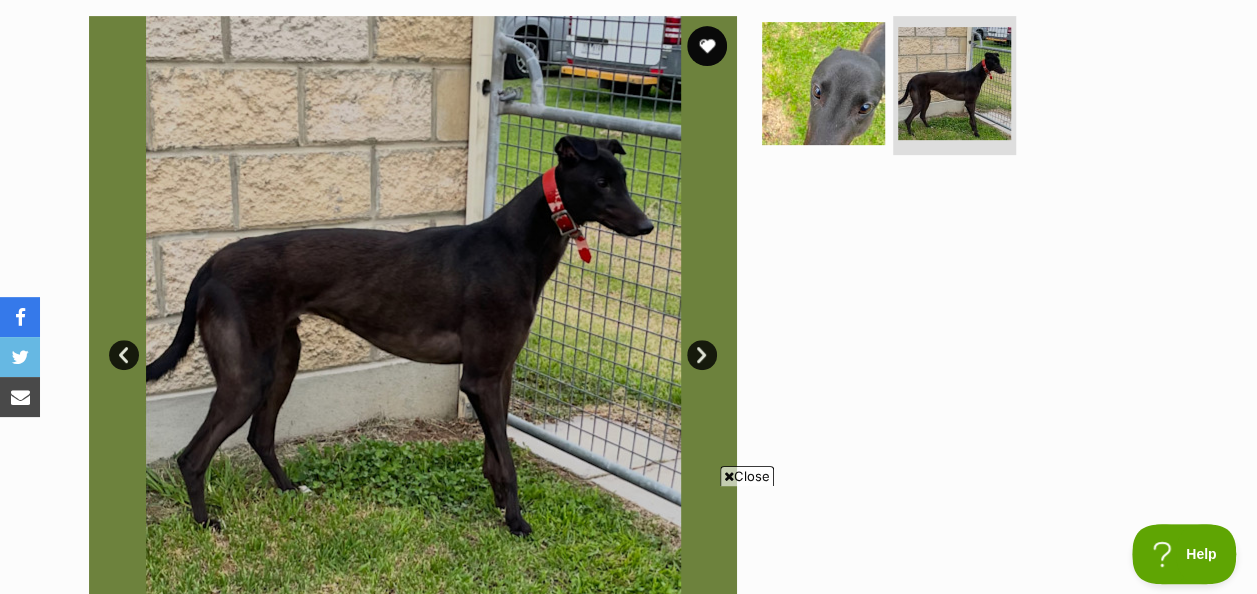 scroll, scrollTop: 0, scrollLeft: 0, axis: both 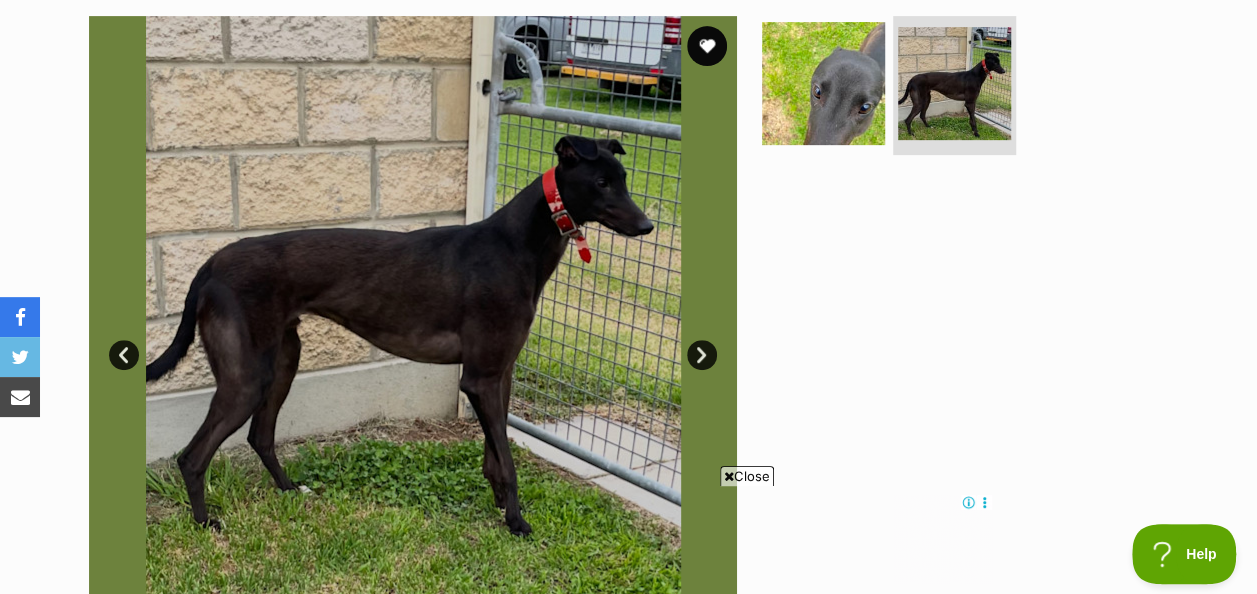 click on "Prev" at bounding box center (124, 355) 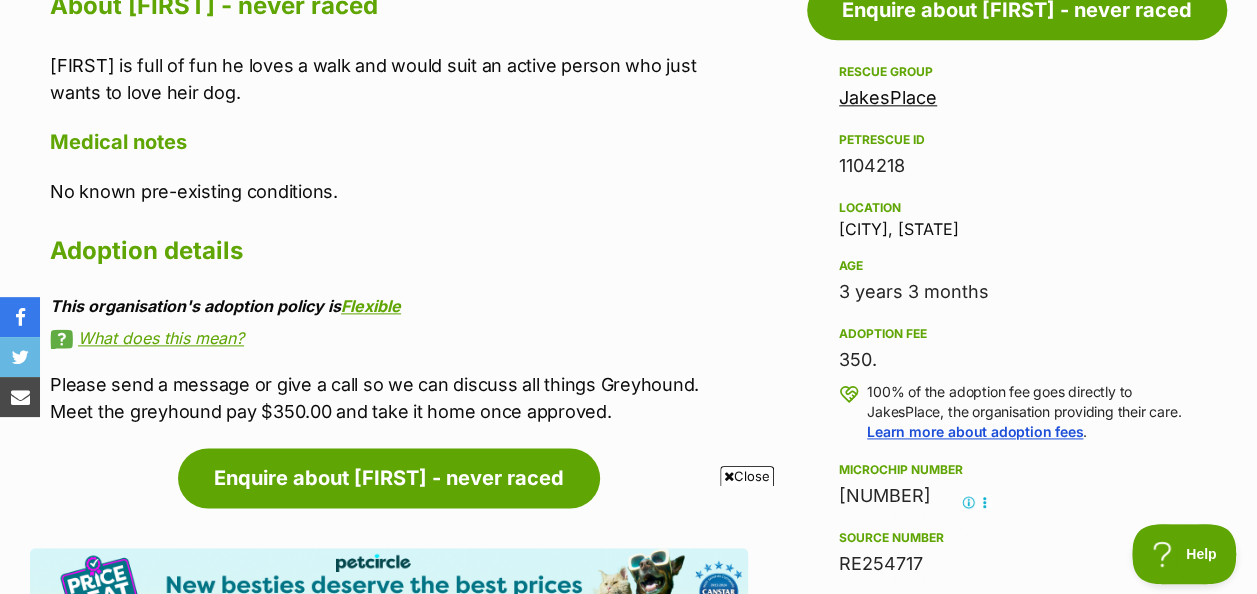 scroll, scrollTop: 1200, scrollLeft: 0, axis: vertical 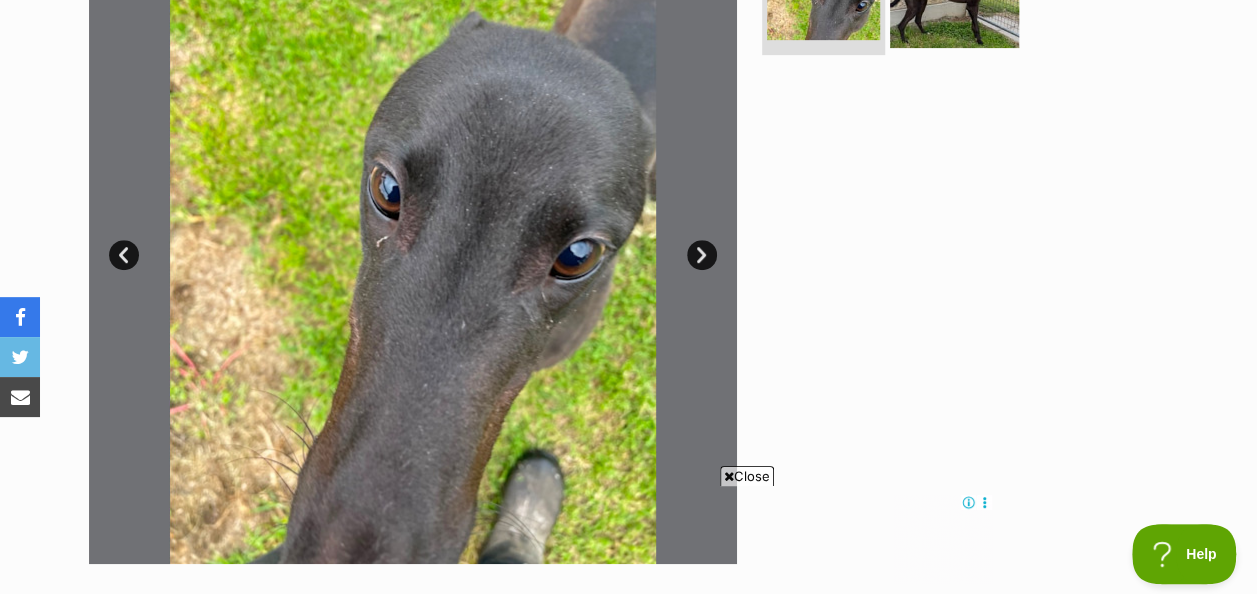 click at bounding box center (954, -18) 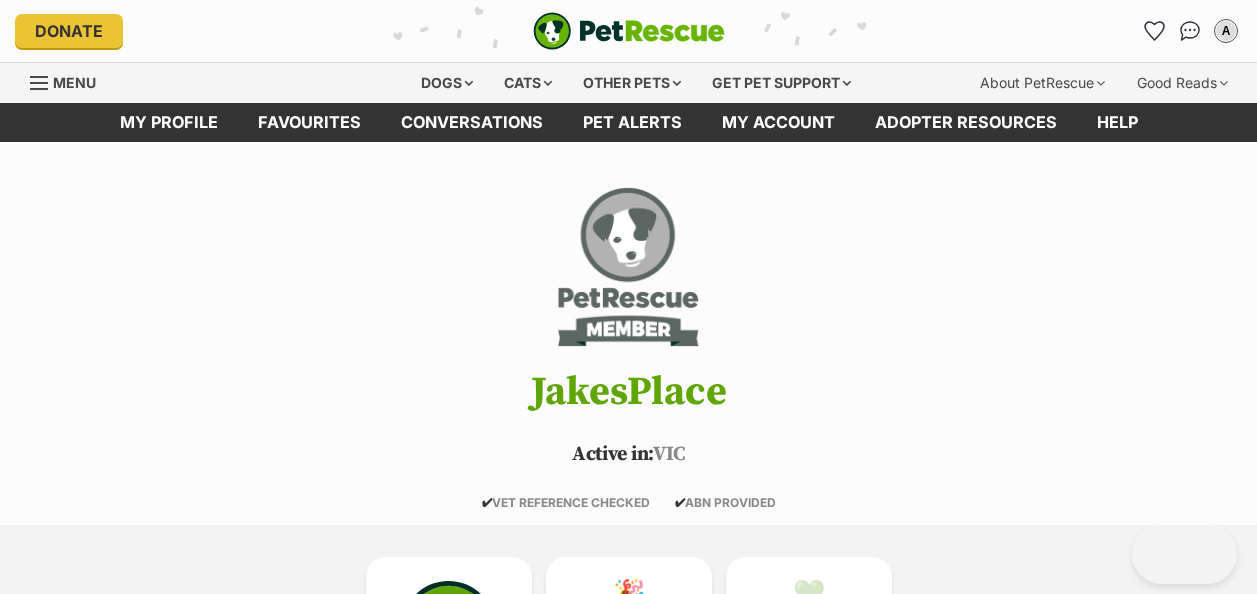 scroll, scrollTop: 0, scrollLeft: 0, axis: both 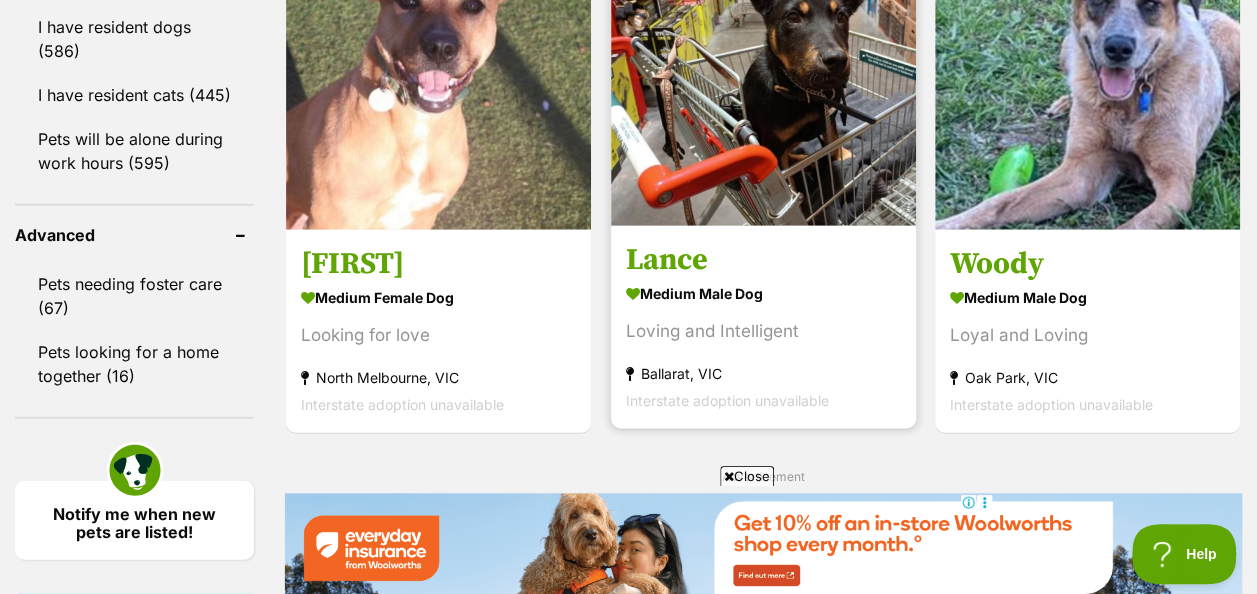 drag, startPoint x: 754, startPoint y: 140, endPoint x: 615, endPoint y: 335, distance: 239.47025 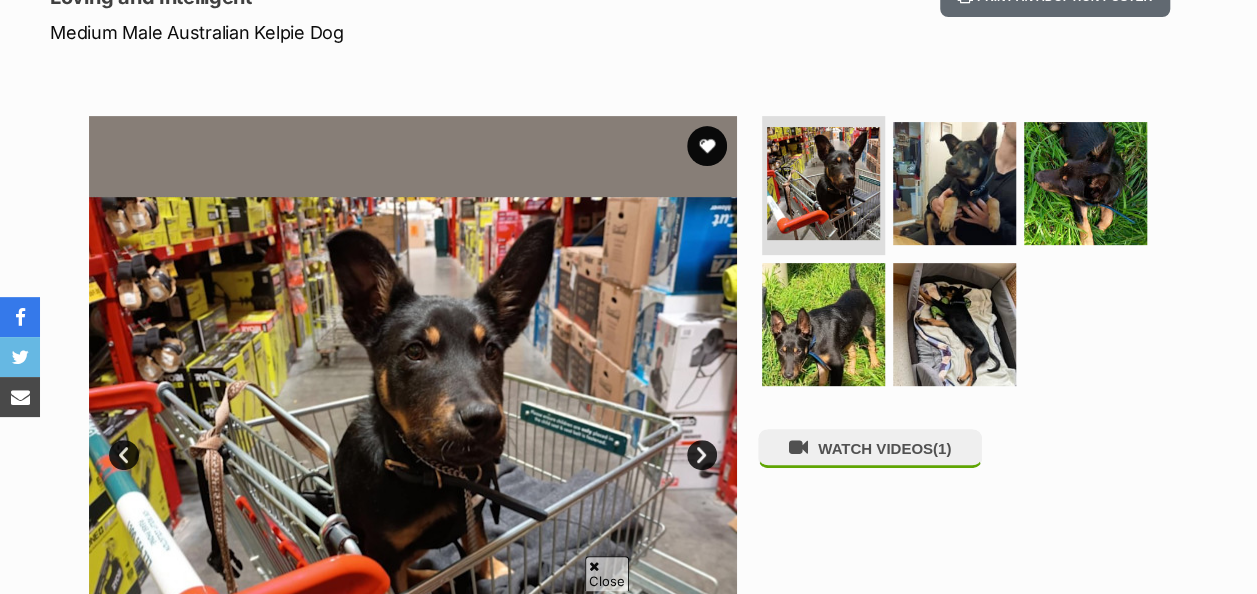 scroll, scrollTop: 0, scrollLeft: 0, axis: both 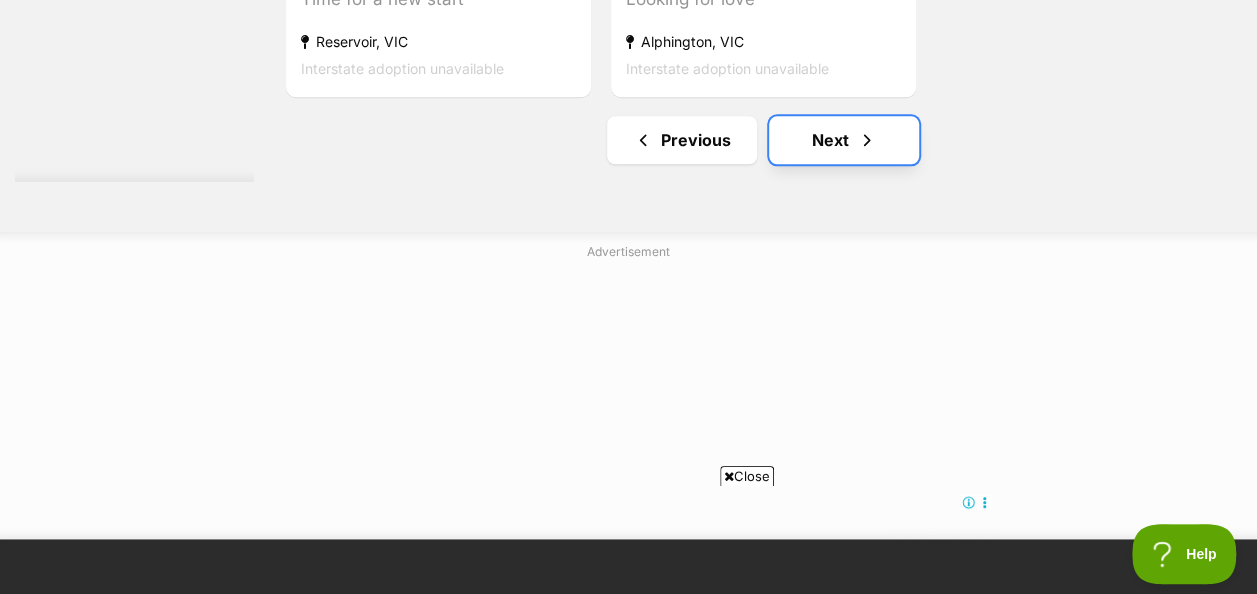 click on "Next" at bounding box center [844, 140] 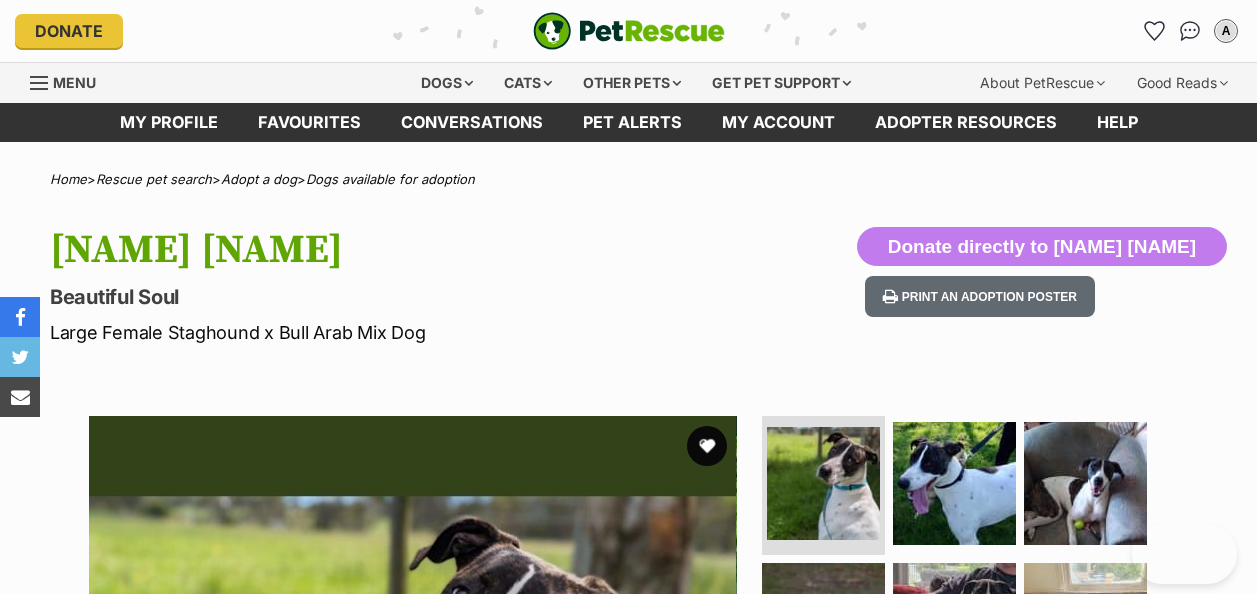 scroll, scrollTop: 0, scrollLeft: 0, axis: both 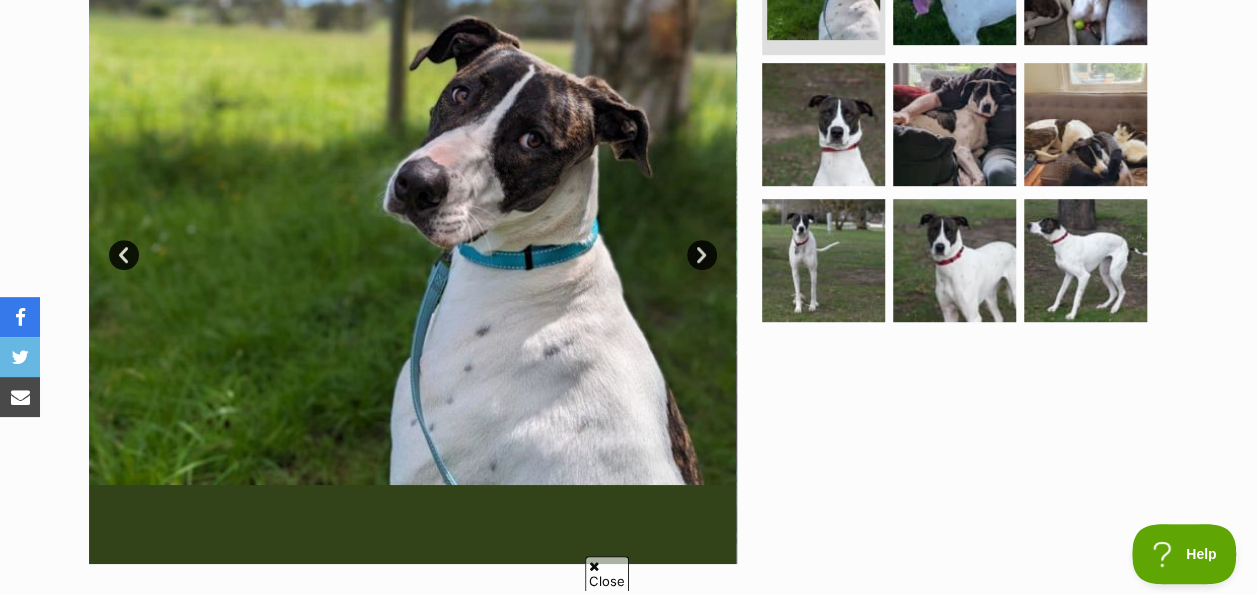 click on "Next" at bounding box center (702, 255) 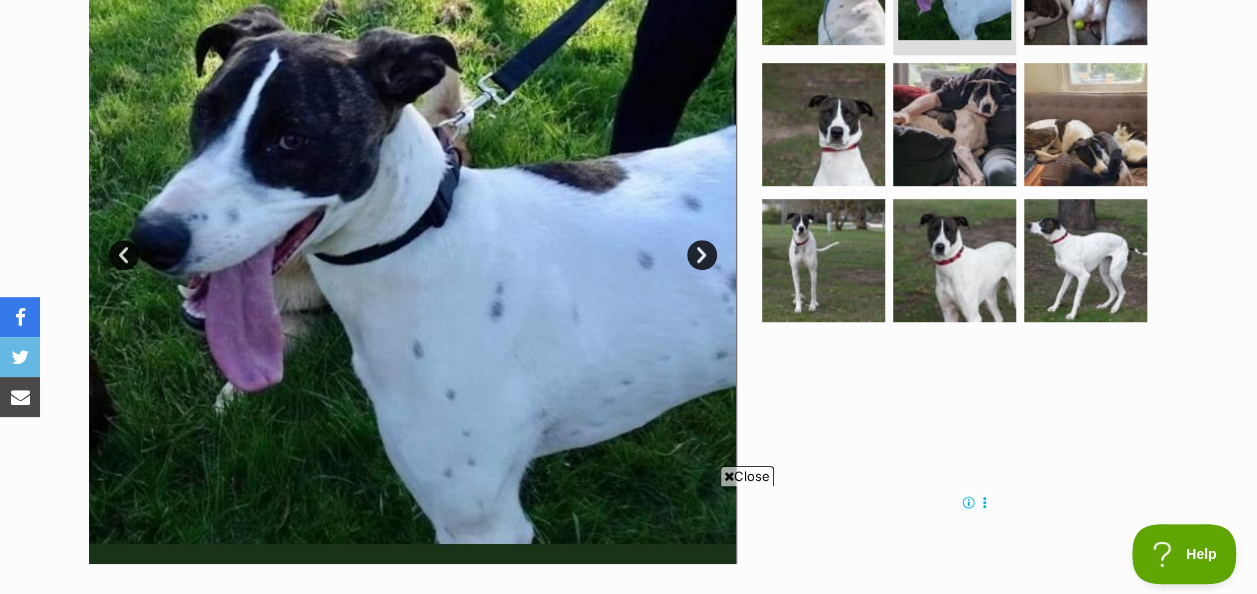 scroll, scrollTop: 0, scrollLeft: 0, axis: both 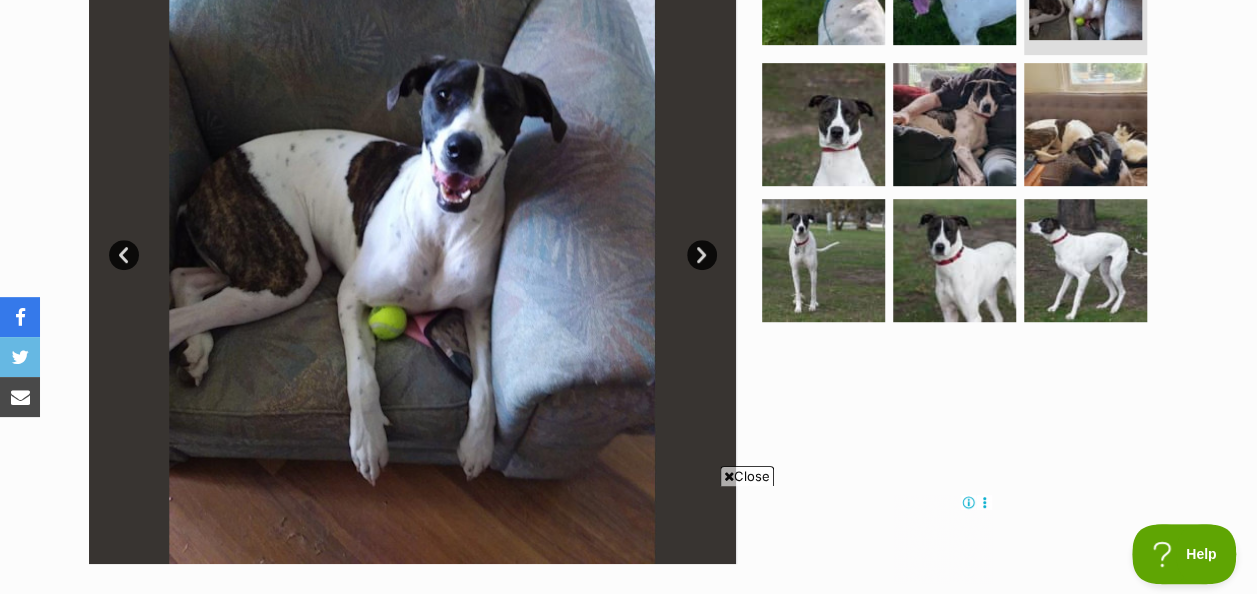 click on "Next" at bounding box center (702, 255) 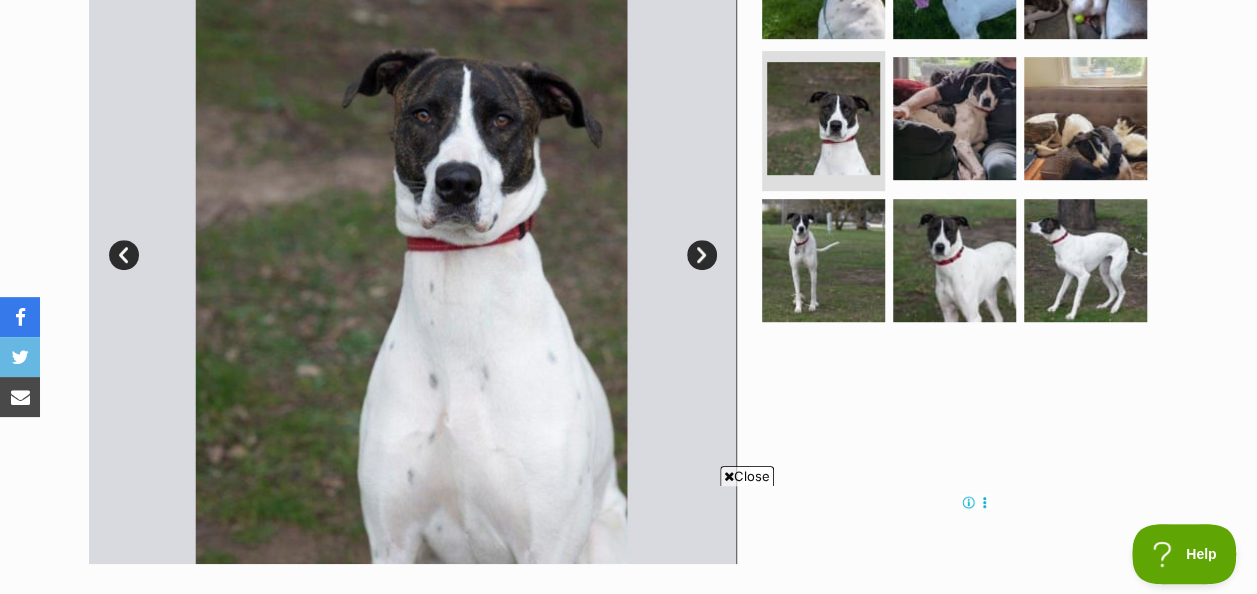 click on "Next" at bounding box center [702, 255] 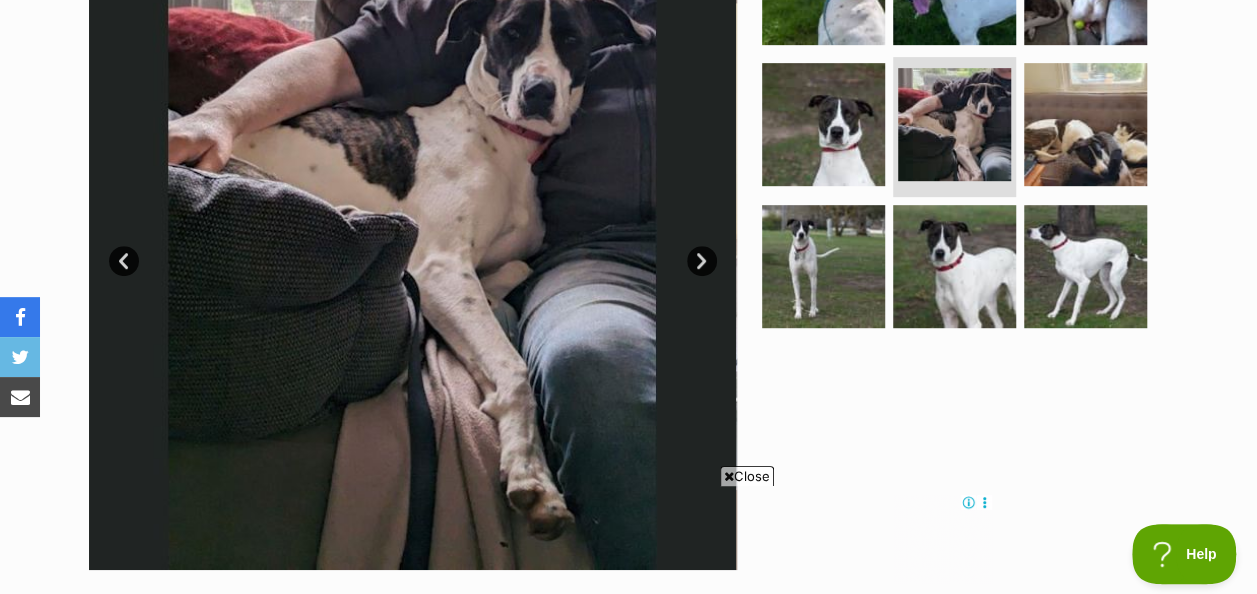 scroll, scrollTop: 500, scrollLeft: 0, axis: vertical 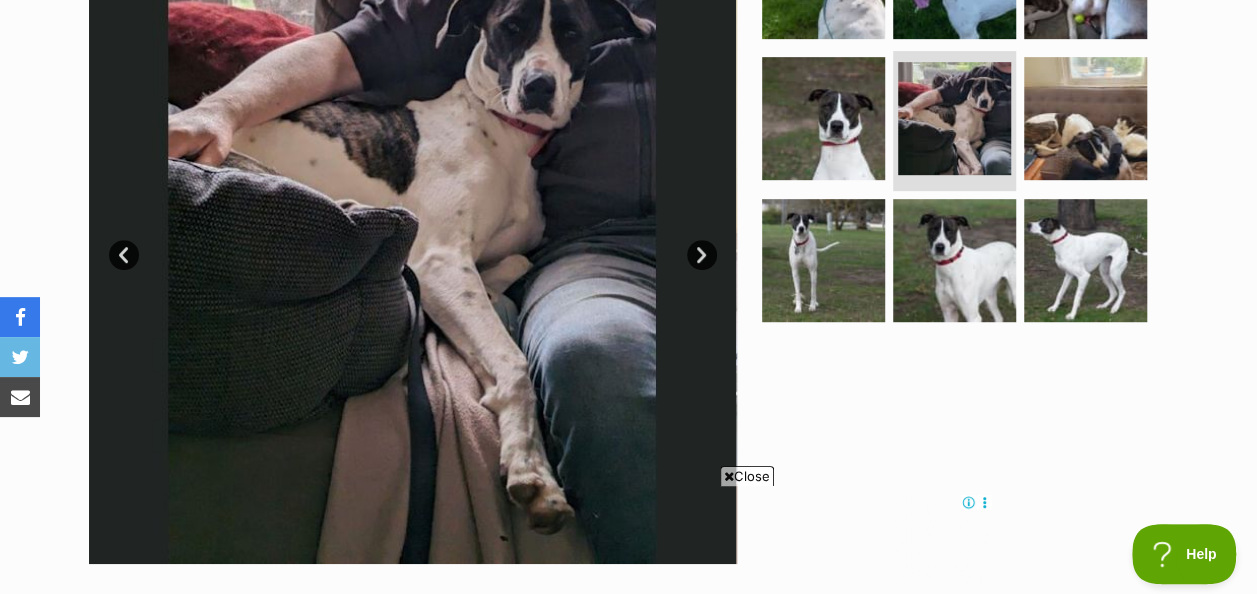 click on "Next" at bounding box center (702, 255) 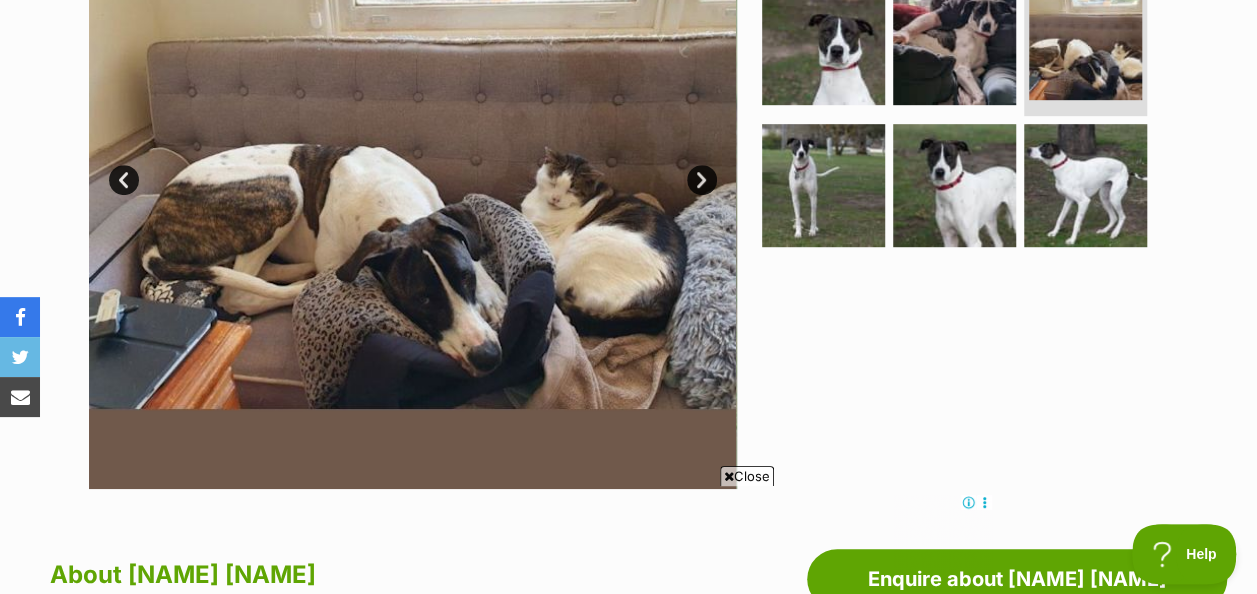 scroll, scrollTop: 600, scrollLeft: 0, axis: vertical 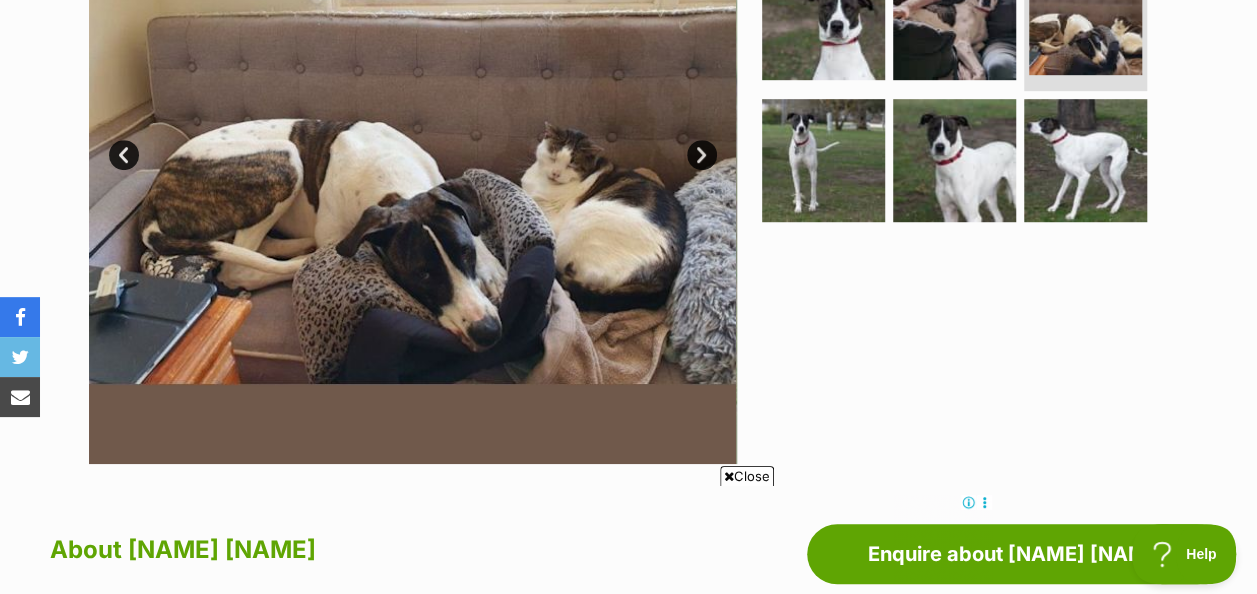 click on "Next" at bounding box center (702, 155) 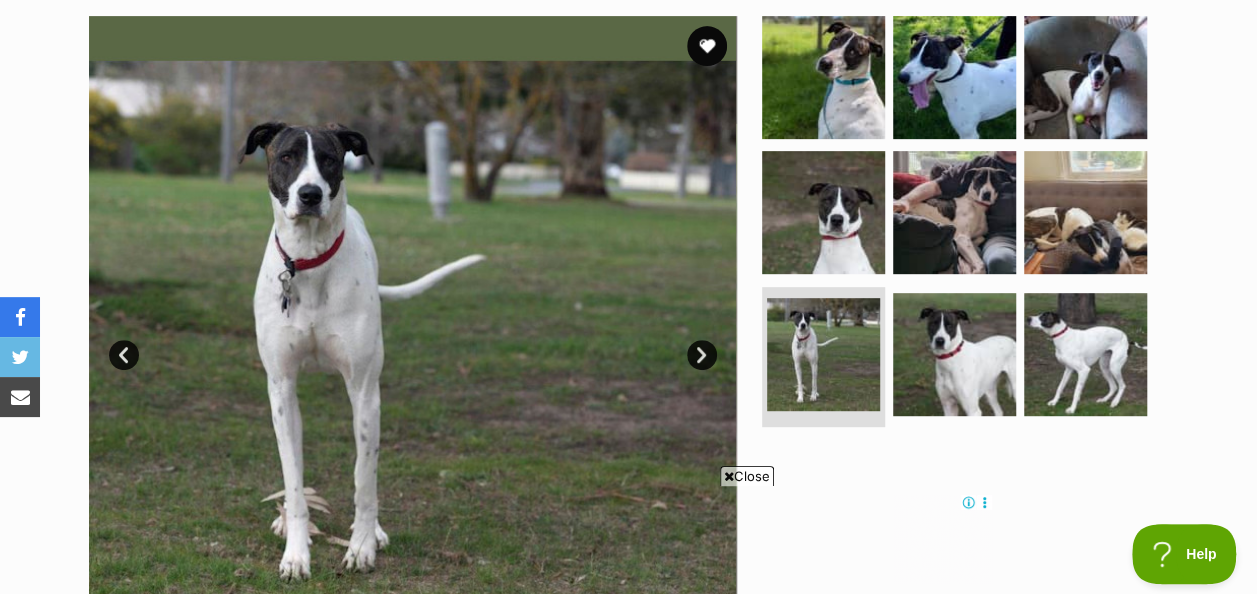 scroll, scrollTop: 500, scrollLeft: 0, axis: vertical 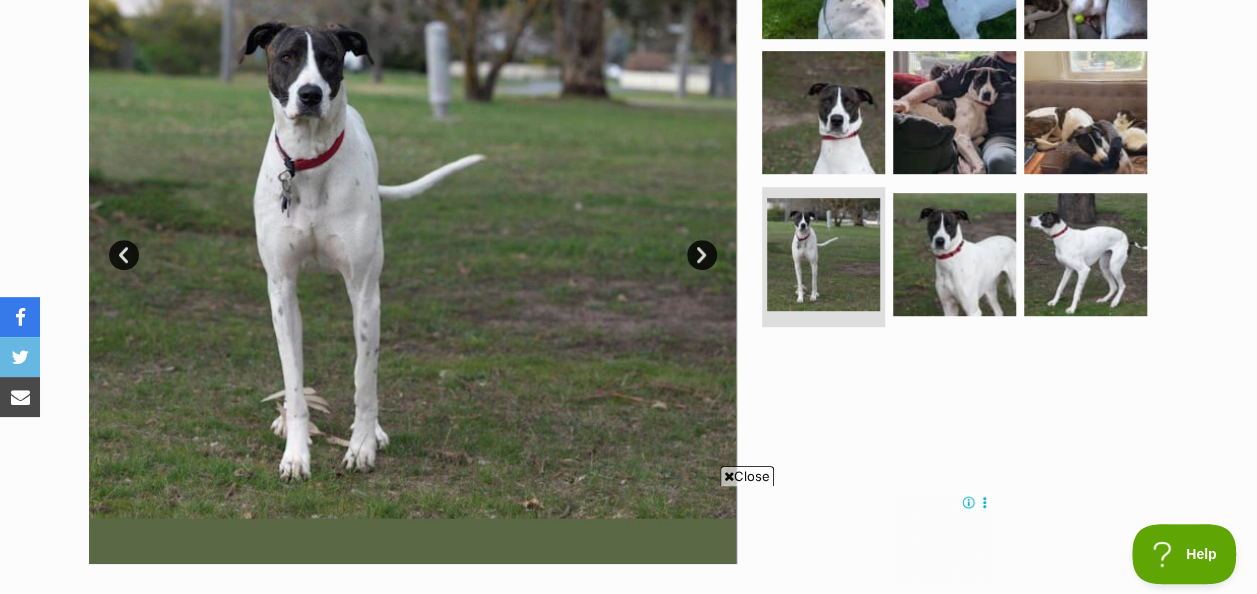 click on "Next" at bounding box center [702, 255] 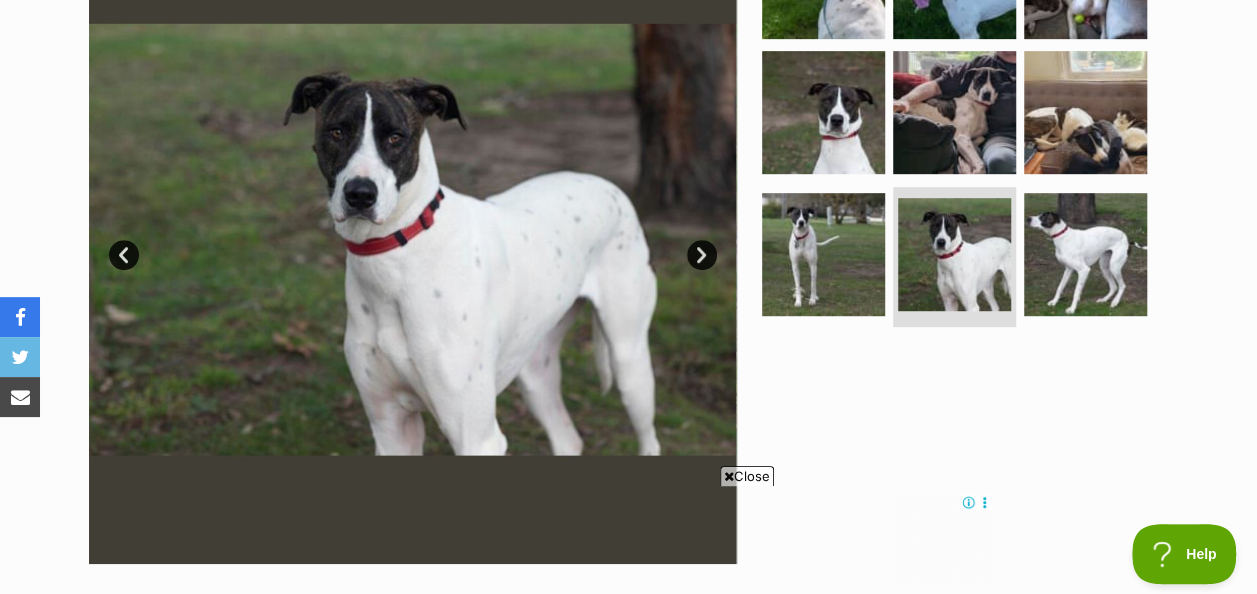 click on "Next" at bounding box center [702, 255] 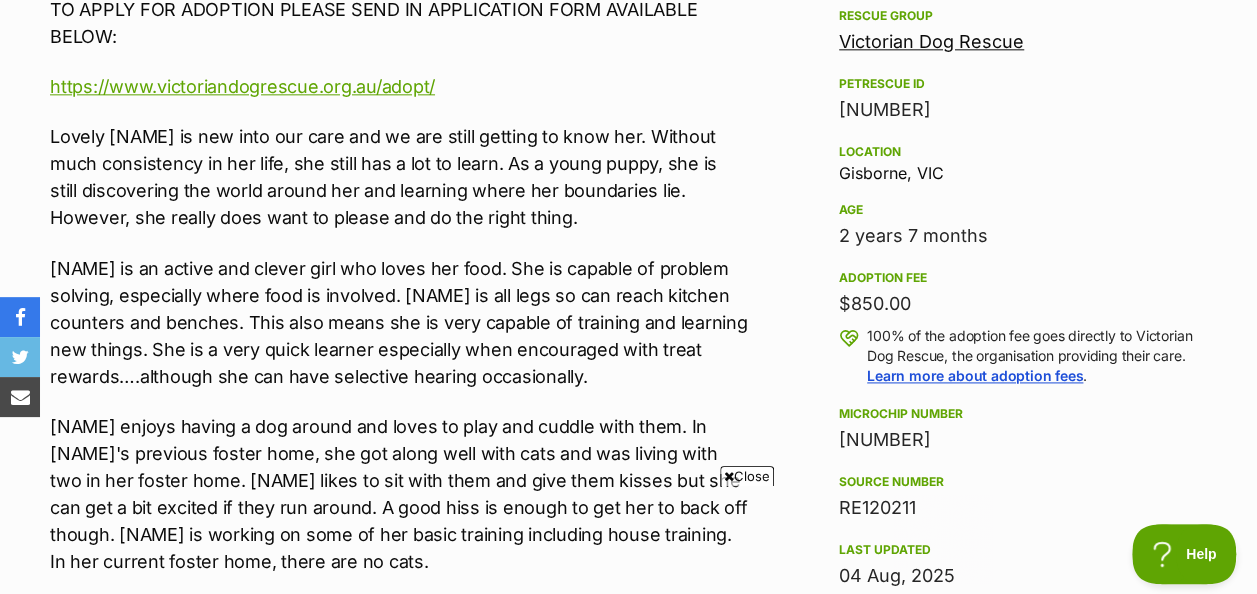 scroll, scrollTop: 0, scrollLeft: 0, axis: both 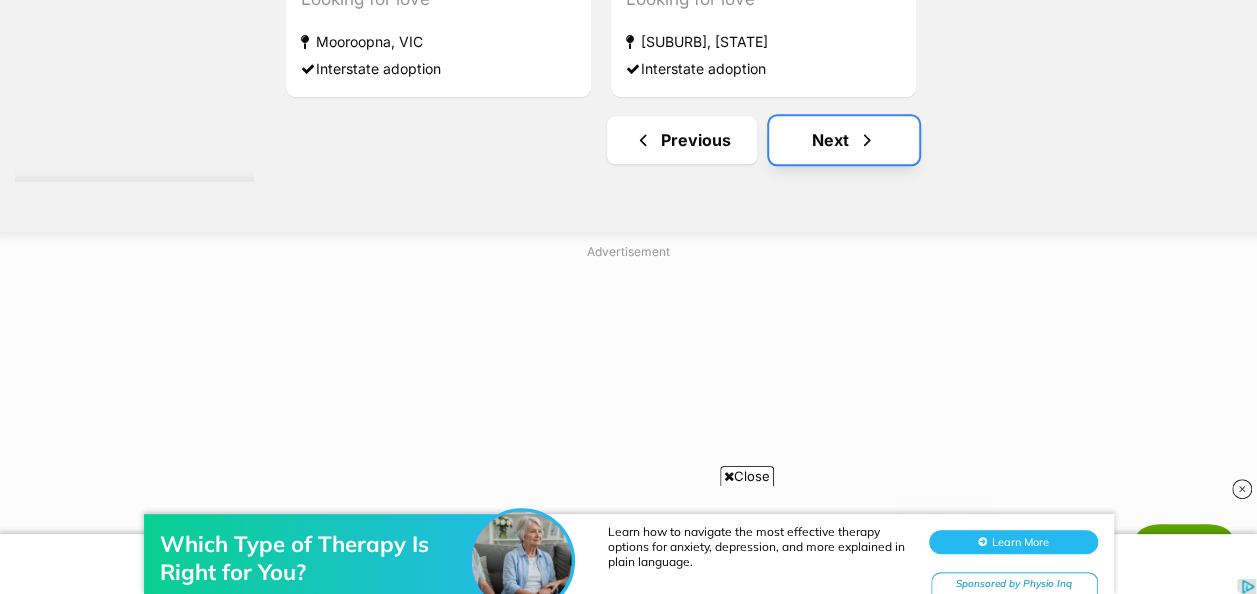 click on "Next" at bounding box center [844, 140] 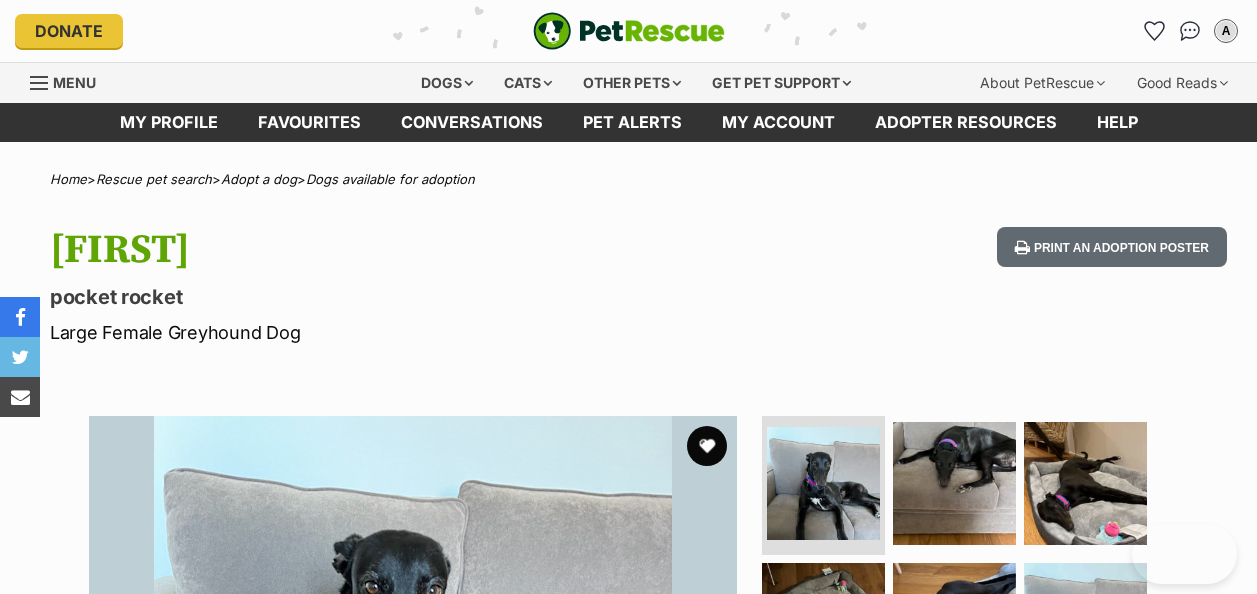 scroll, scrollTop: 0, scrollLeft: 0, axis: both 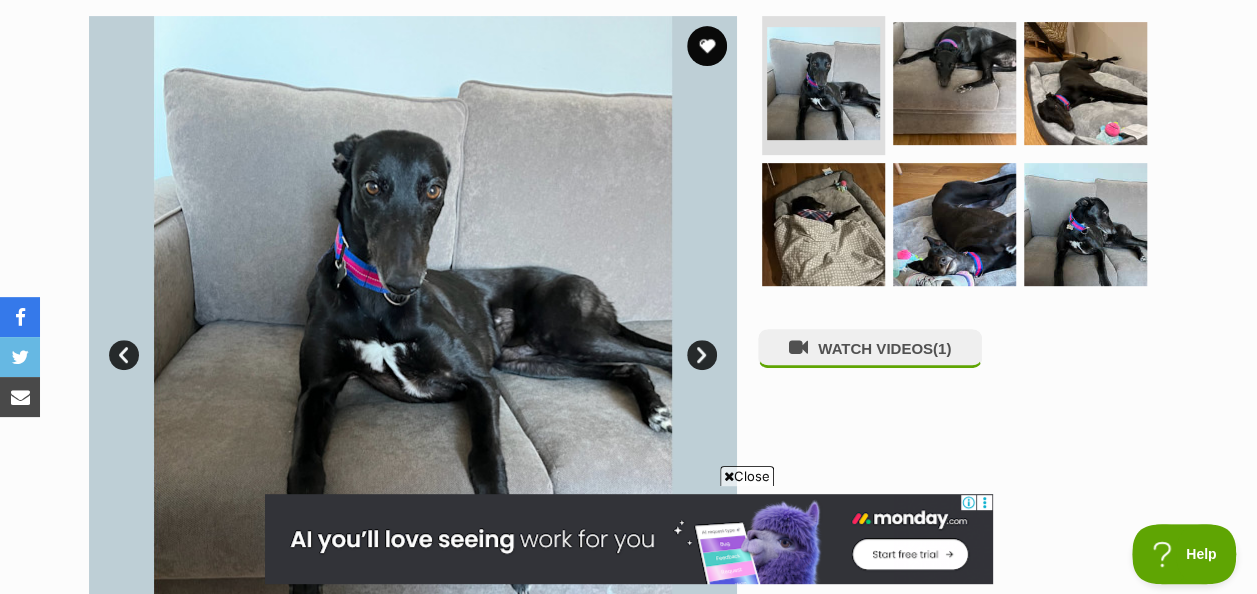 click on "Next" at bounding box center [702, 355] 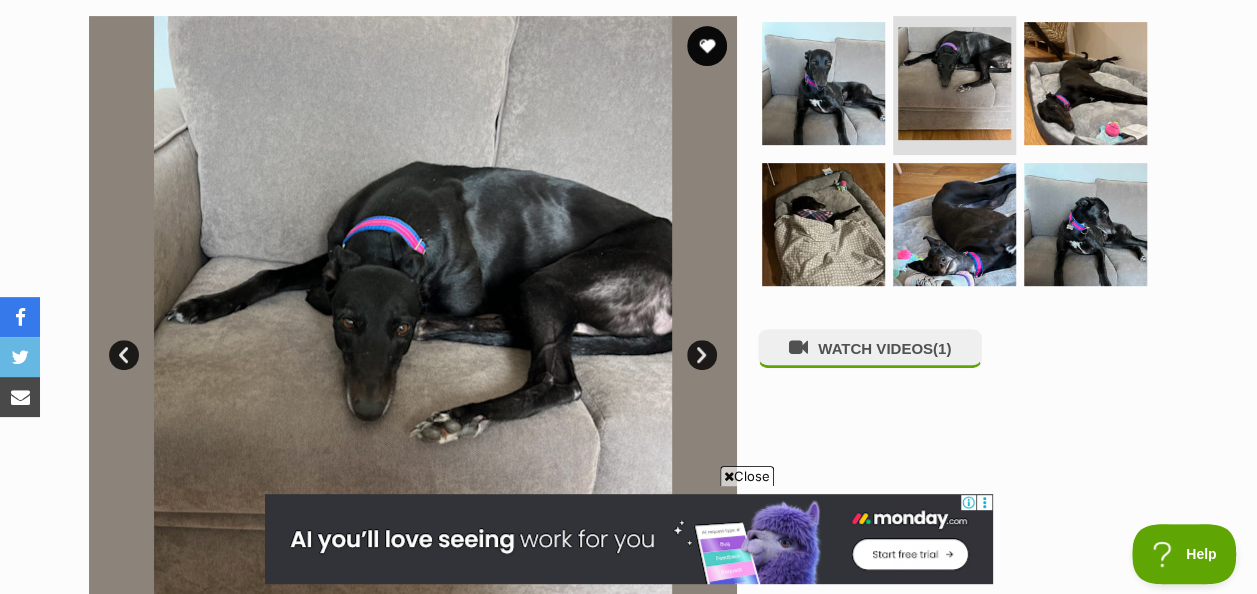 click on "Next" at bounding box center [702, 355] 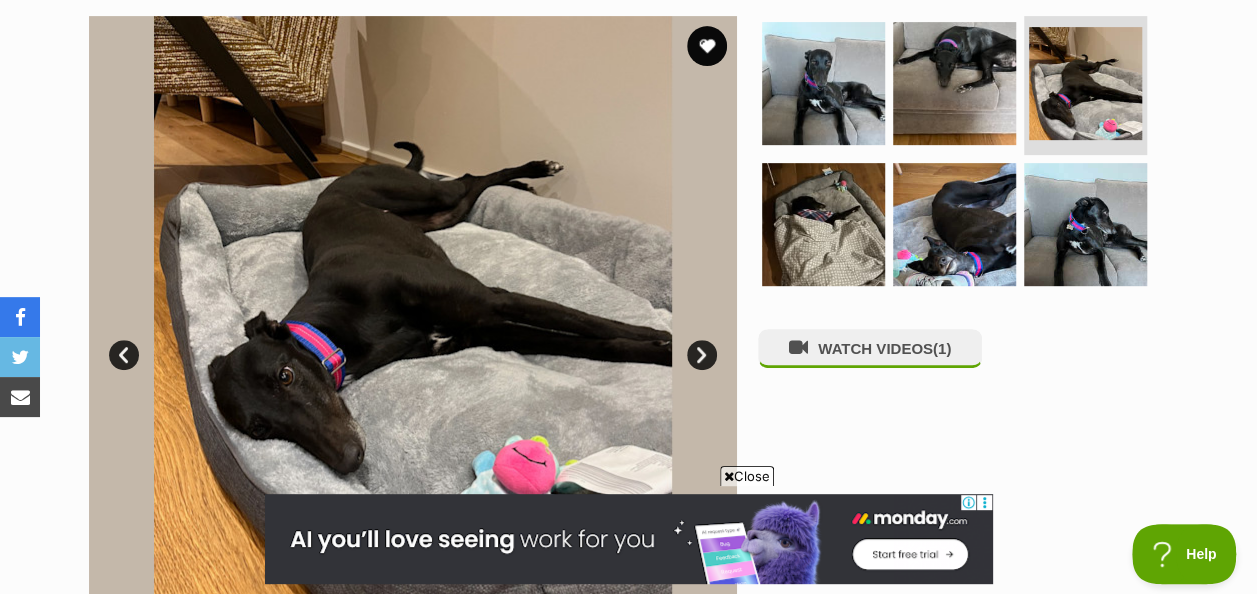 click on "Next" at bounding box center [702, 355] 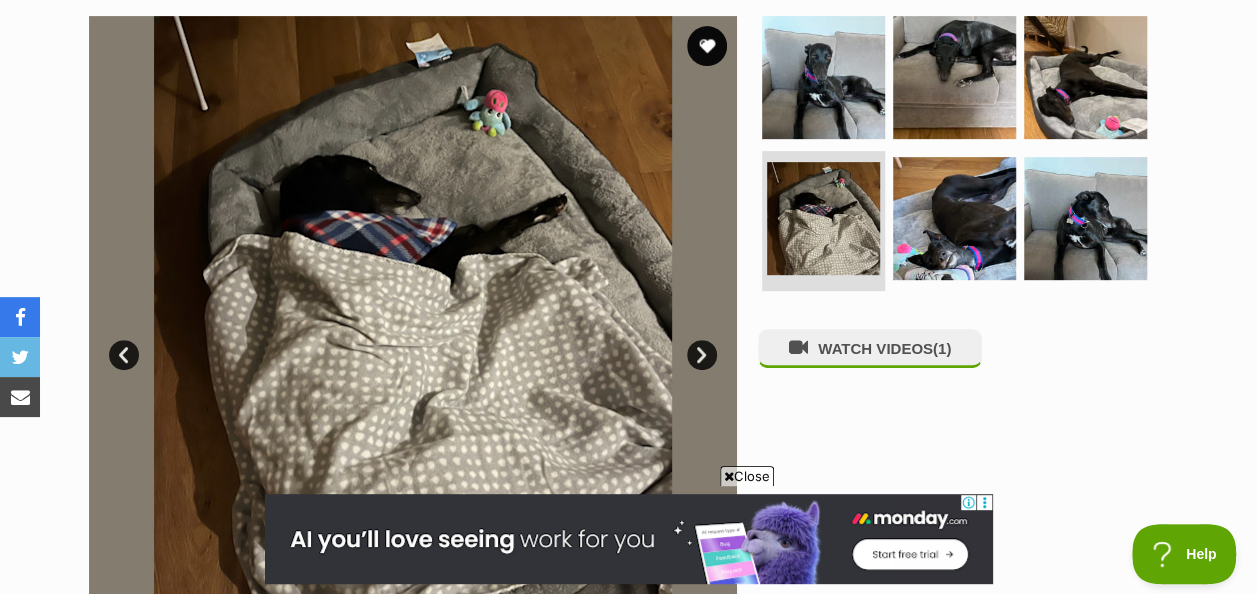 click on "Next" at bounding box center [702, 355] 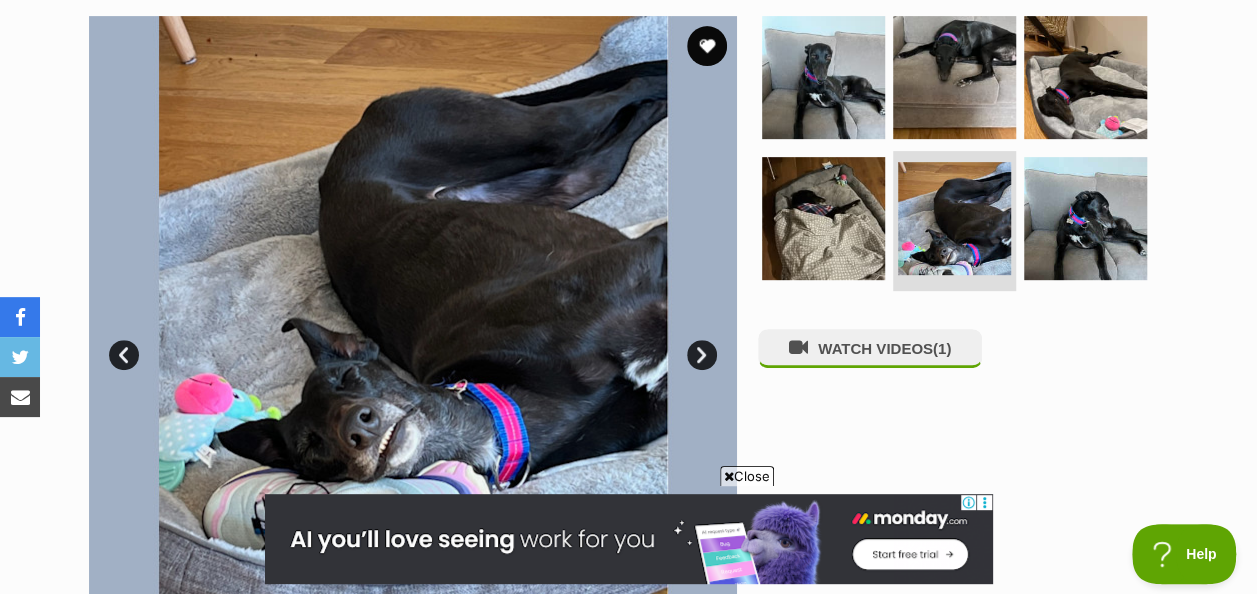 click on "Next" at bounding box center (702, 355) 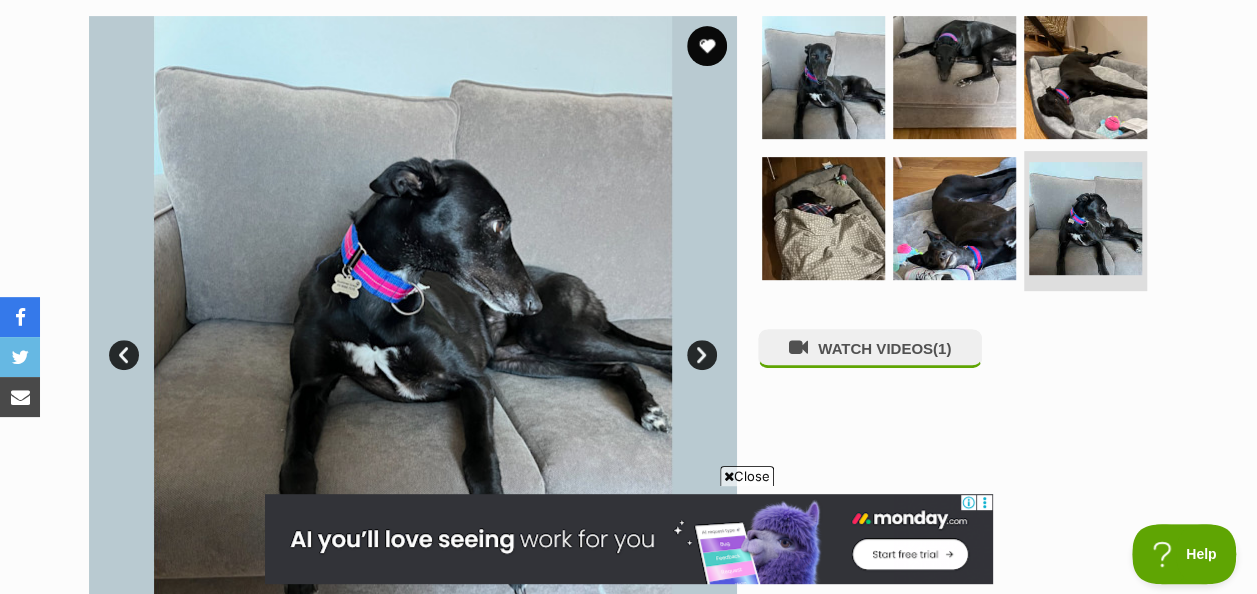 click on "Next" at bounding box center [702, 355] 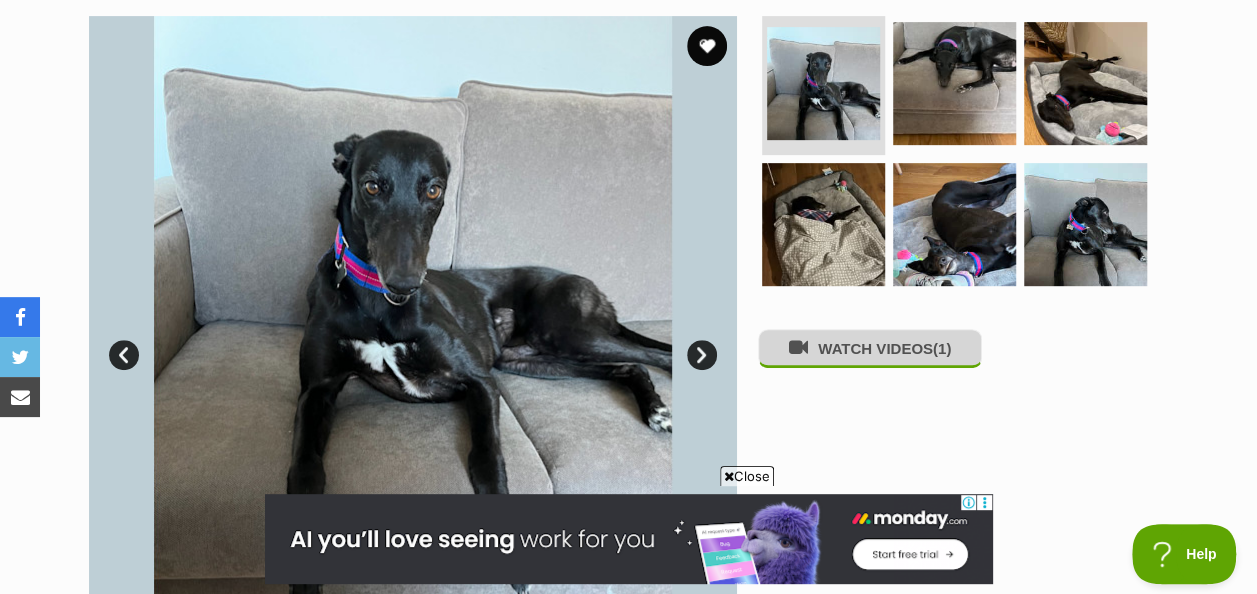 click on "WATCH VIDEOS
(1)" at bounding box center [870, 348] 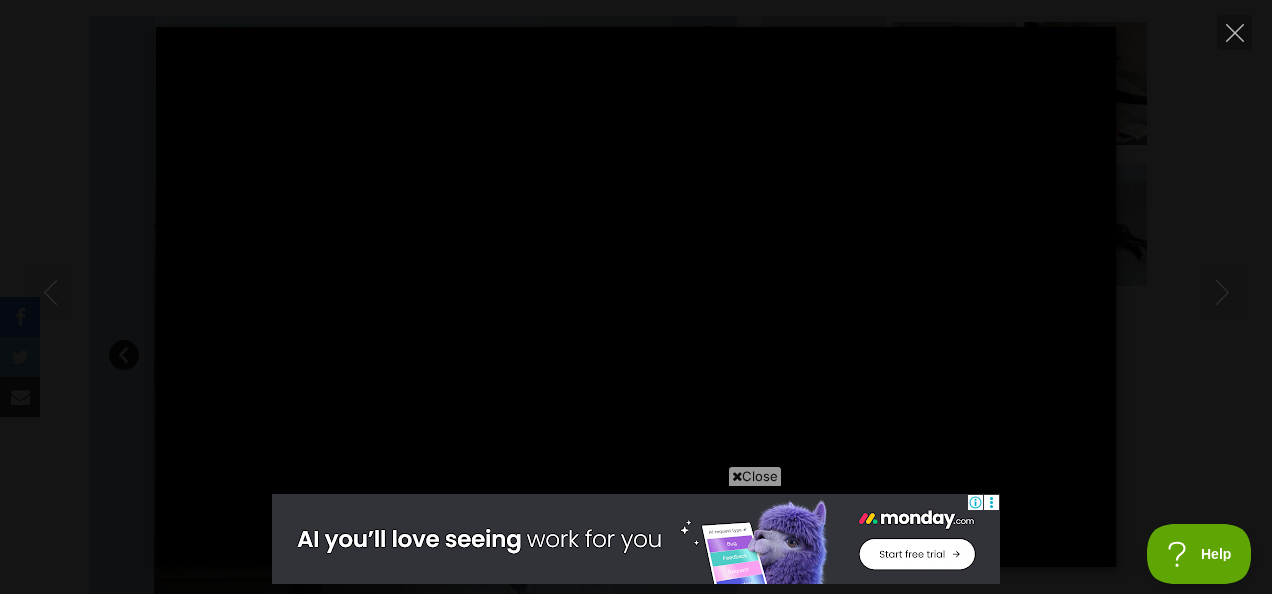 click on "Close" at bounding box center [755, 476] 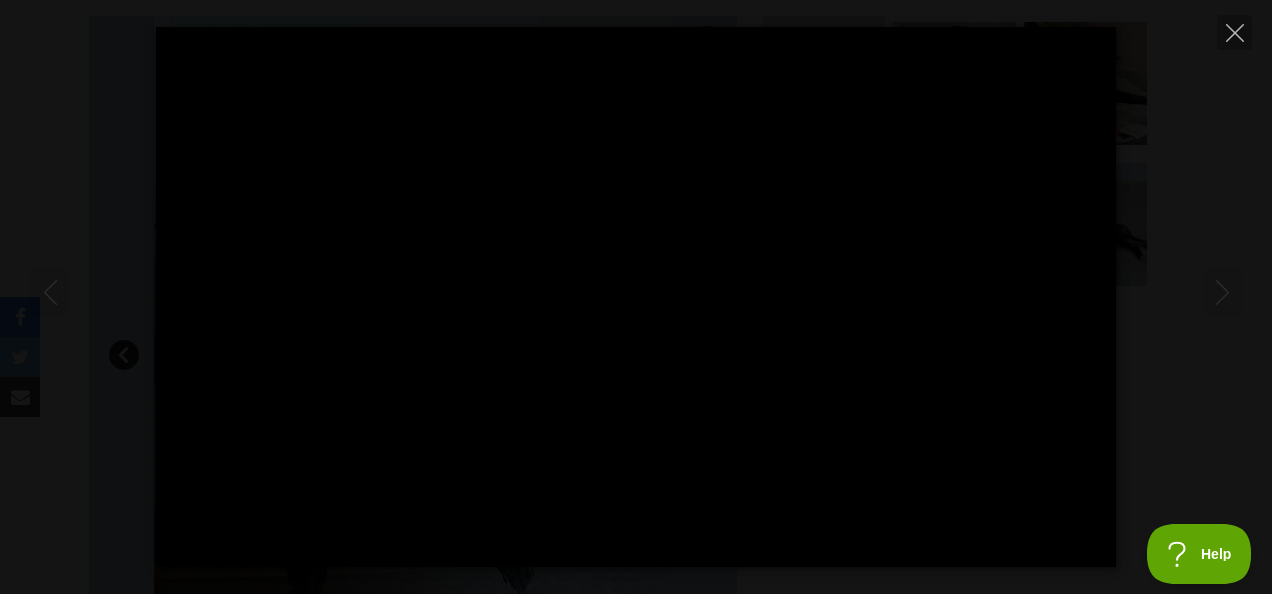 type on "100" 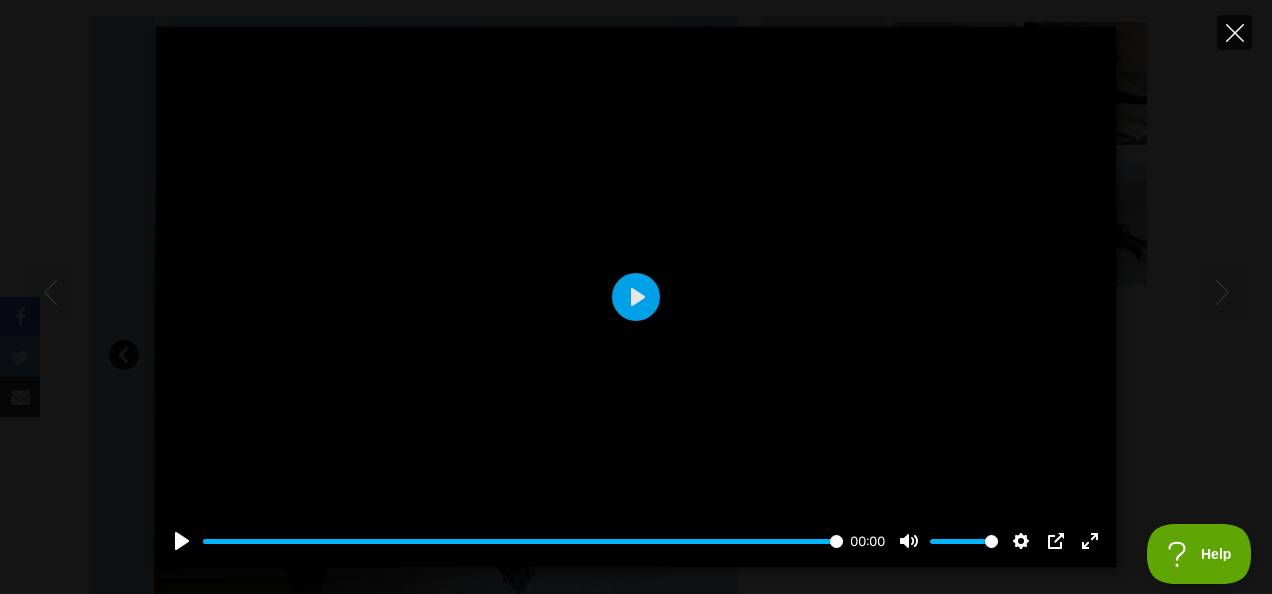 click 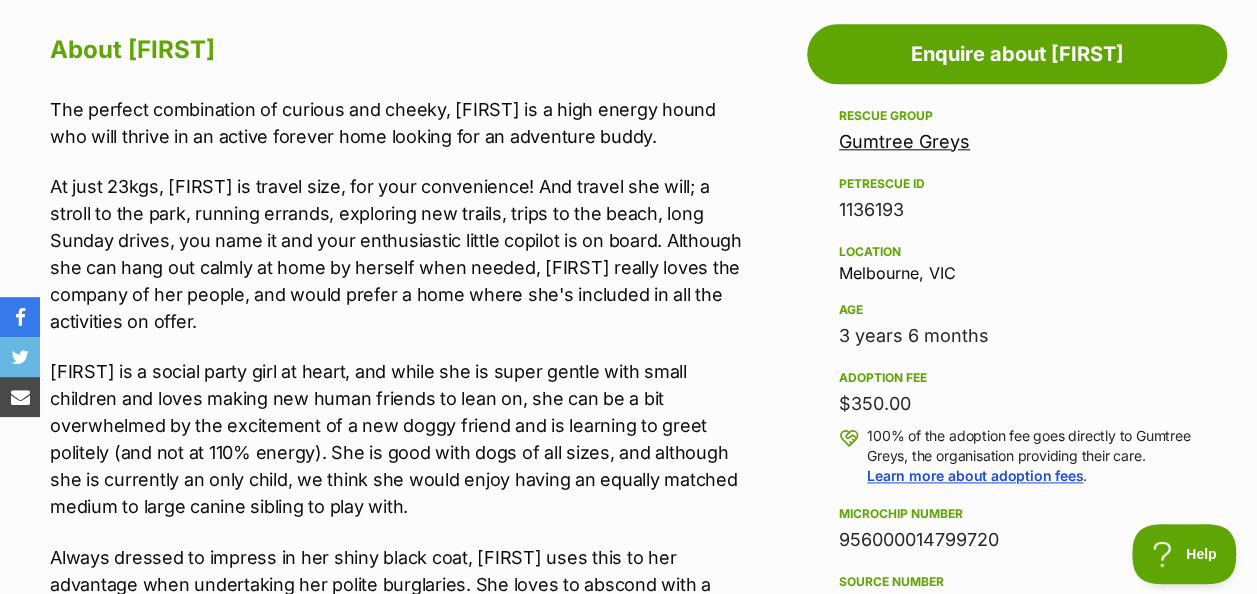 scroll, scrollTop: 500, scrollLeft: 0, axis: vertical 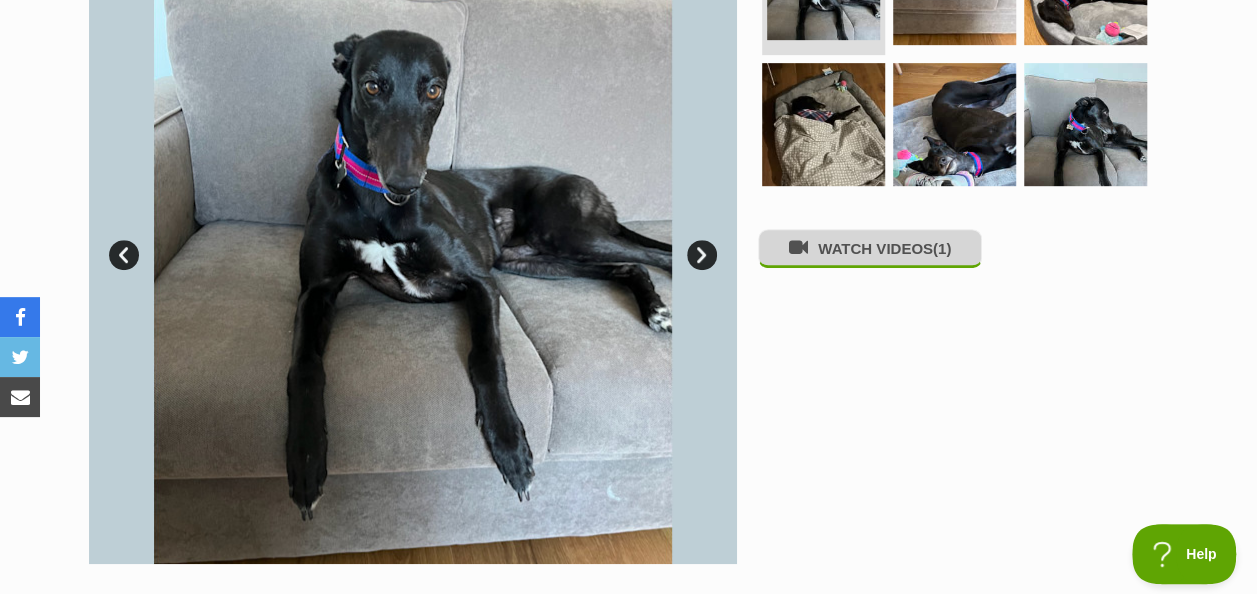 click on "WATCH VIDEOS
(1)" at bounding box center (870, 248) 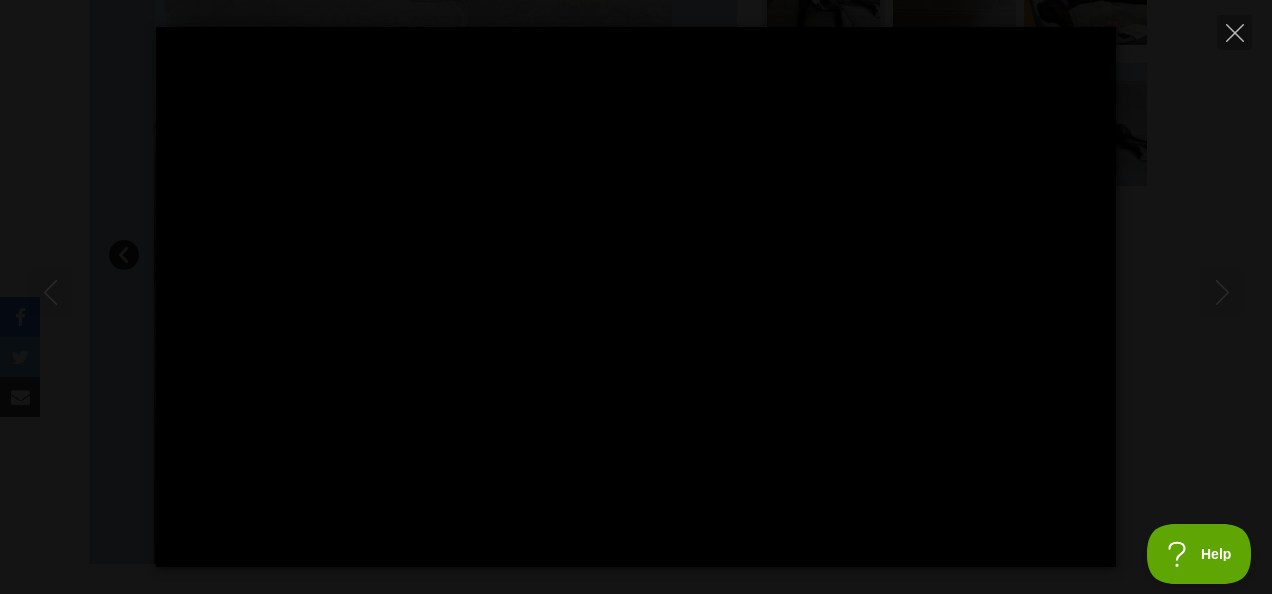 type on "100" 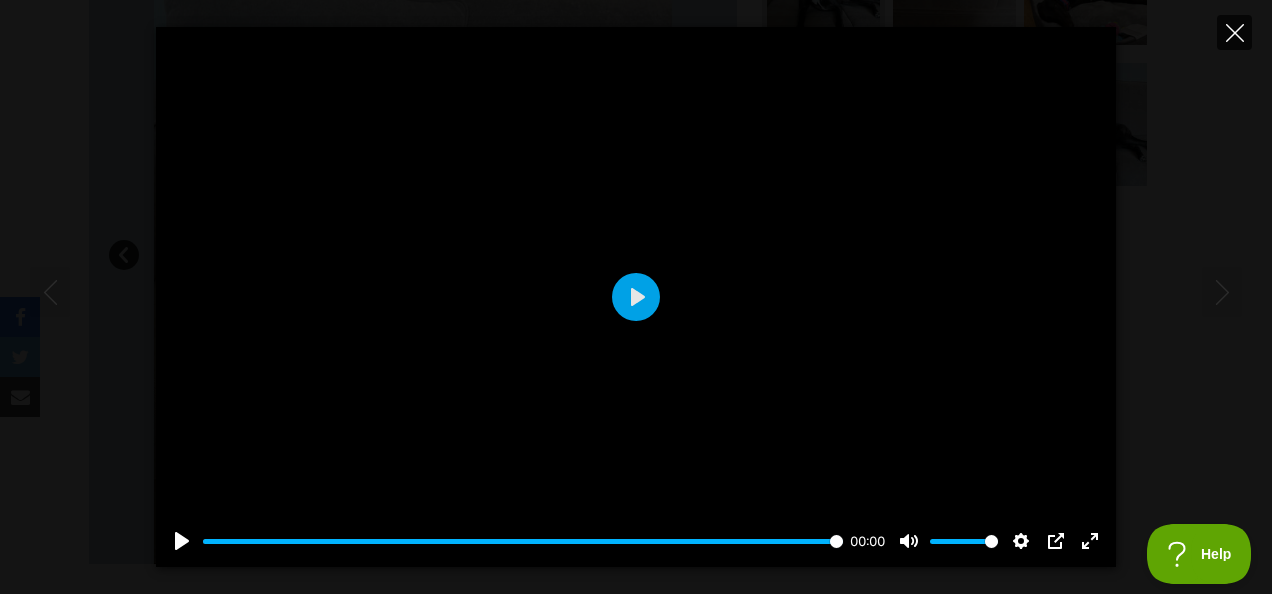 click 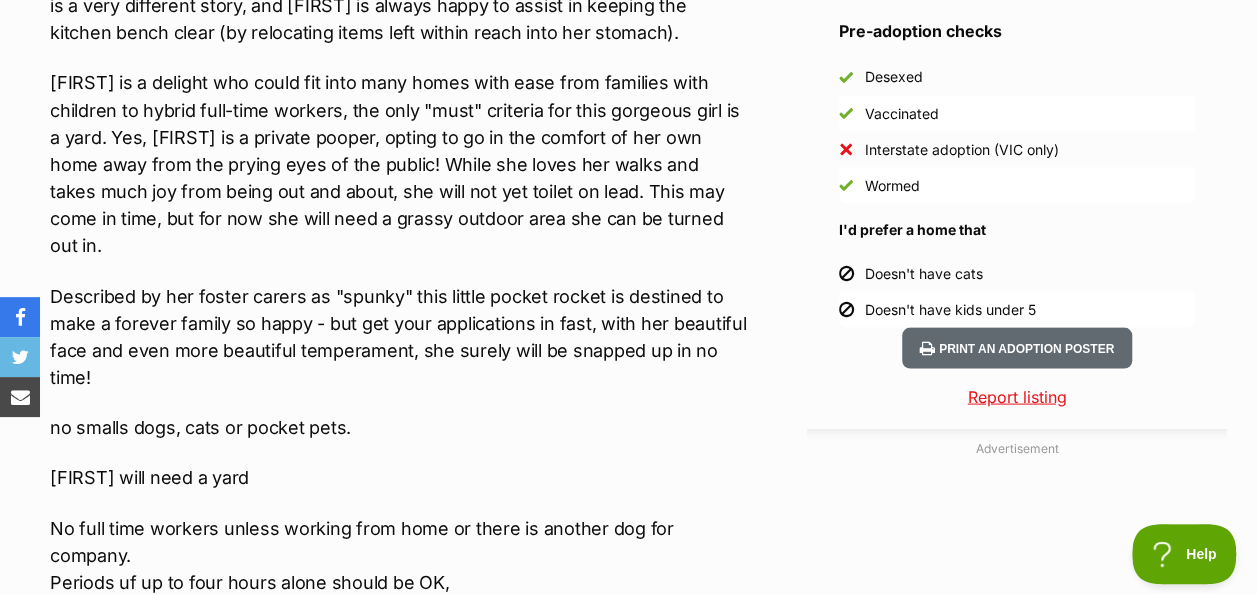 scroll, scrollTop: 1800, scrollLeft: 0, axis: vertical 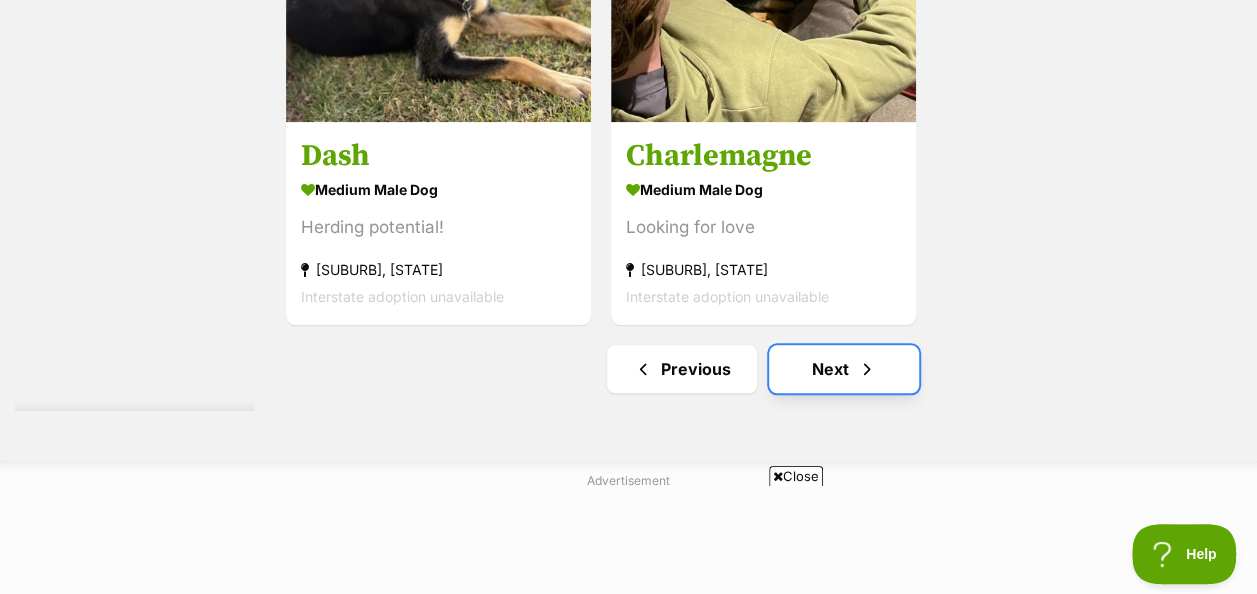 click on "Next" at bounding box center [844, 369] 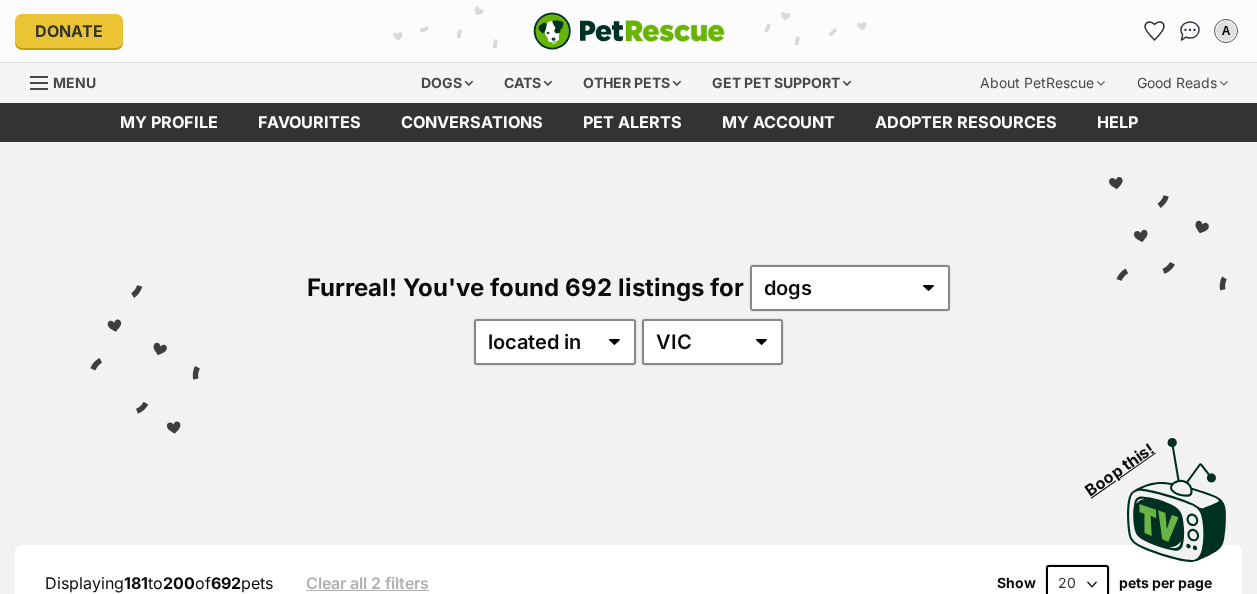 scroll, scrollTop: 0, scrollLeft: 0, axis: both 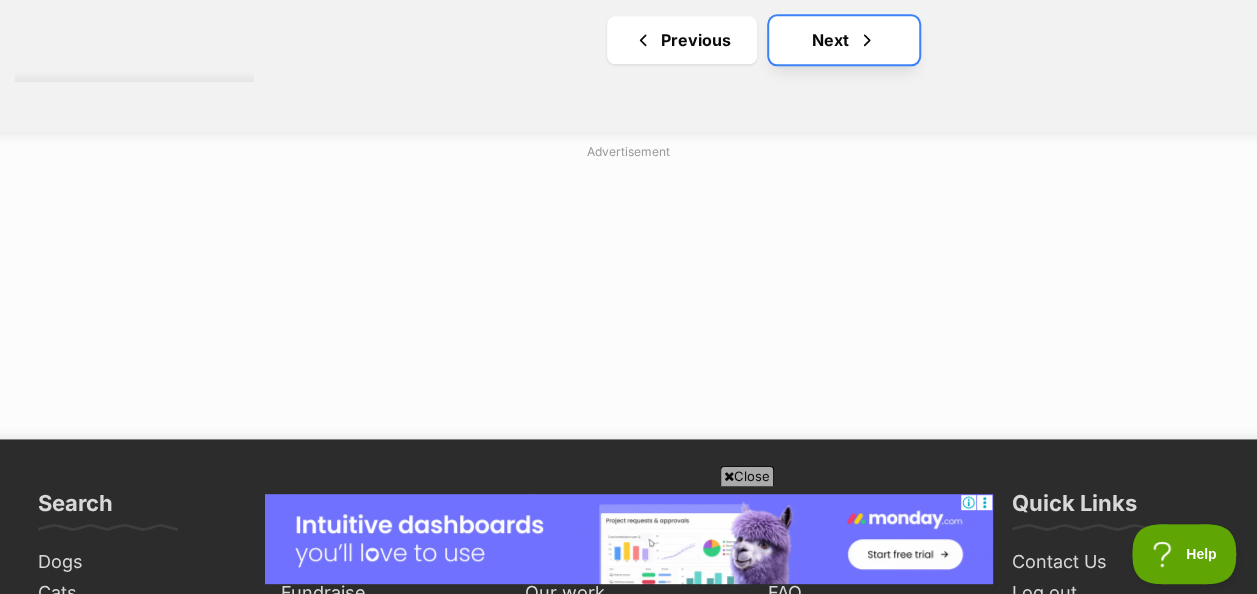 click on "Next" at bounding box center (844, 40) 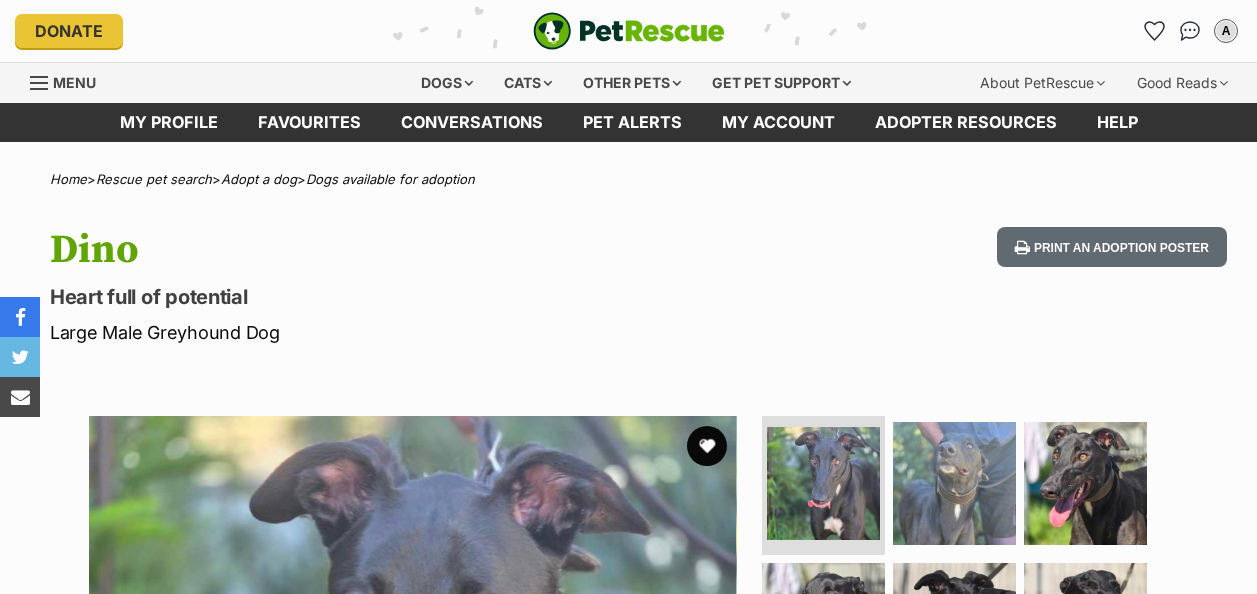 scroll, scrollTop: 0, scrollLeft: 0, axis: both 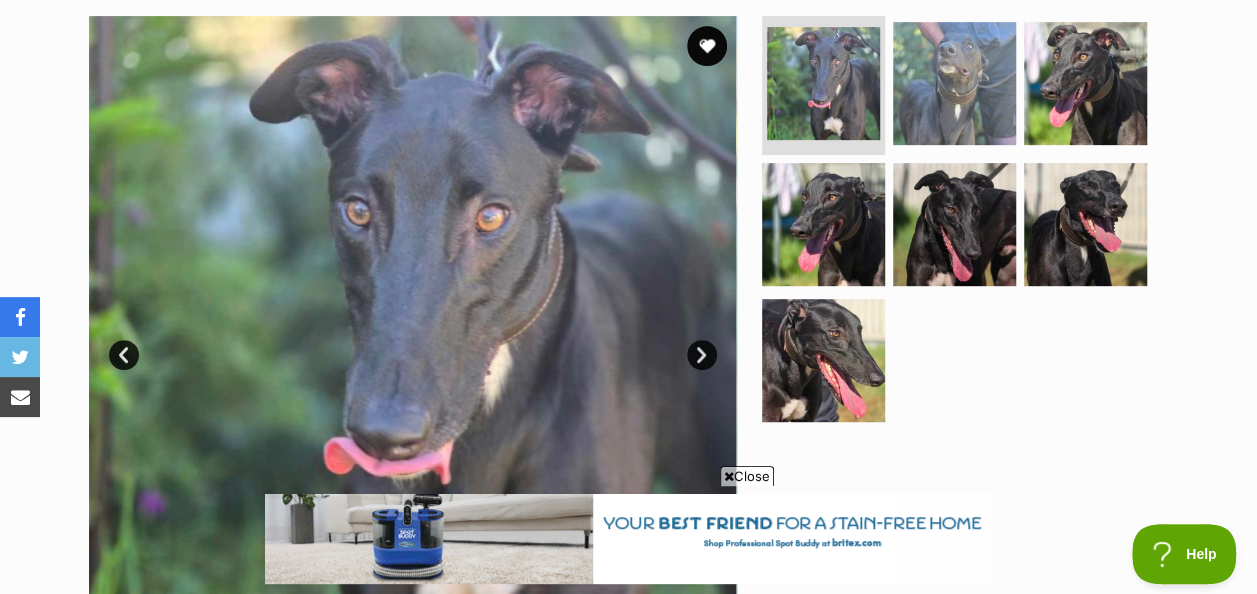 click on "Next" at bounding box center (702, 355) 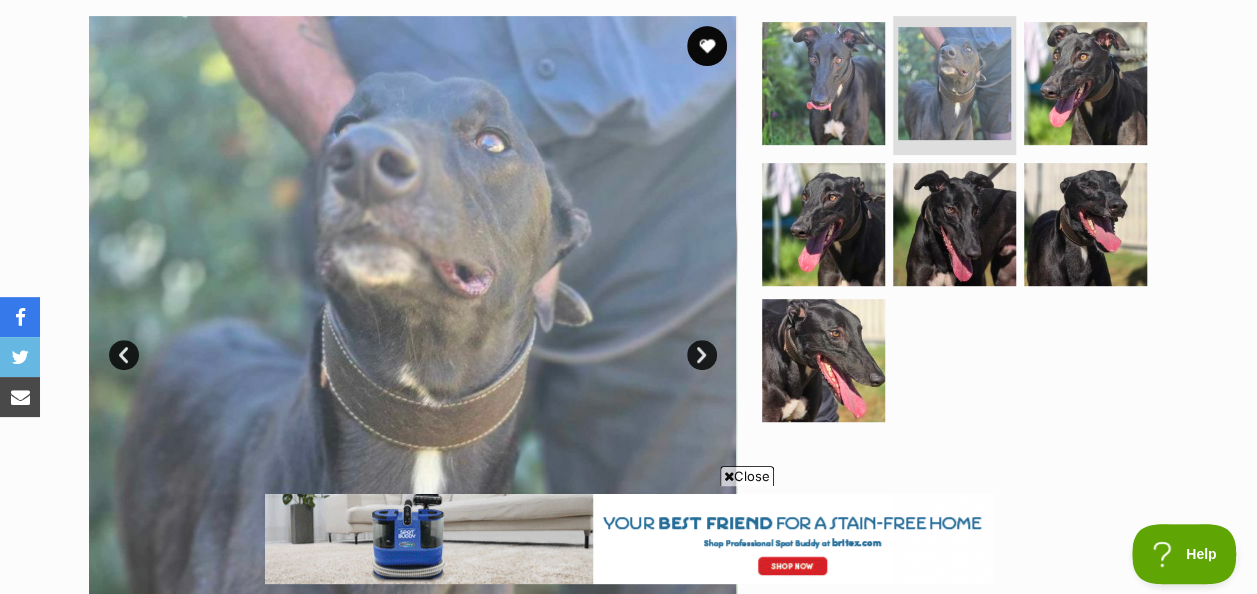 scroll, scrollTop: 0, scrollLeft: 0, axis: both 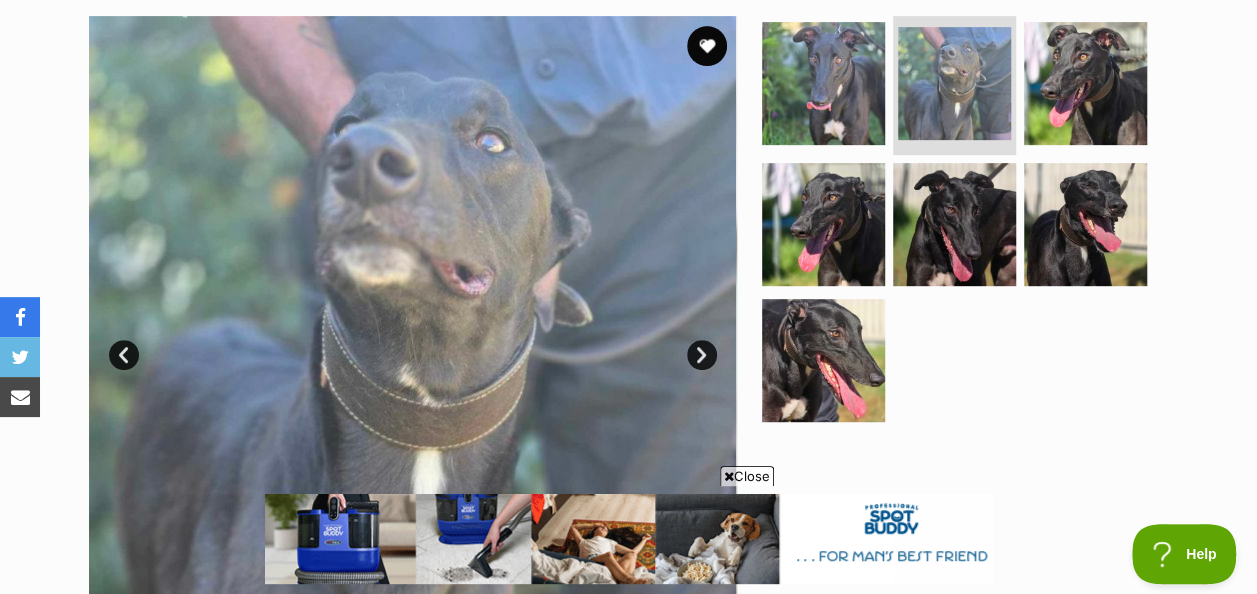 click on "Next" at bounding box center (702, 355) 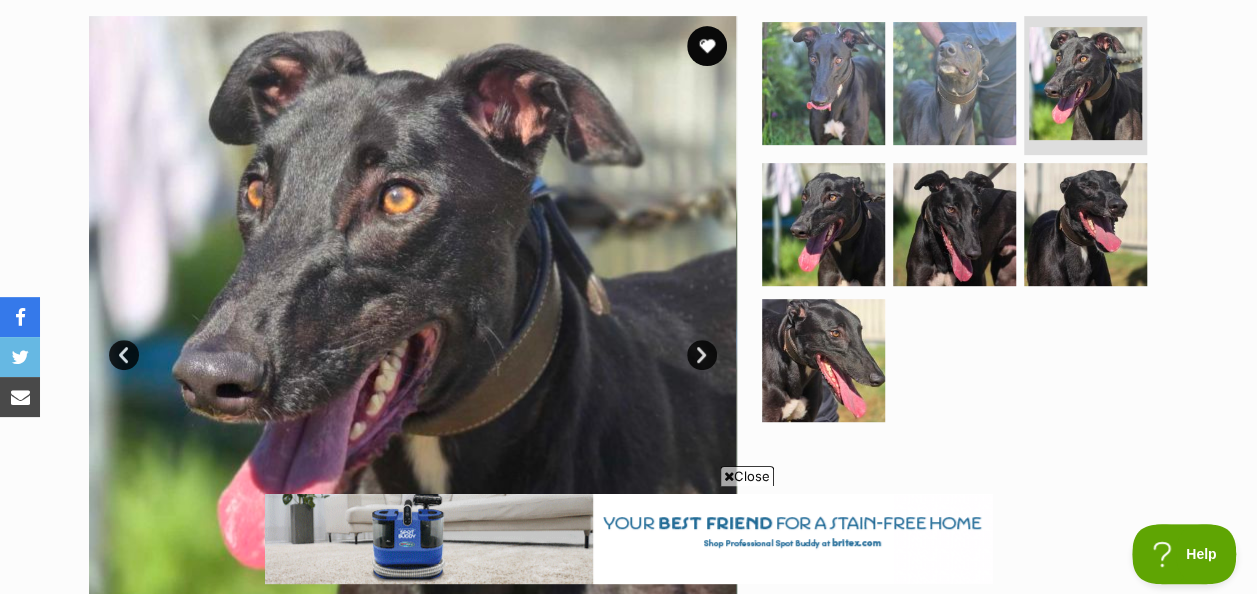 scroll, scrollTop: 500, scrollLeft: 0, axis: vertical 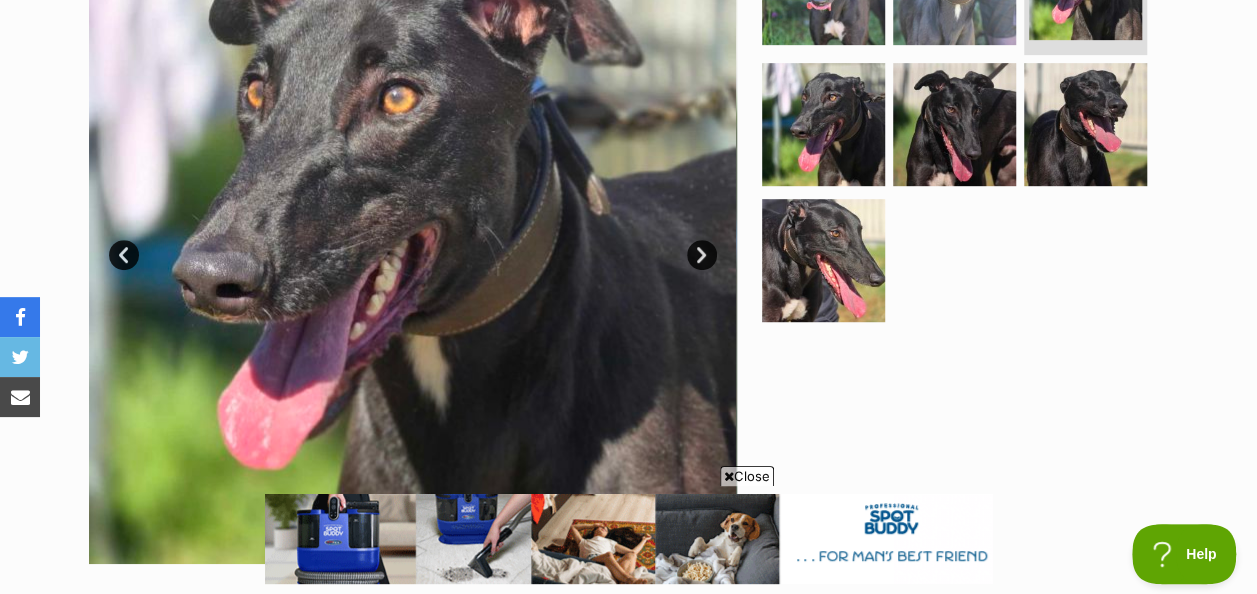 click on "Next" at bounding box center (702, 255) 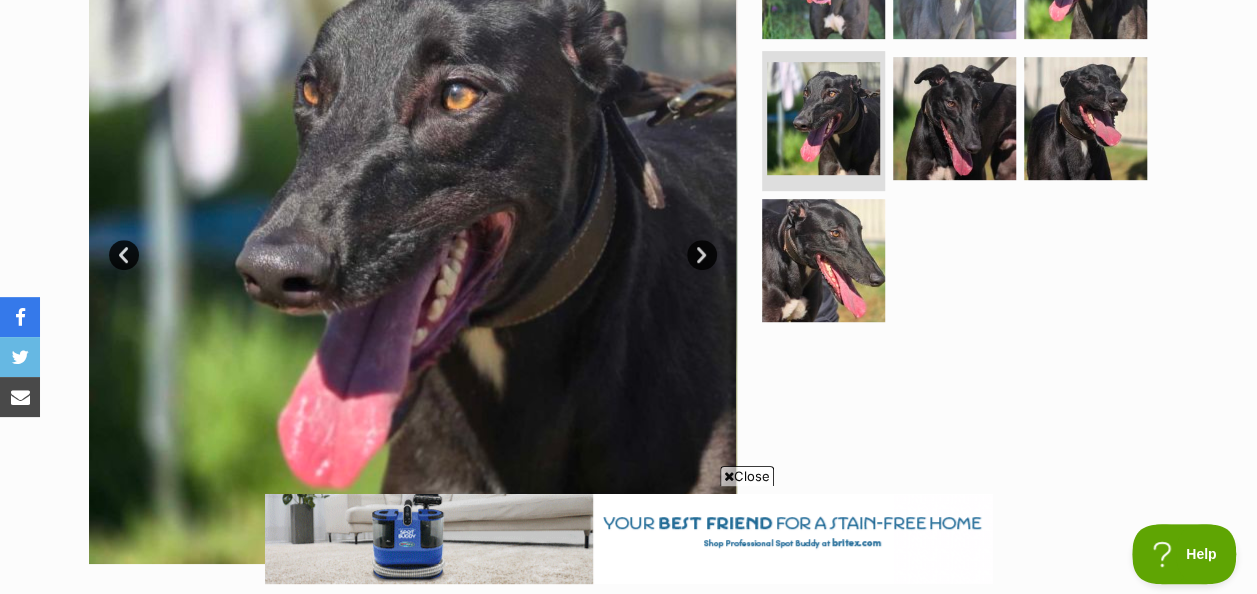 scroll, scrollTop: 0, scrollLeft: 0, axis: both 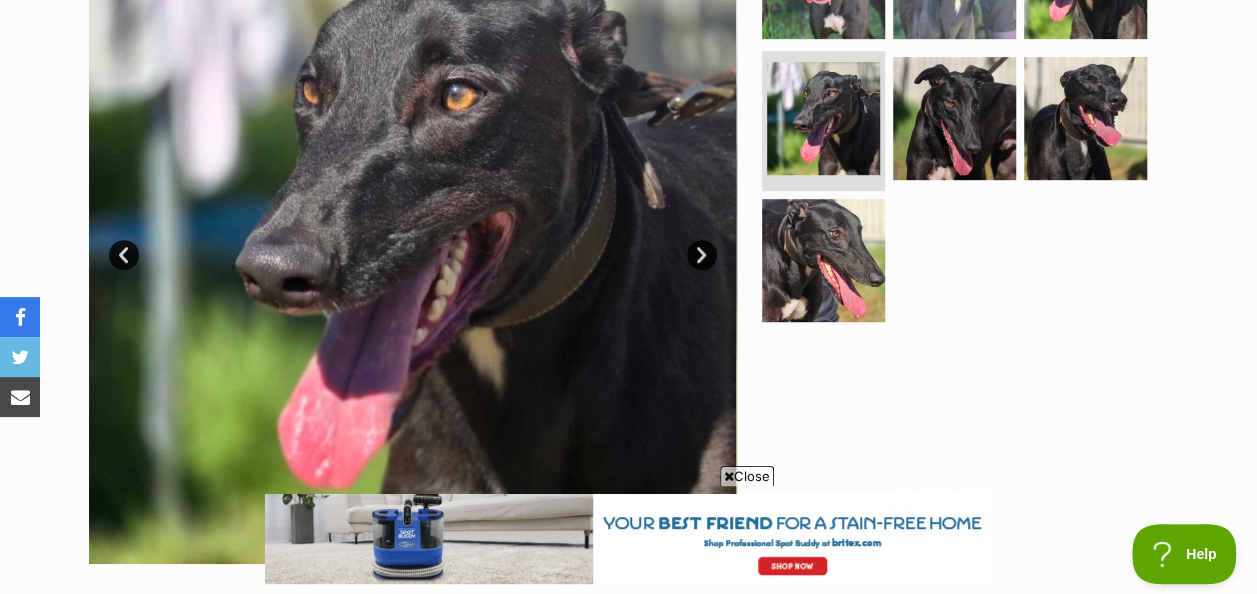click on "Next" at bounding box center [702, 255] 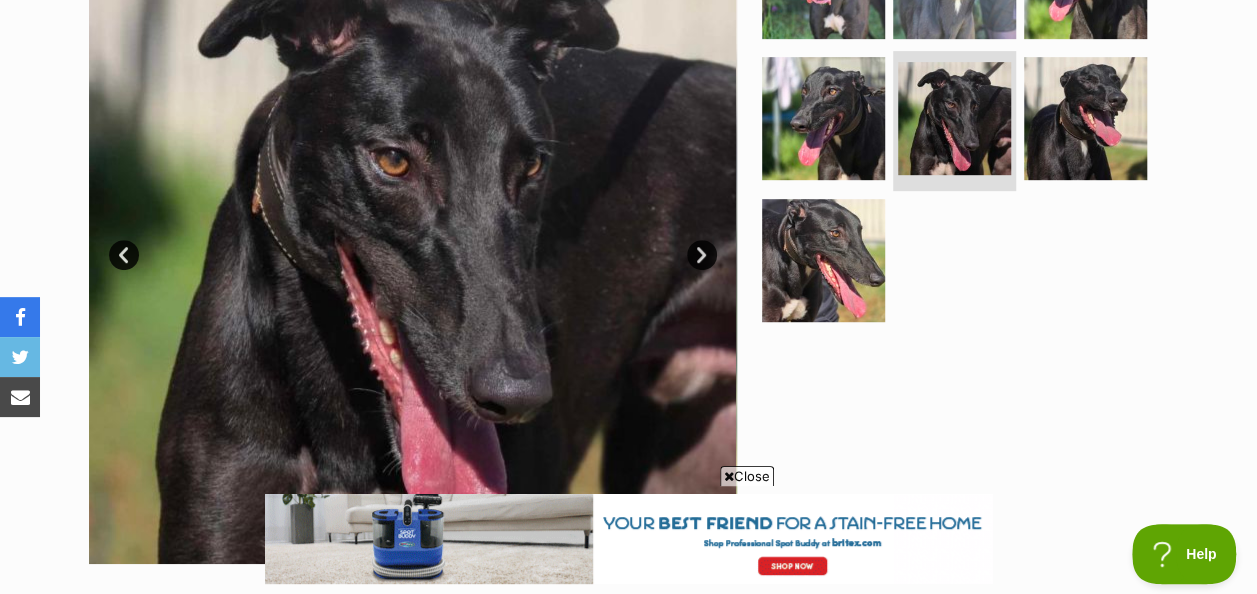 scroll, scrollTop: 0, scrollLeft: 0, axis: both 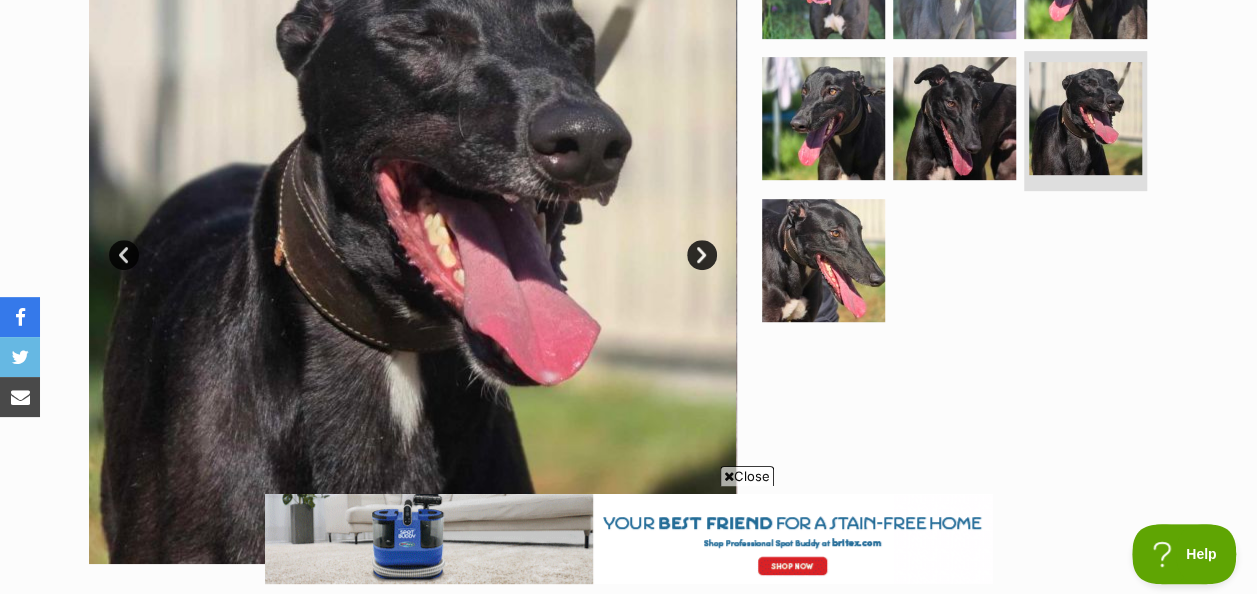 click on "Next" at bounding box center (702, 255) 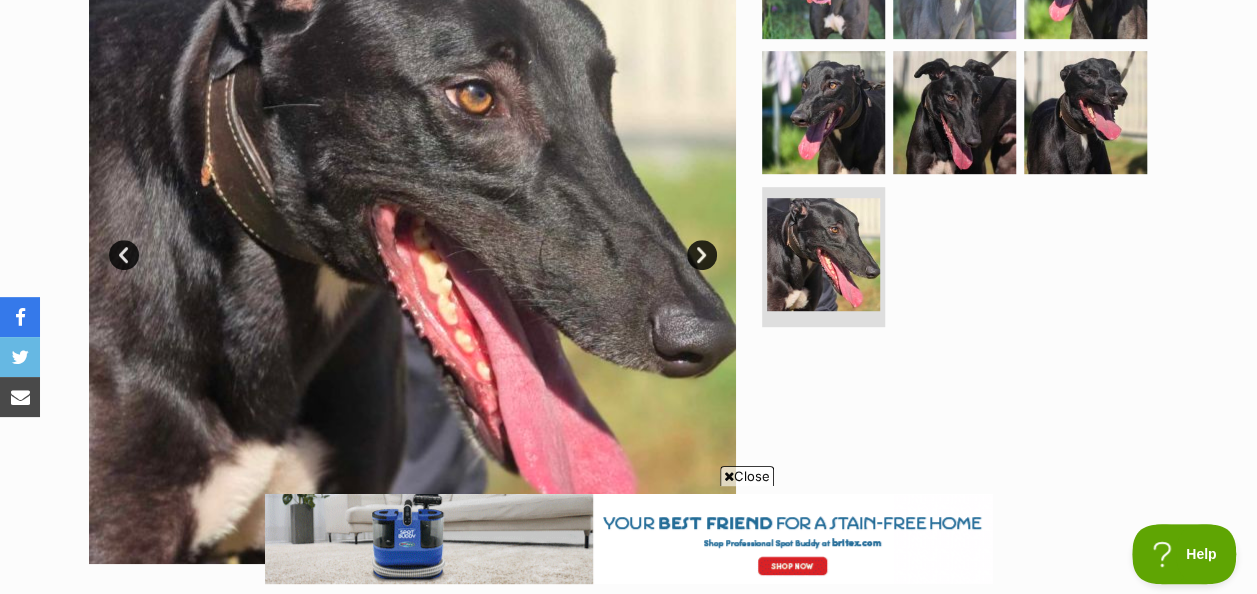 click on "Next" at bounding box center (702, 255) 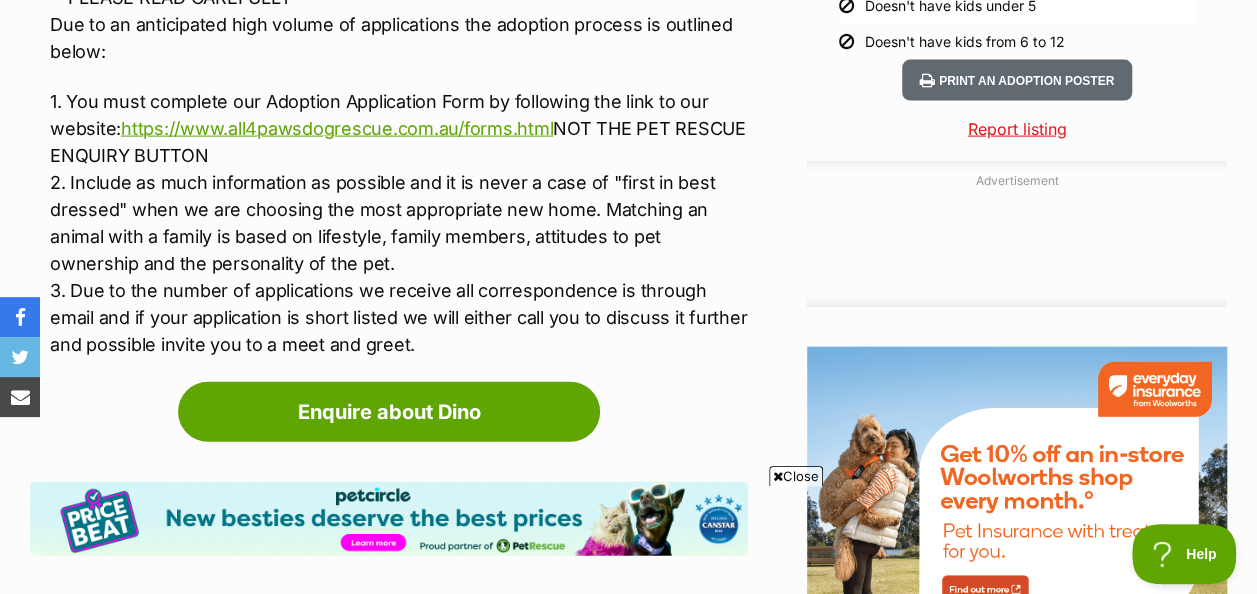 scroll, scrollTop: 2275, scrollLeft: 0, axis: vertical 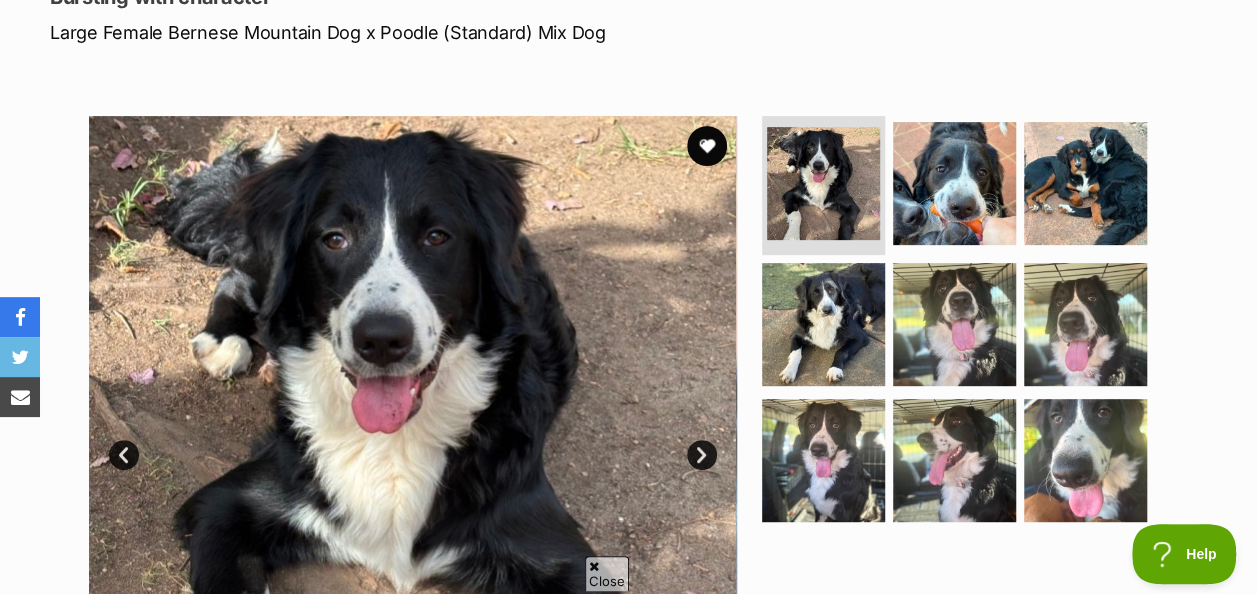 click on "Next" at bounding box center [702, 455] 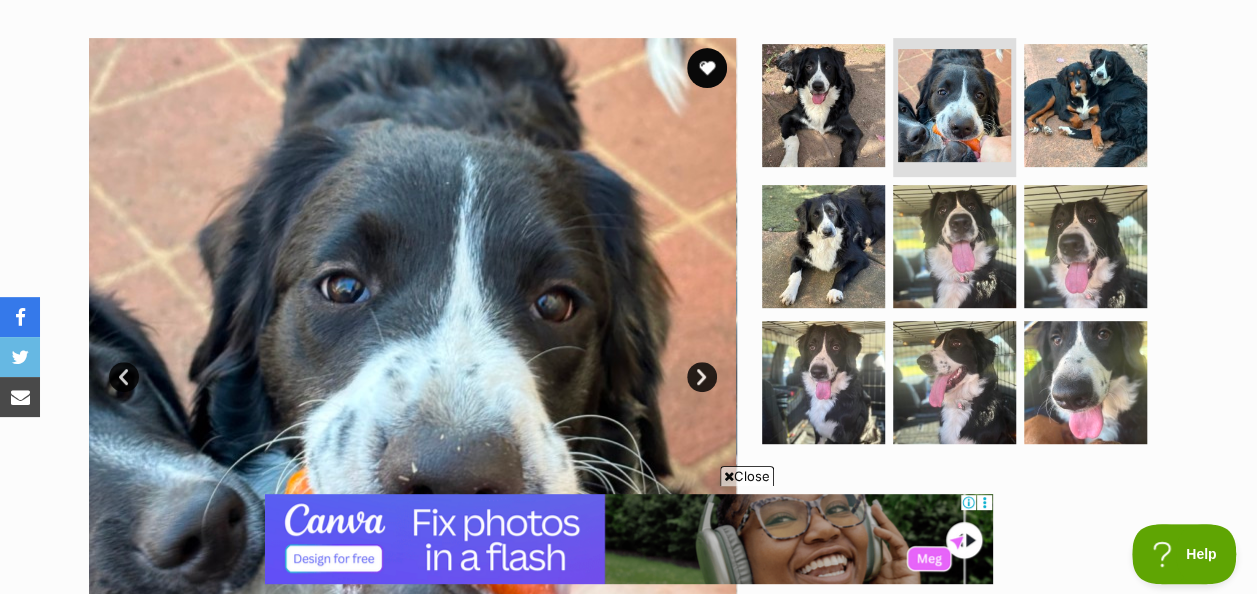 scroll, scrollTop: 0, scrollLeft: 0, axis: both 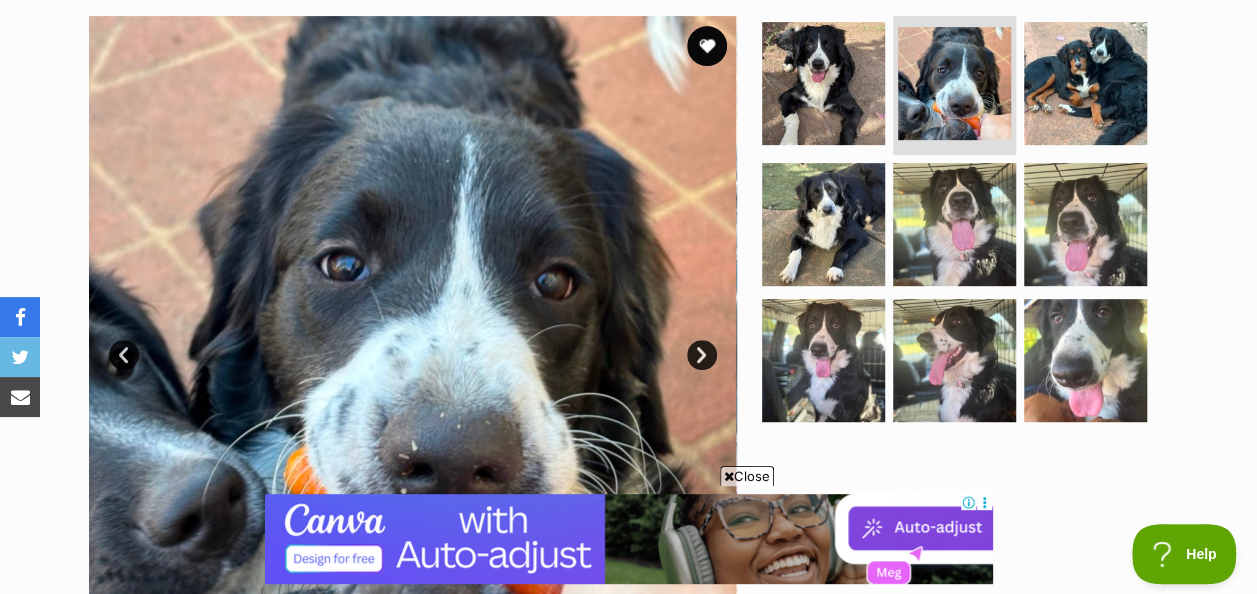 click on "Next" at bounding box center (702, 355) 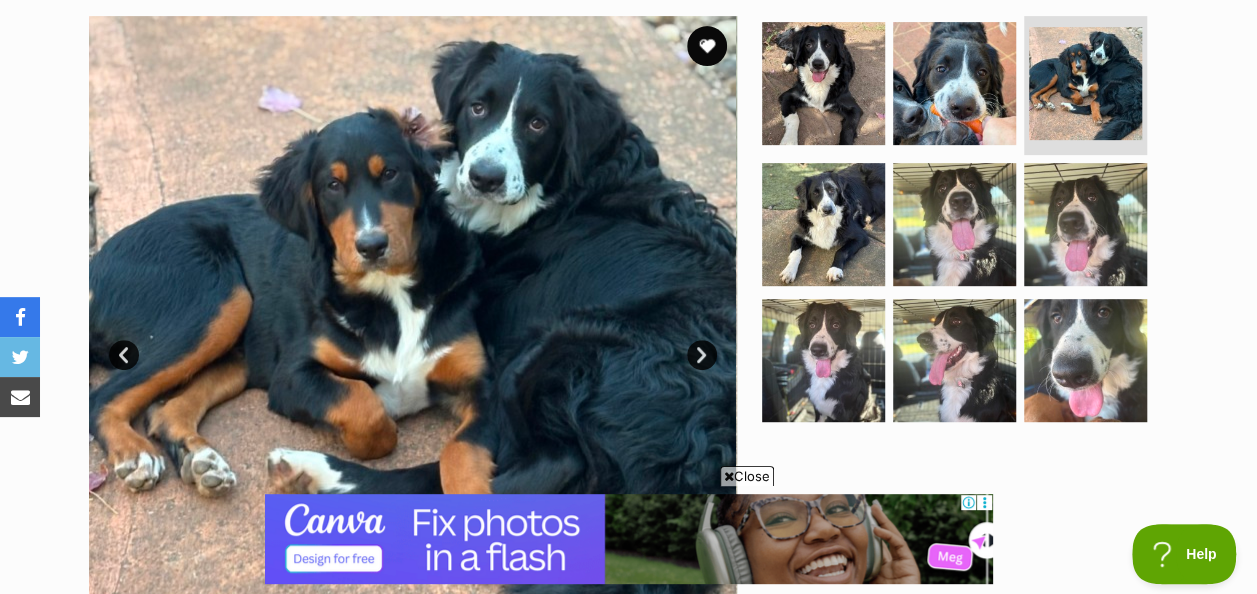 click on "Close" at bounding box center [747, 476] 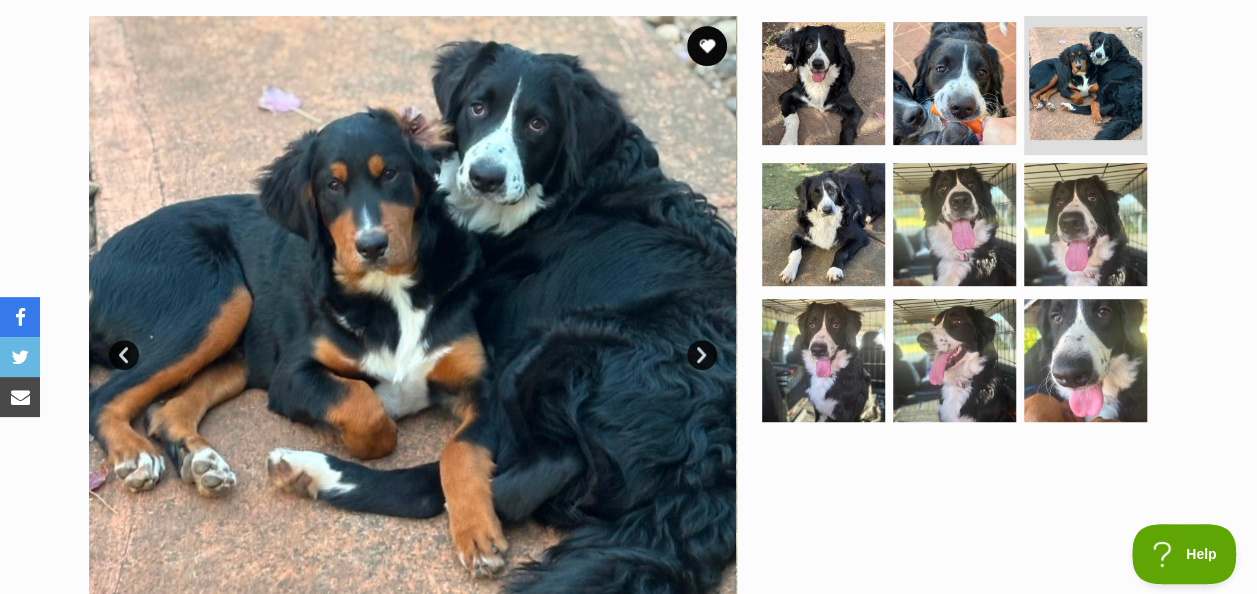 click on "Next" at bounding box center (702, 355) 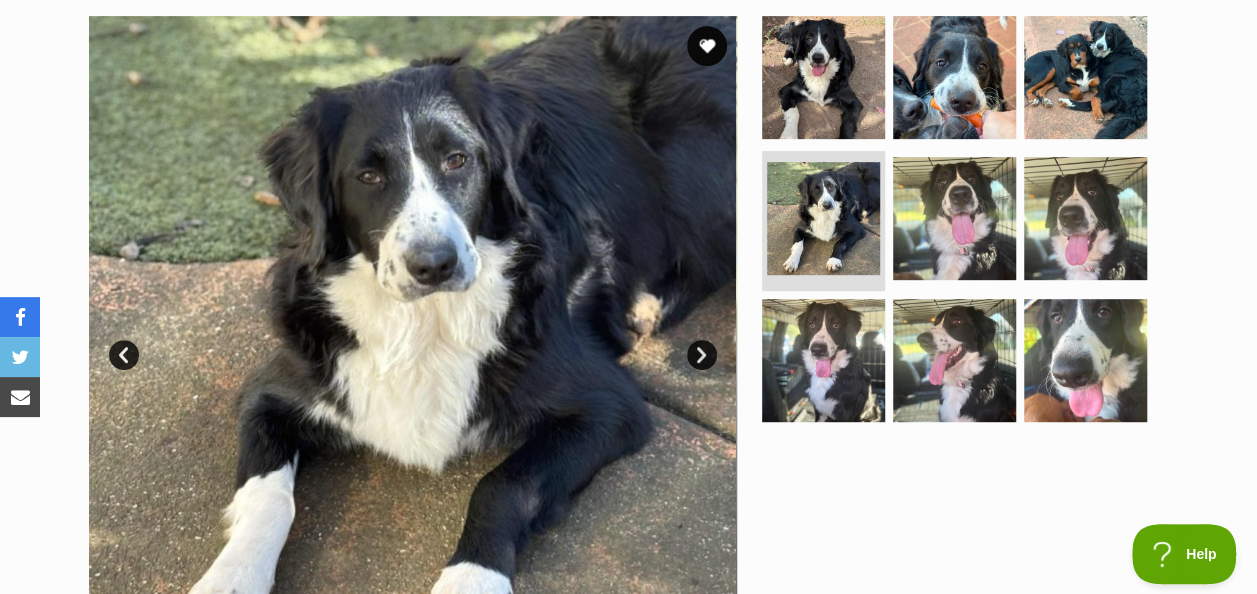 click on "Next" at bounding box center (702, 355) 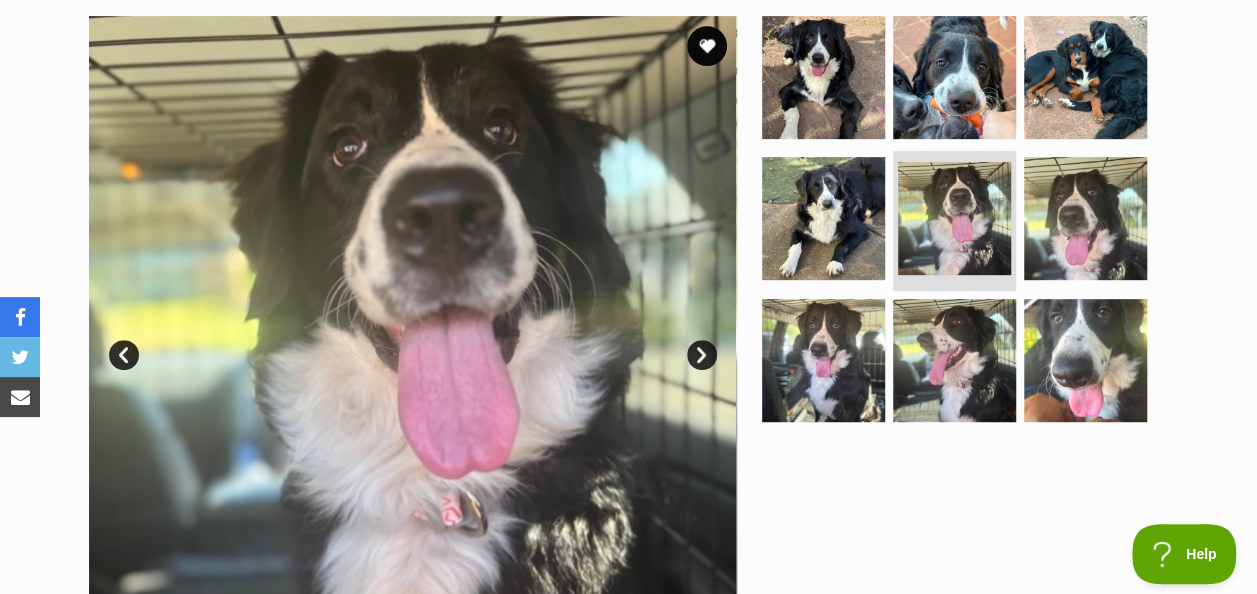 click on "Next" at bounding box center (702, 355) 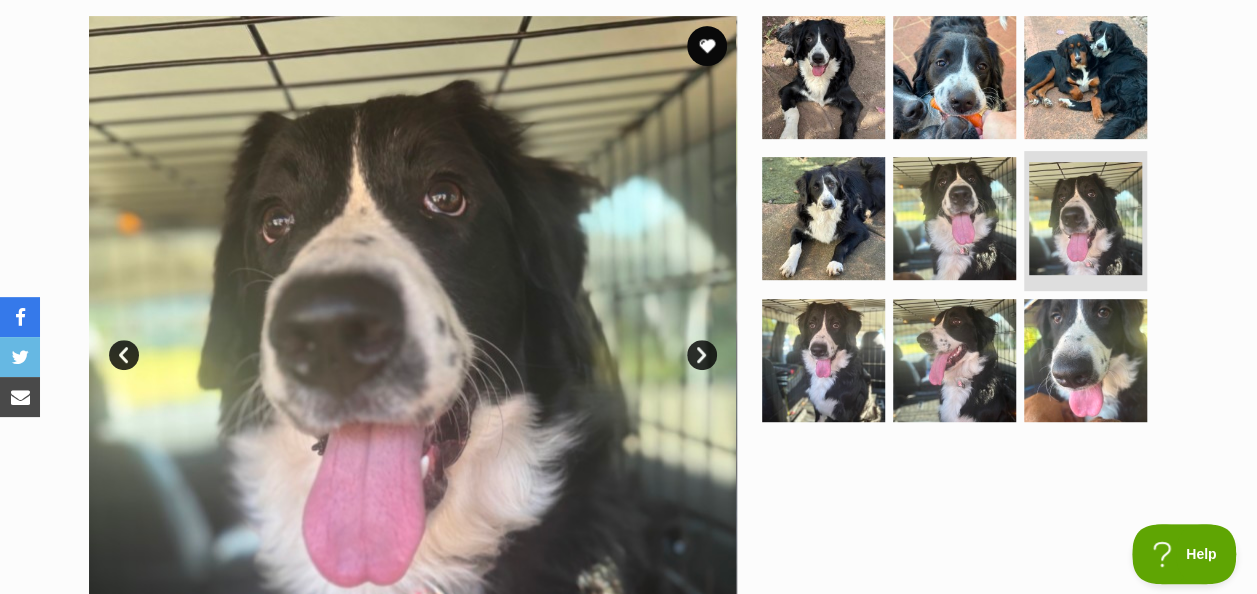 click on "Next" at bounding box center (702, 355) 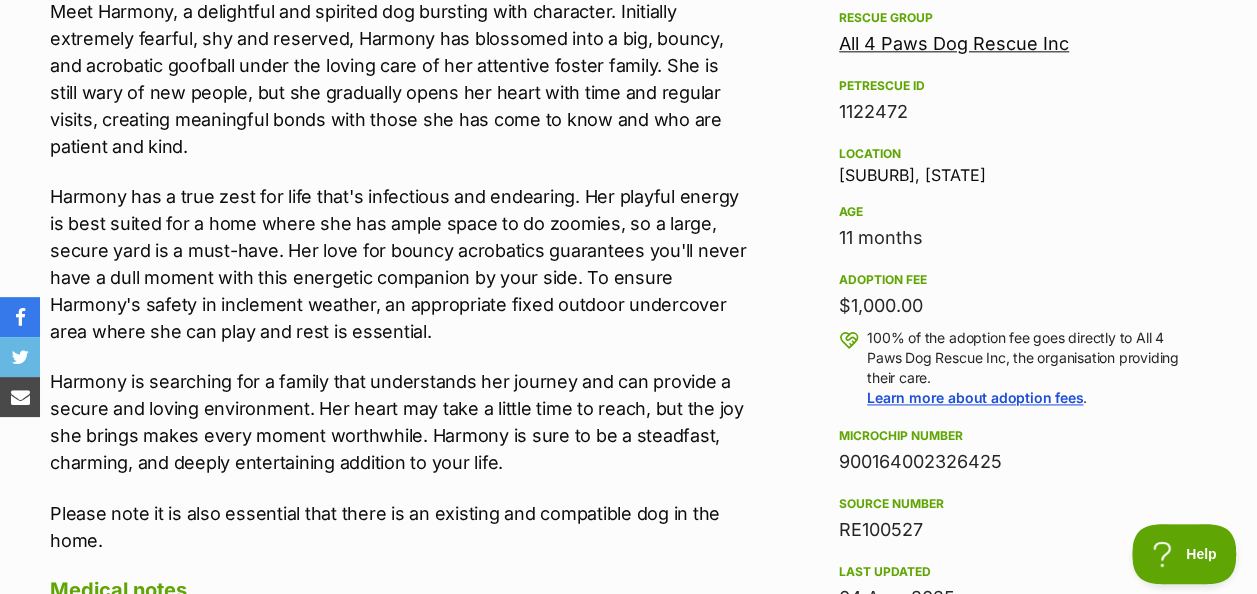 scroll, scrollTop: 1200, scrollLeft: 0, axis: vertical 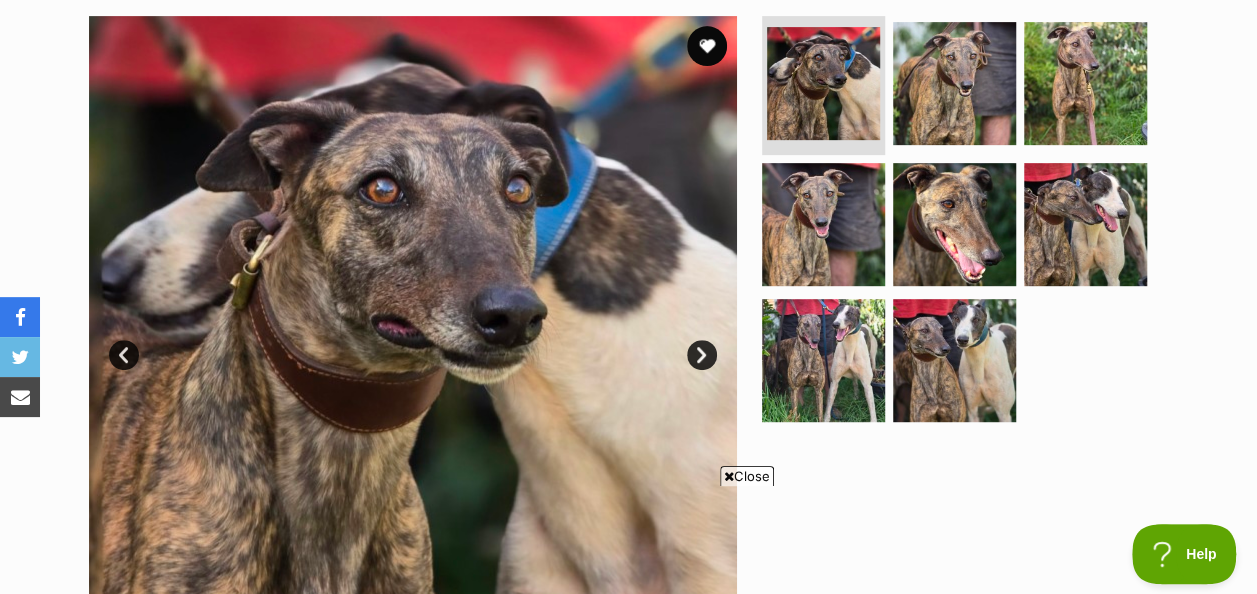 click on "Next" at bounding box center (702, 355) 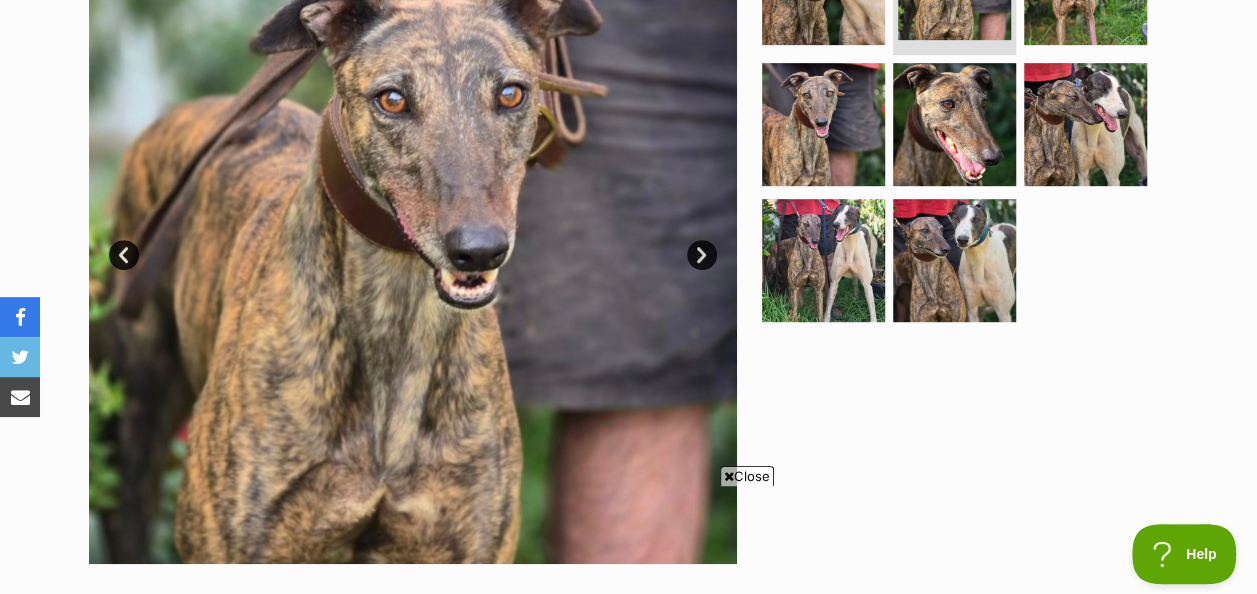 scroll, scrollTop: 0, scrollLeft: 0, axis: both 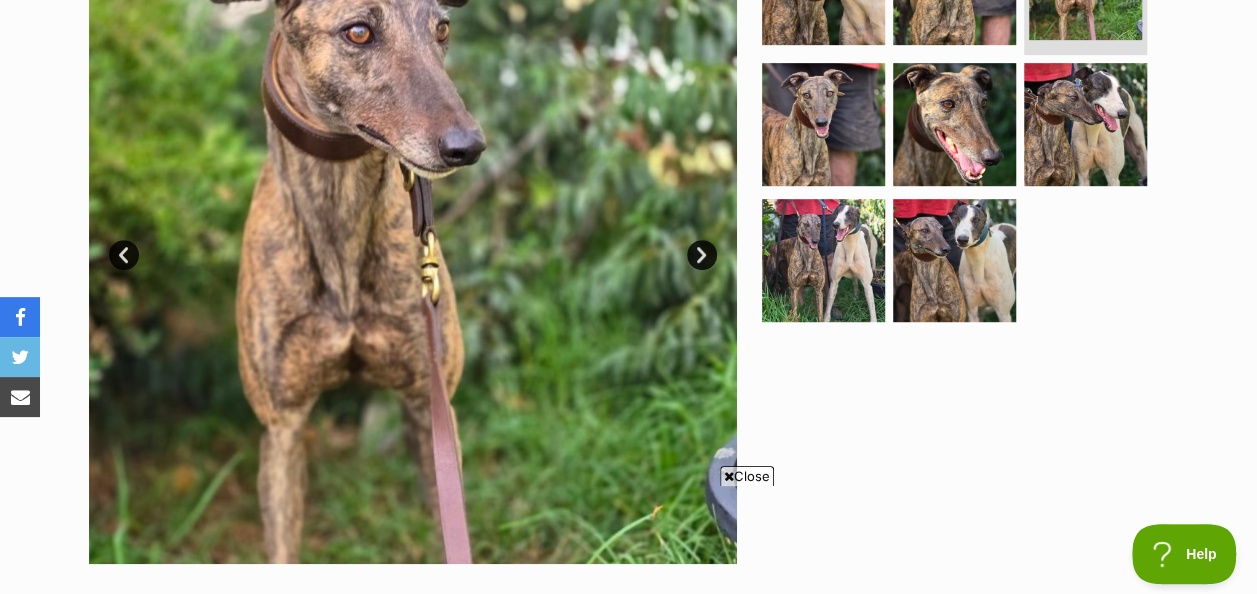 click on "Next" at bounding box center (702, 255) 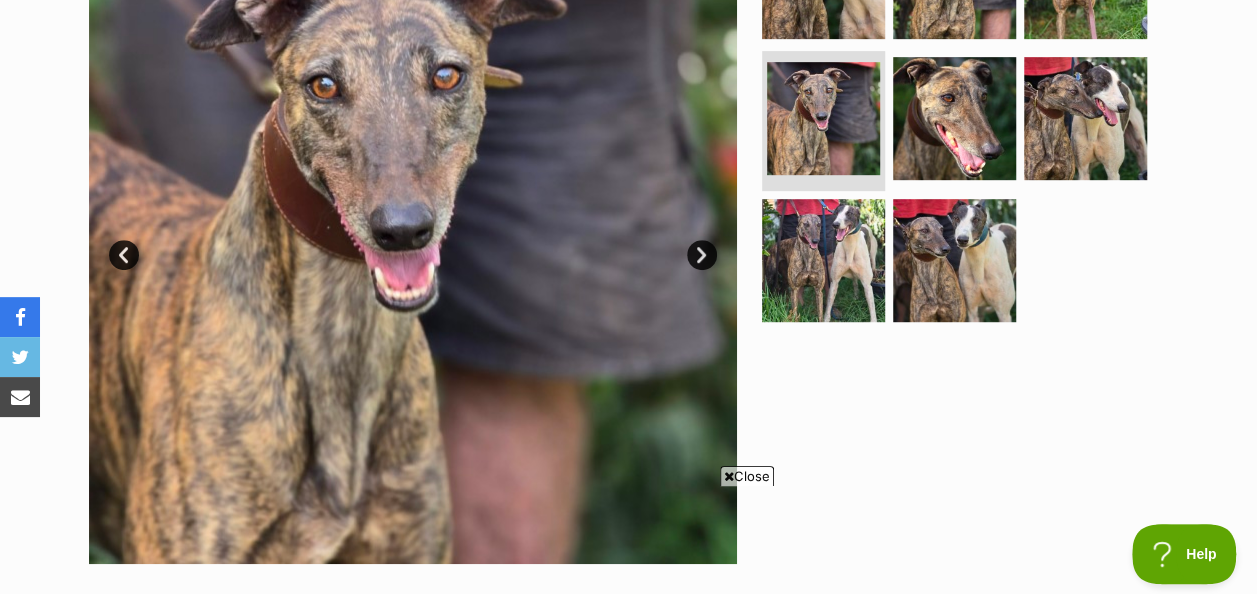click on "Next" at bounding box center (702, 255) 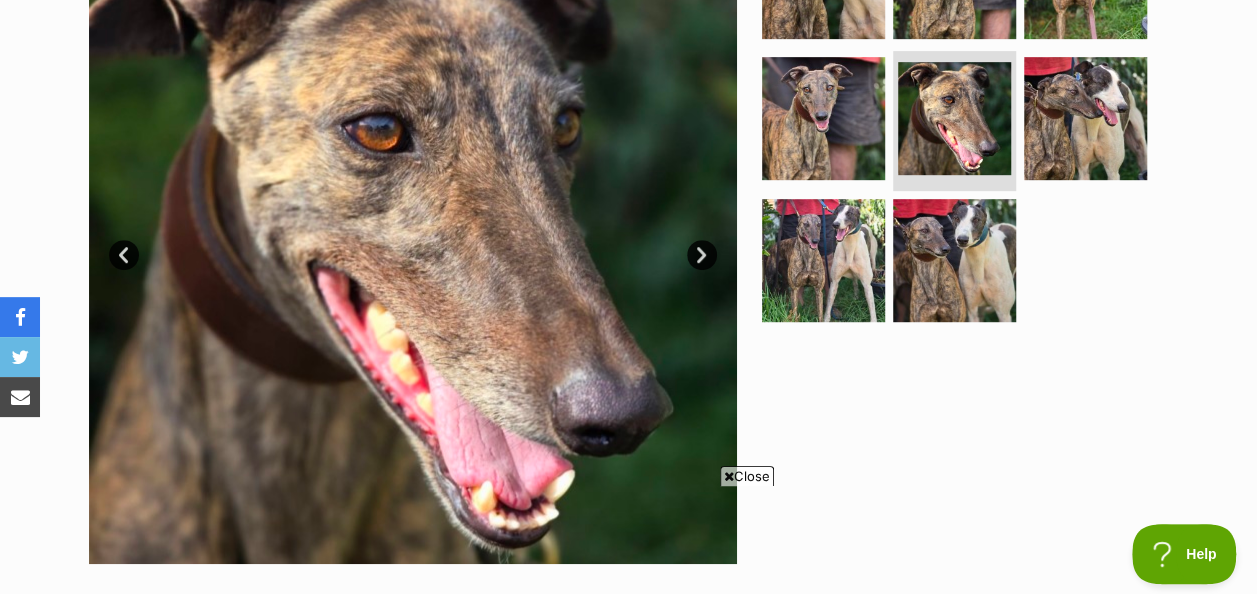 click on "Next" at bounding box center [702, 255] 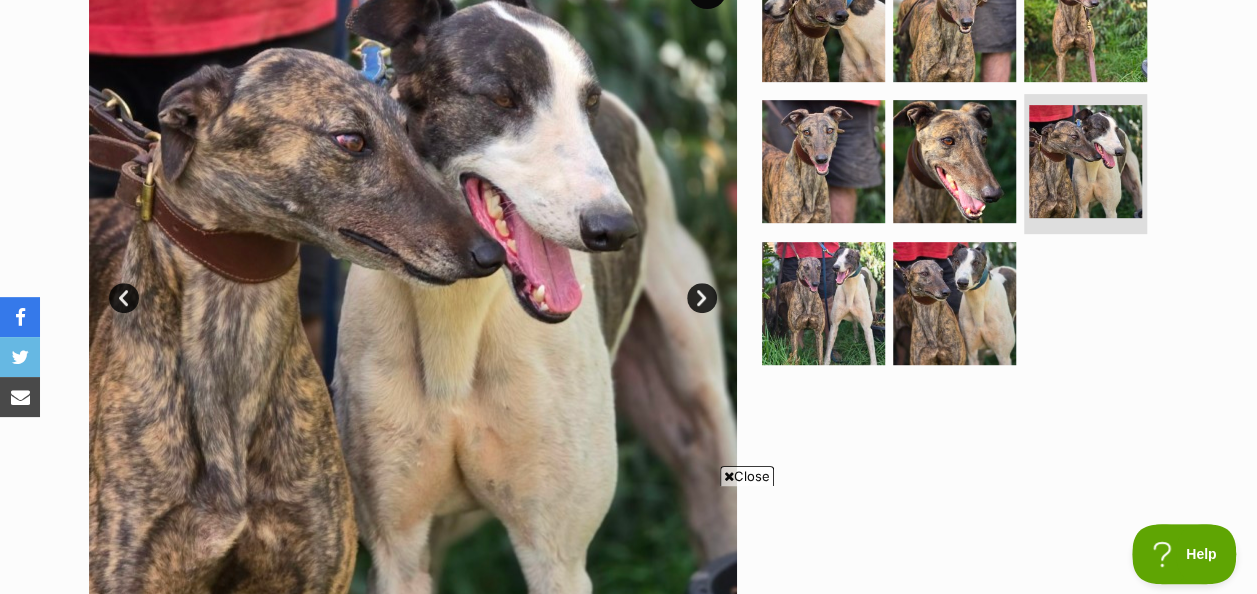 scroll, scrollTop: 500, scrollLeft: 0, axis: vertical 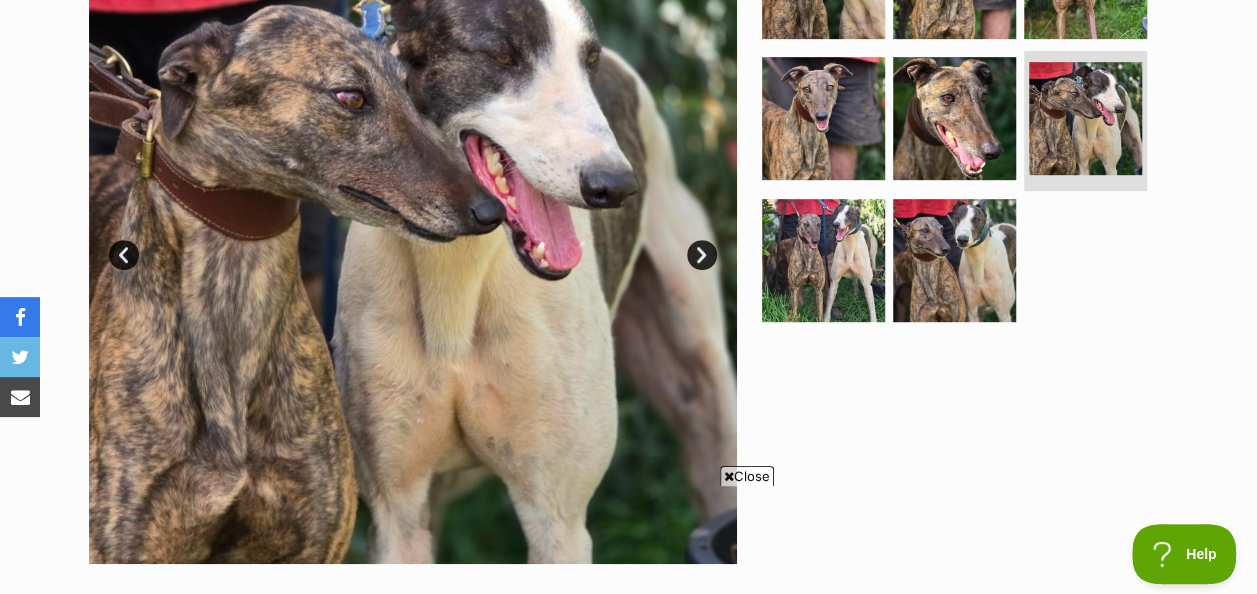 click on "Next" at bounding box center [702, 255] 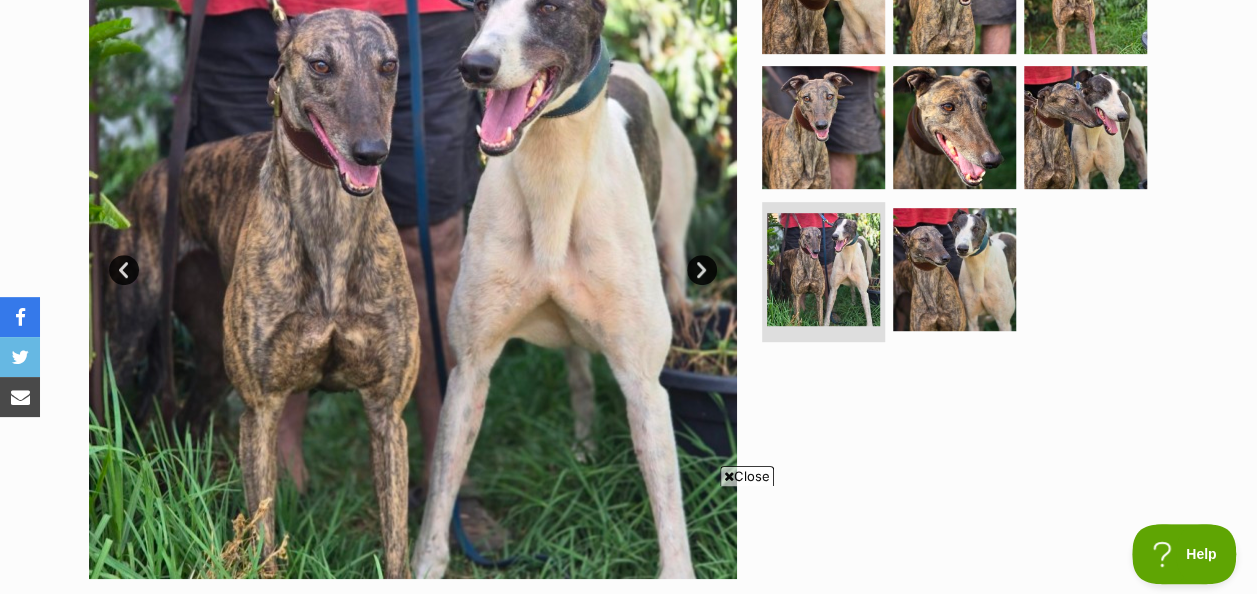 scroll, scrollTop: 500, scrollLeft: 0, axis: vertical 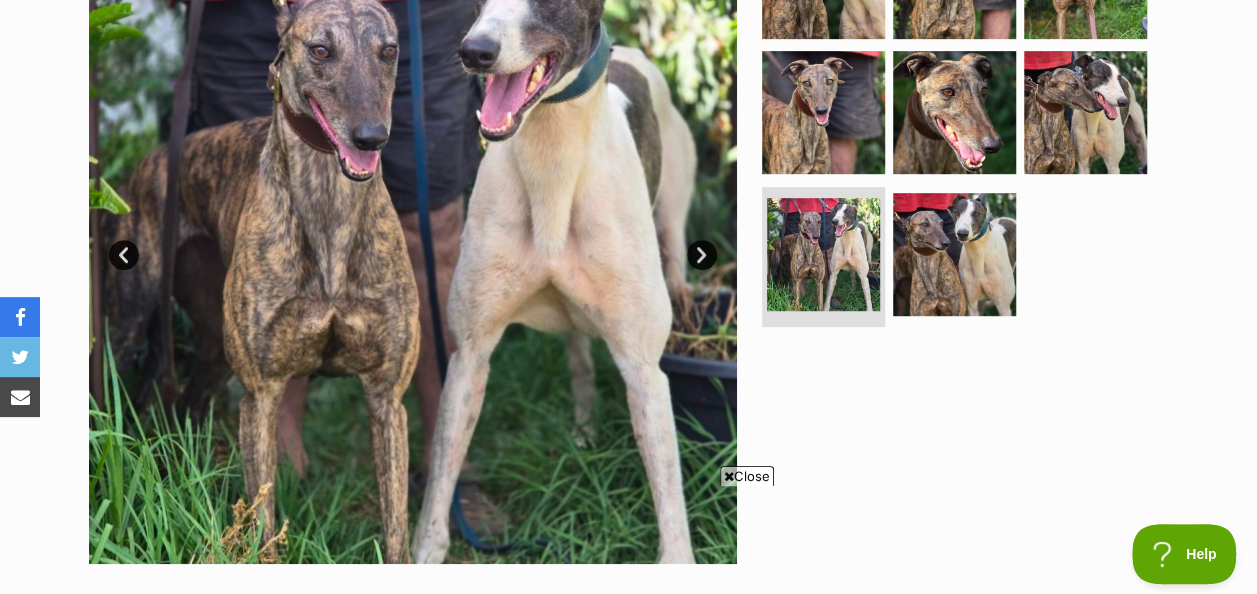 click on "Next" at bounding box center [702, 255] 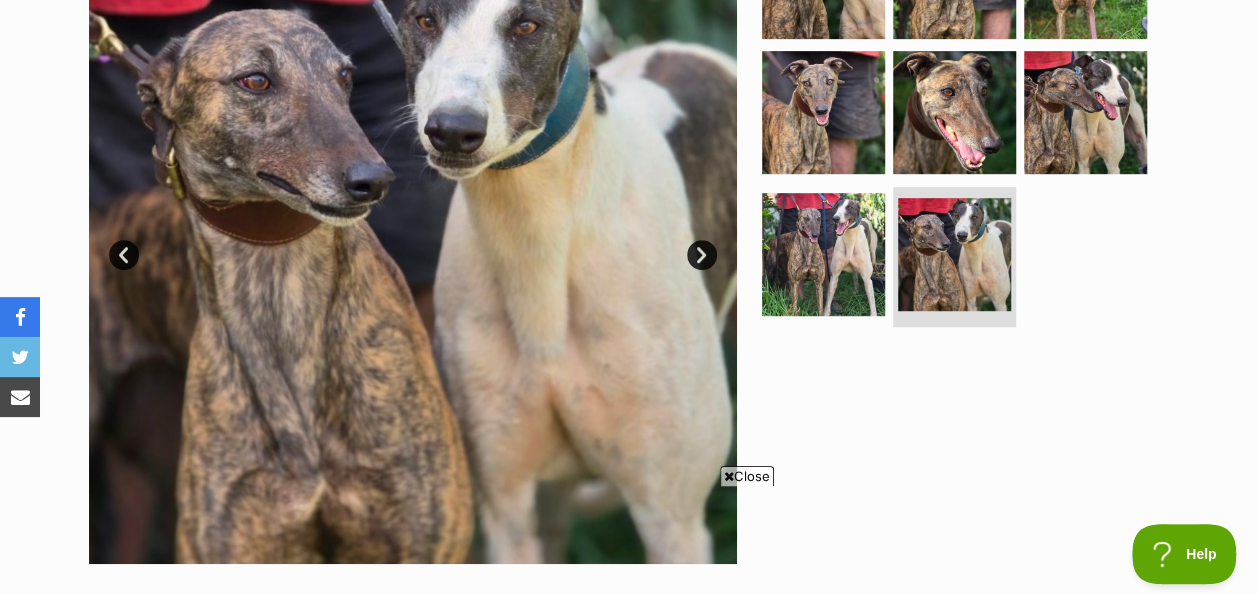 click on "Next" at bounding box center (702, 255) 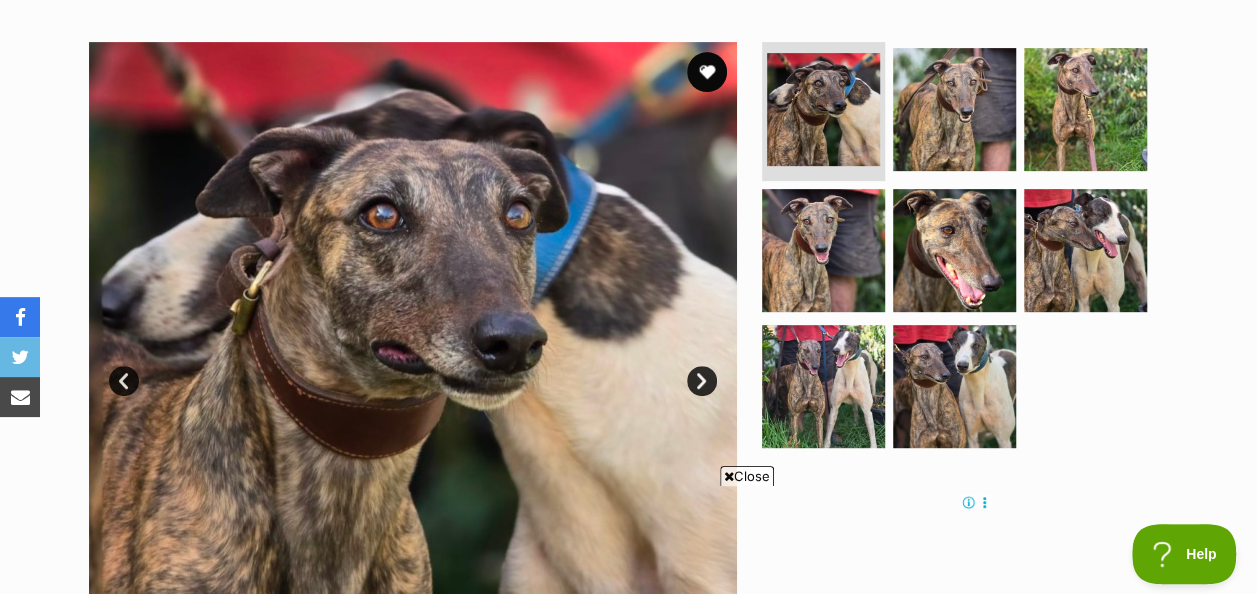 scroll, scrollTop: 200, scrollLeft: 0, axis: vertical 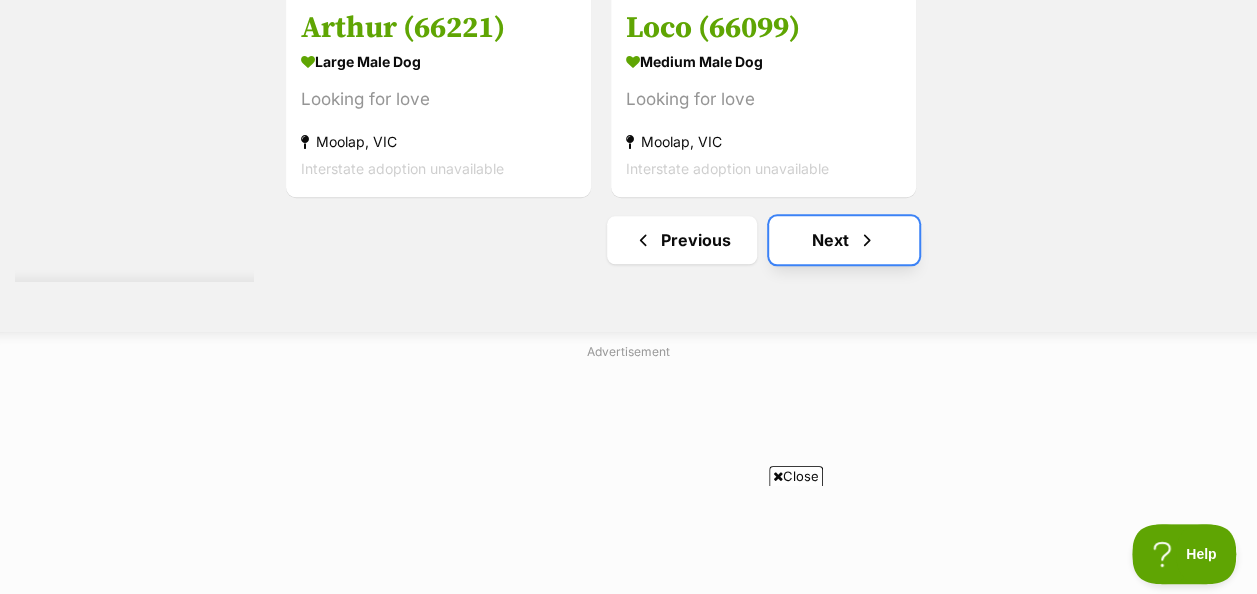 click on "Next" at bounding box center (844, 240) 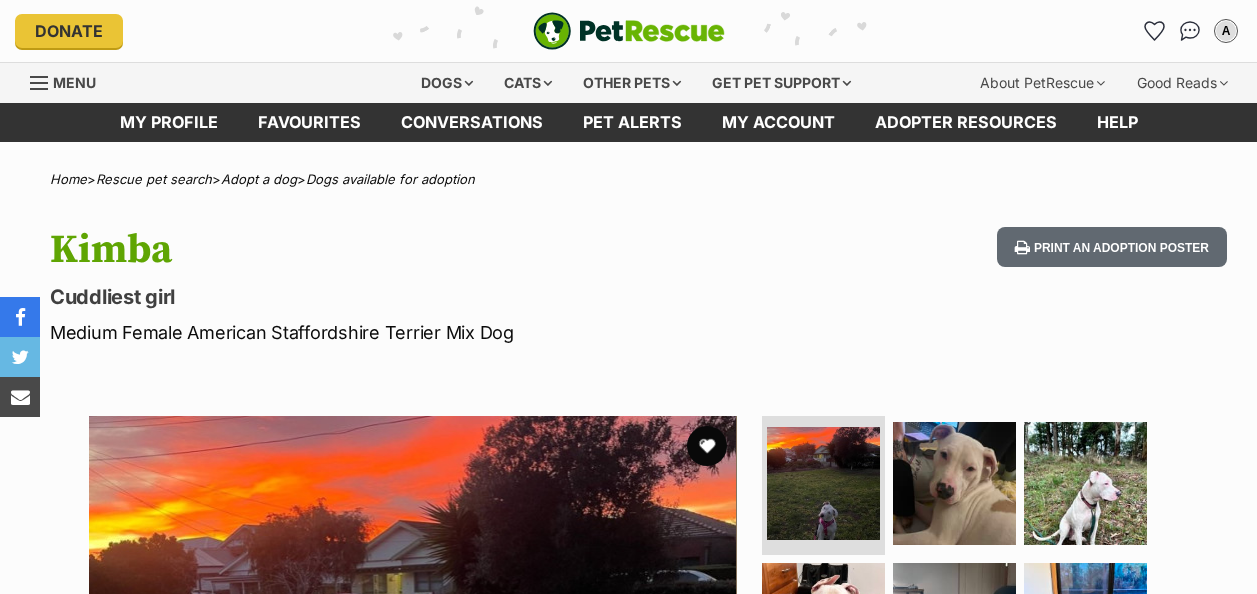 scroll, scrollTop: 0, scrollLeft: 0, axis: both 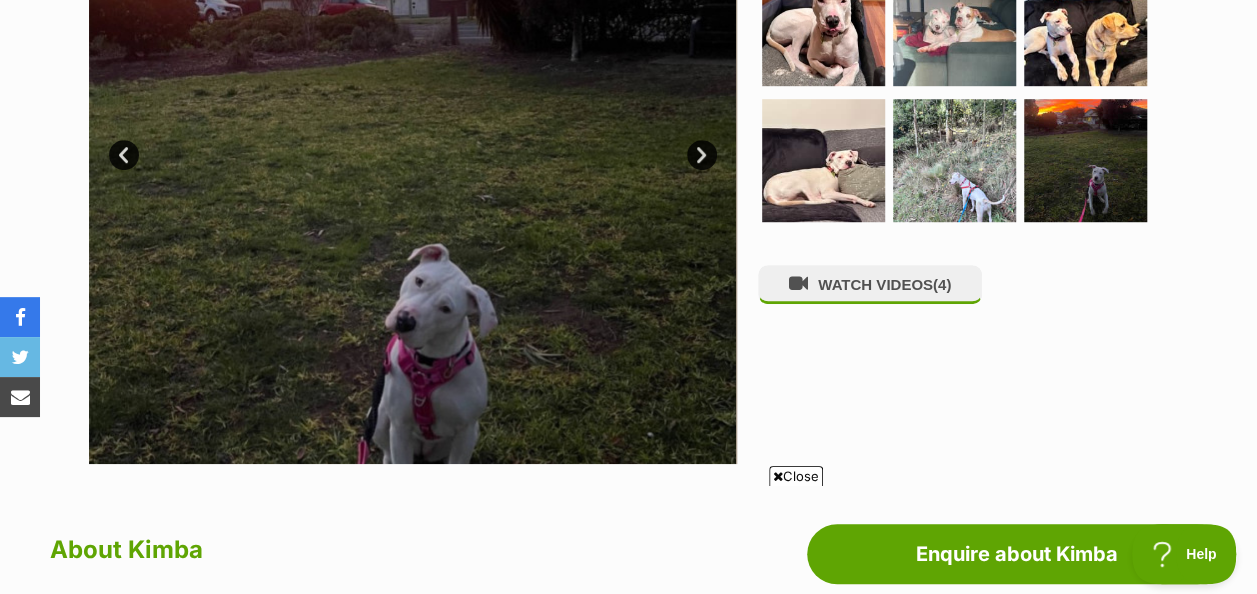 click on "Next" at bounding box center (702, 155) 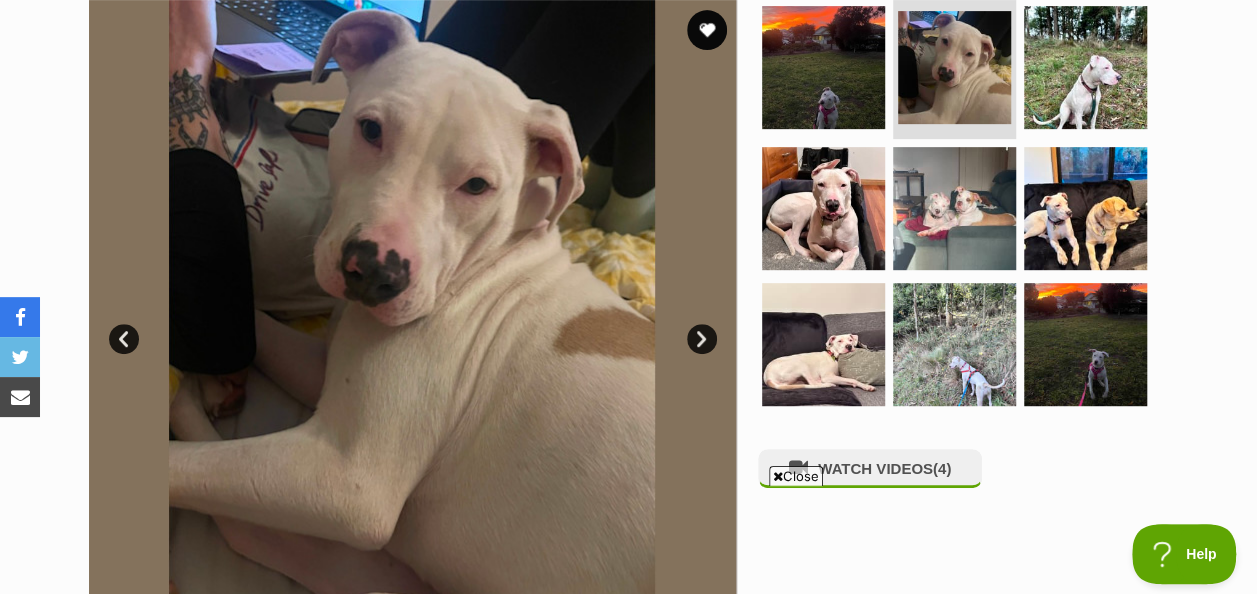 scroll, scrollTop: 400, scrollLeft: 0, axis: vertical 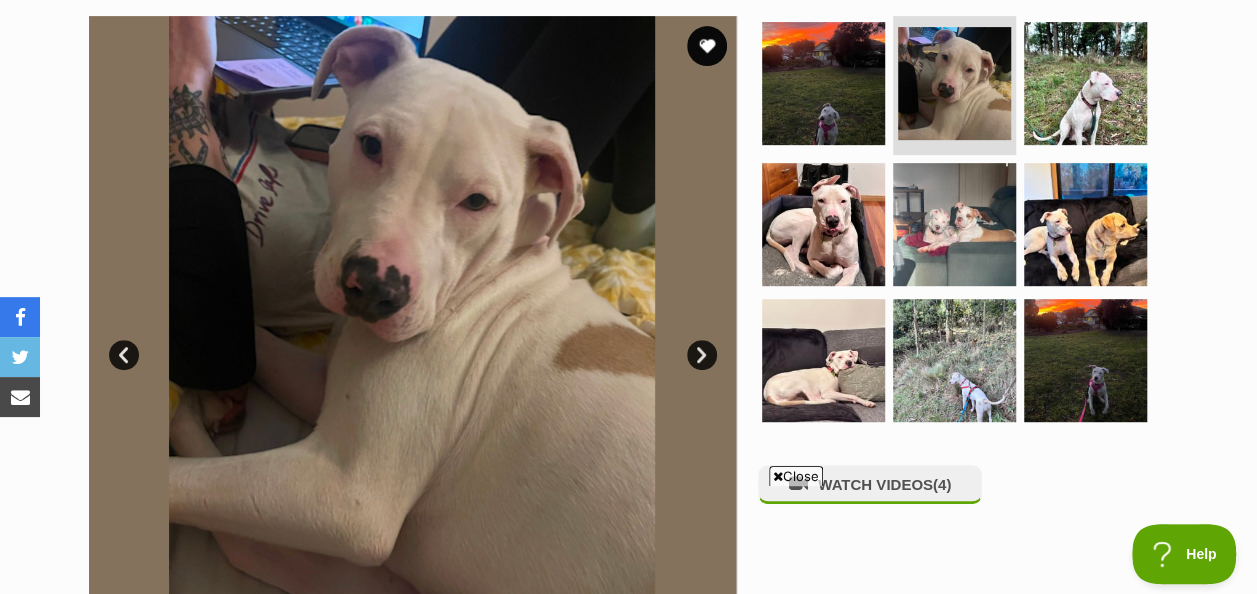 click on "Next" at bounding box center [702, 355] 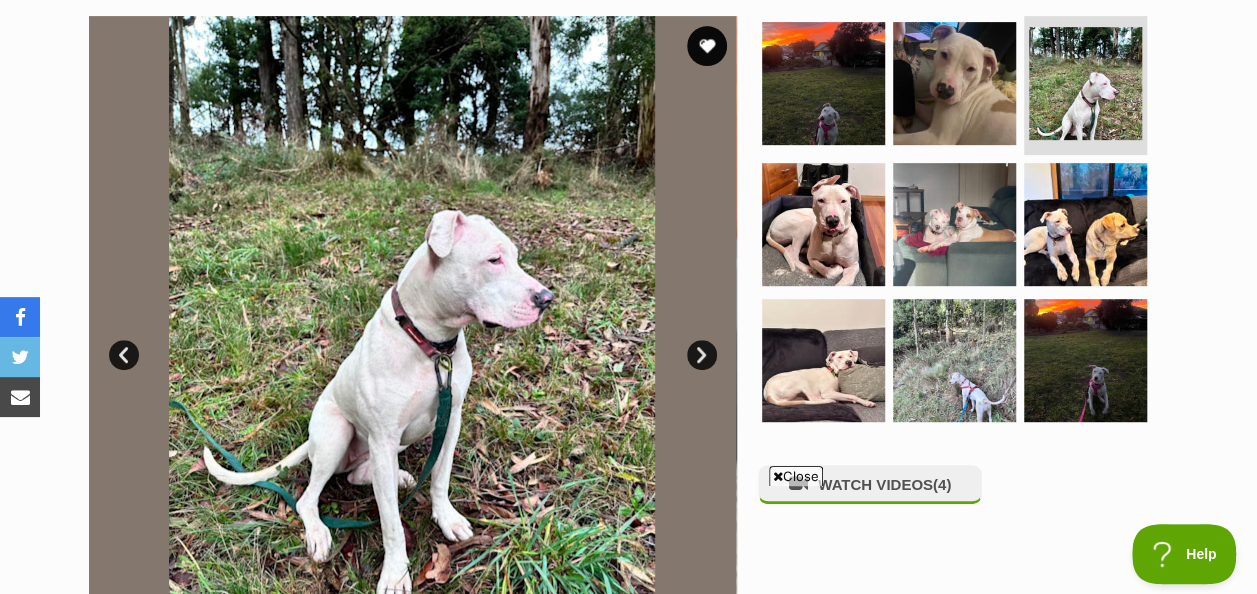 click on "Next" at bounding box center [702, 355] 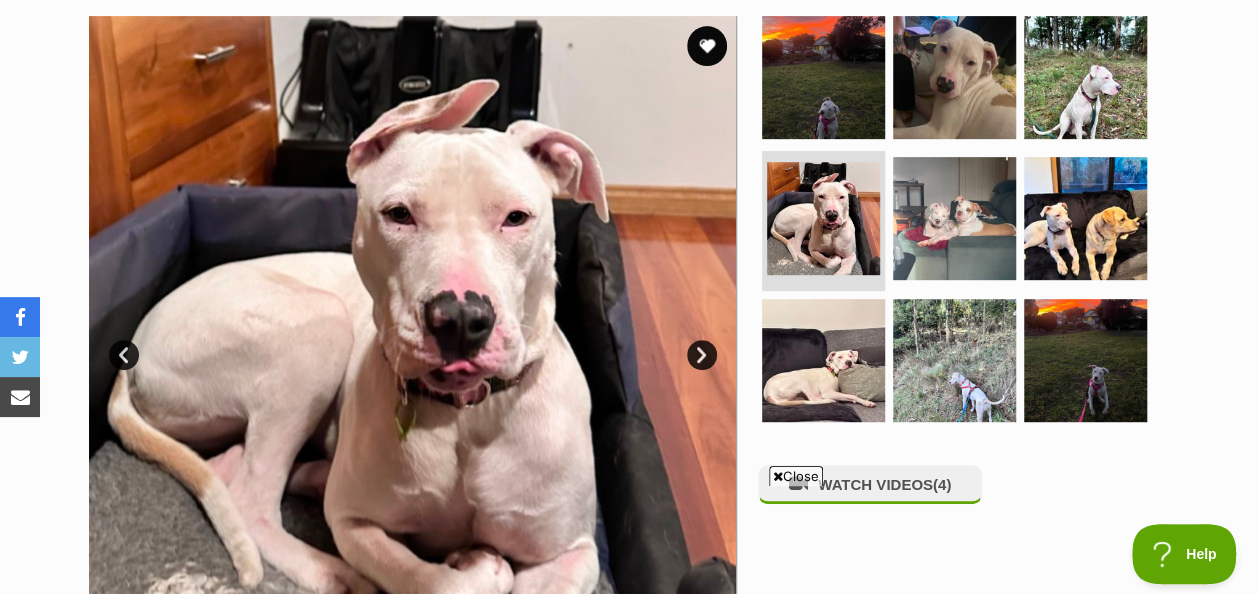 click on "Next" at bounding box center [702, 355] 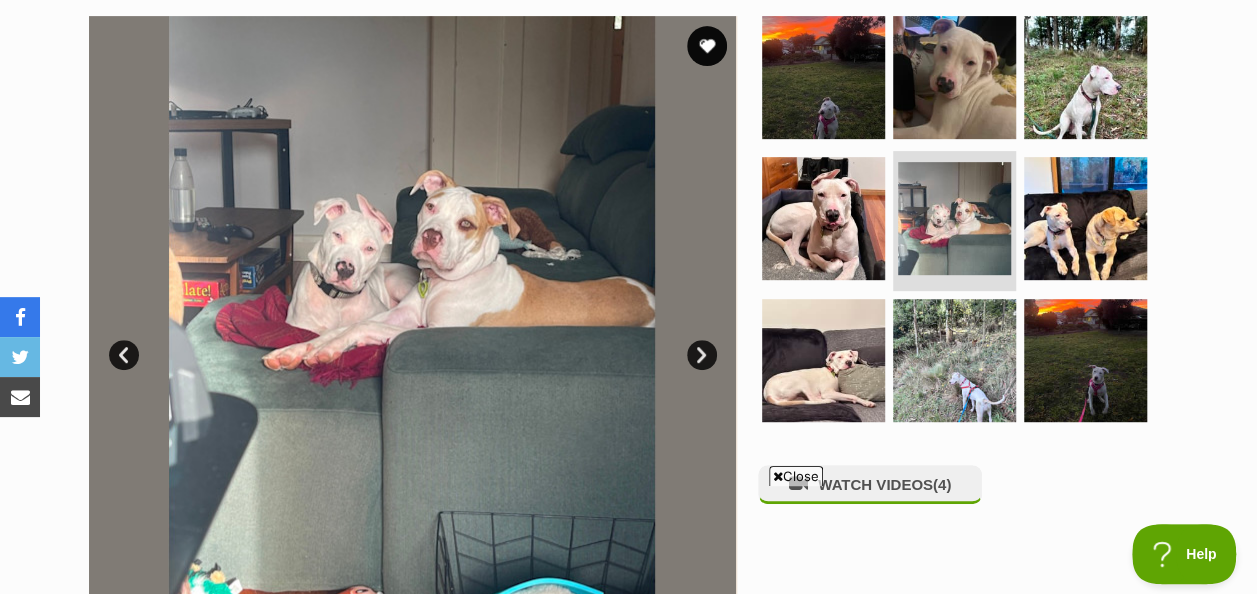click on "Next" at bounding box center [702, 355] 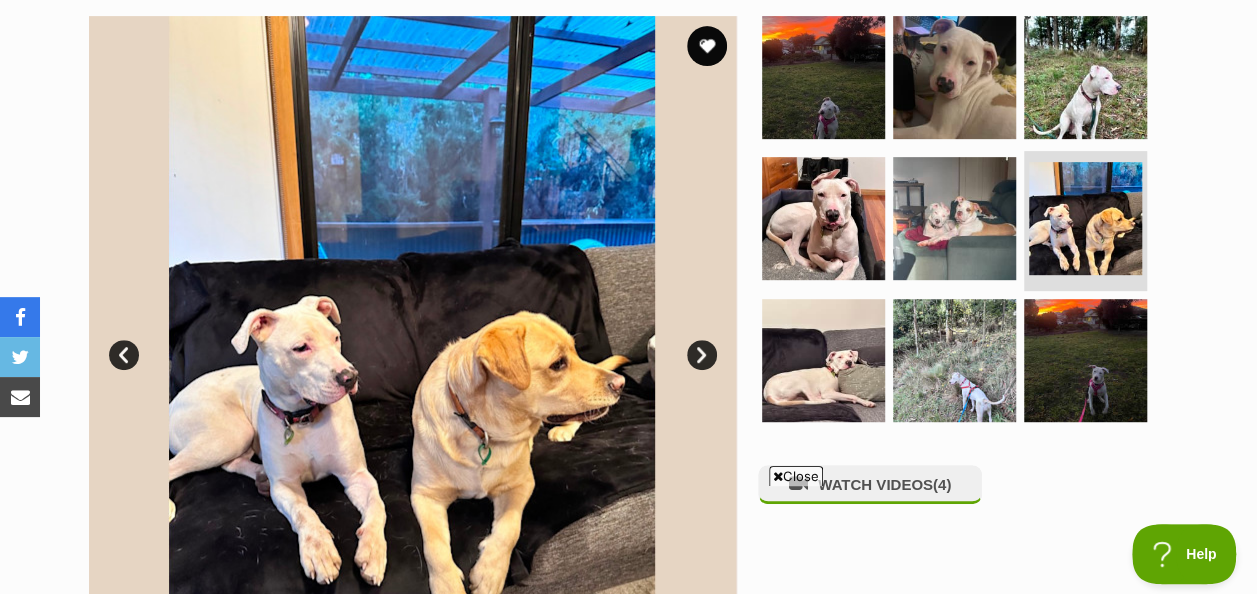 click on "Next" at bounding box center [702, 355] 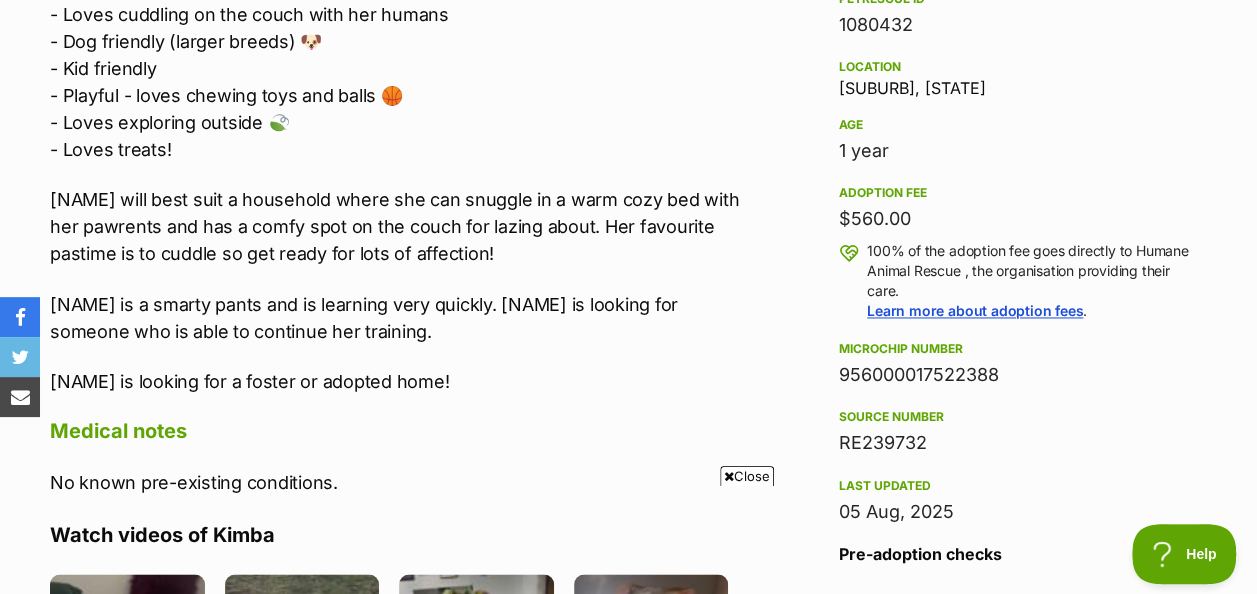 scroll, scrollTop: 0, scrollLeft: 0, axis: both 